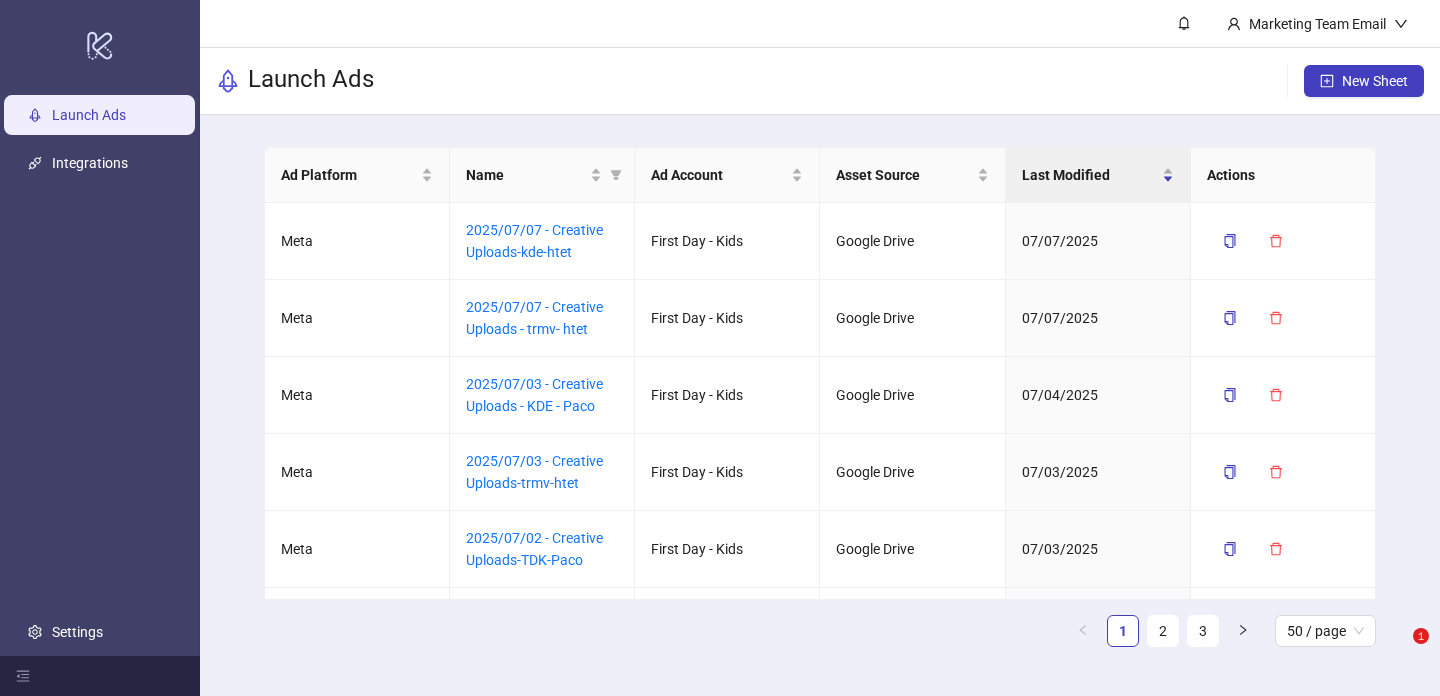 scroll, scrollTop: 0, scrollLeft: 0, axis: both 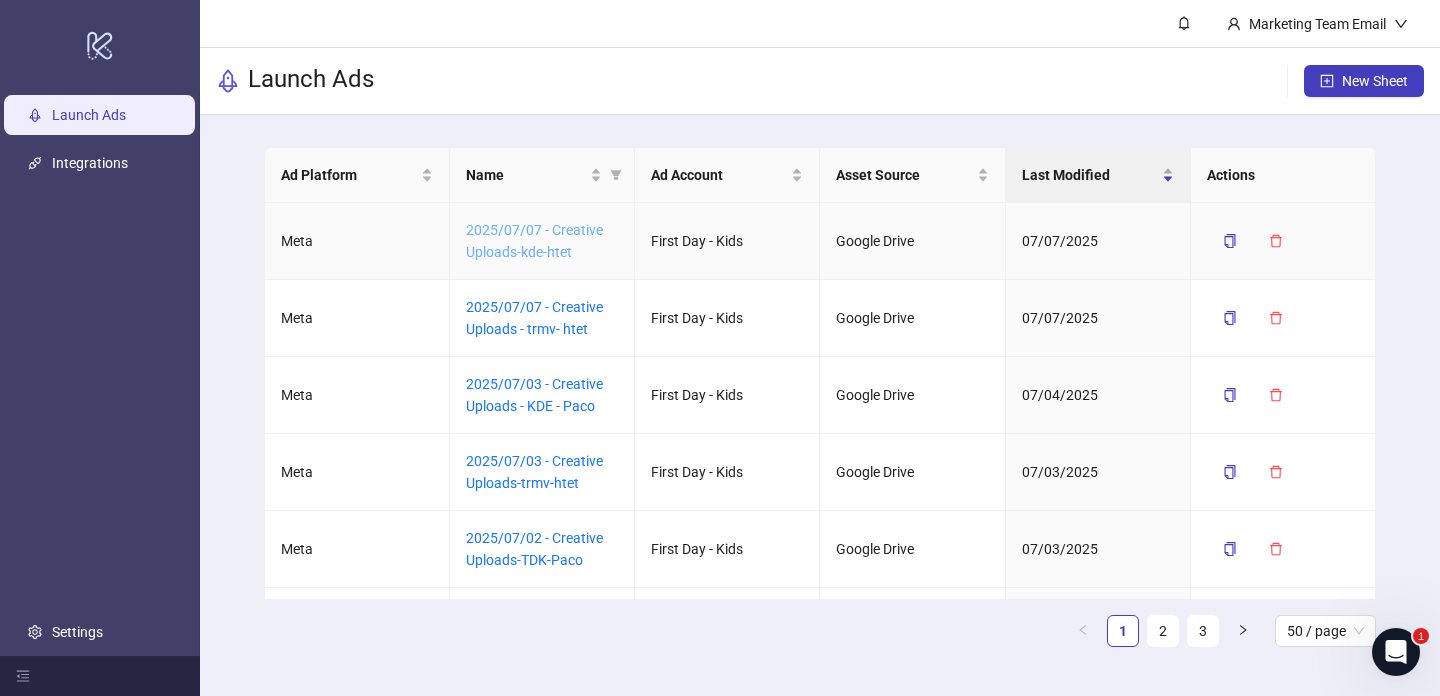 click on "2025/07/07 - Creative Uploads-kde-htet" at bounding box center [534, 241] 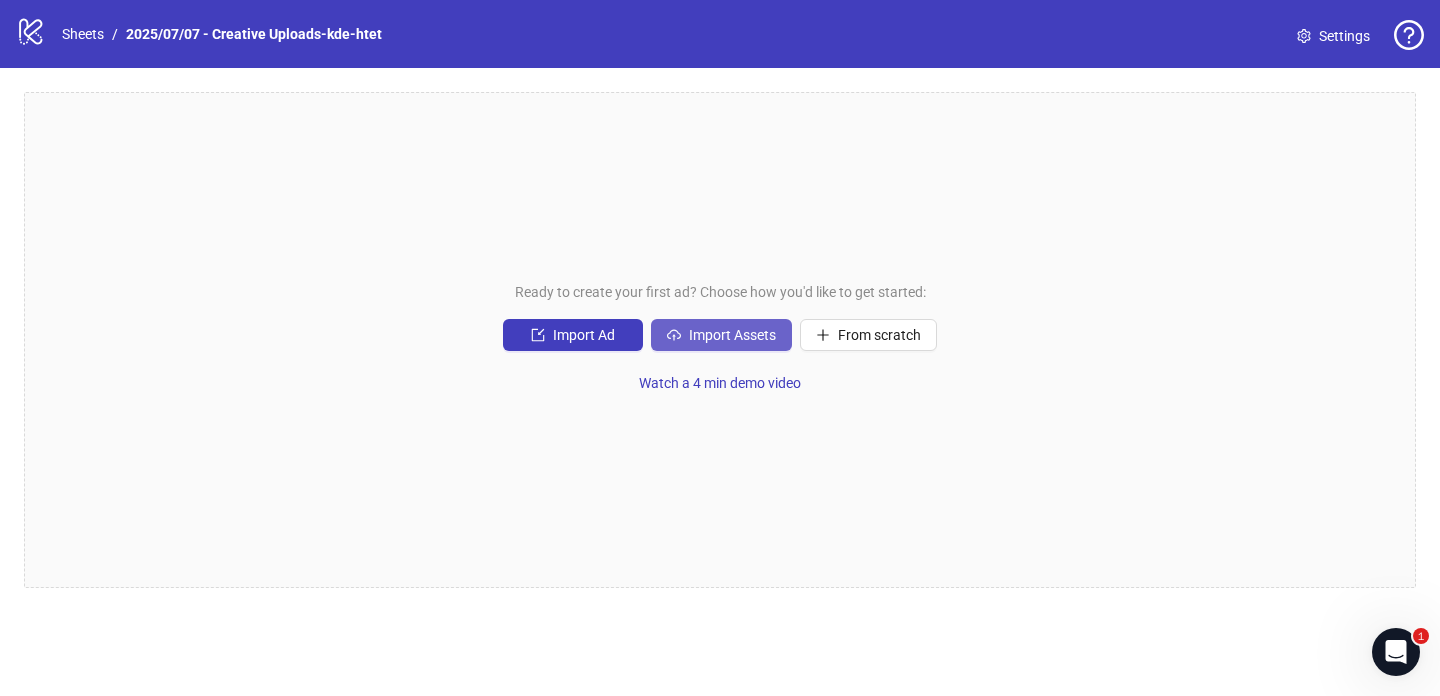 click on "Import Assets" at bounding box center (584, 335) 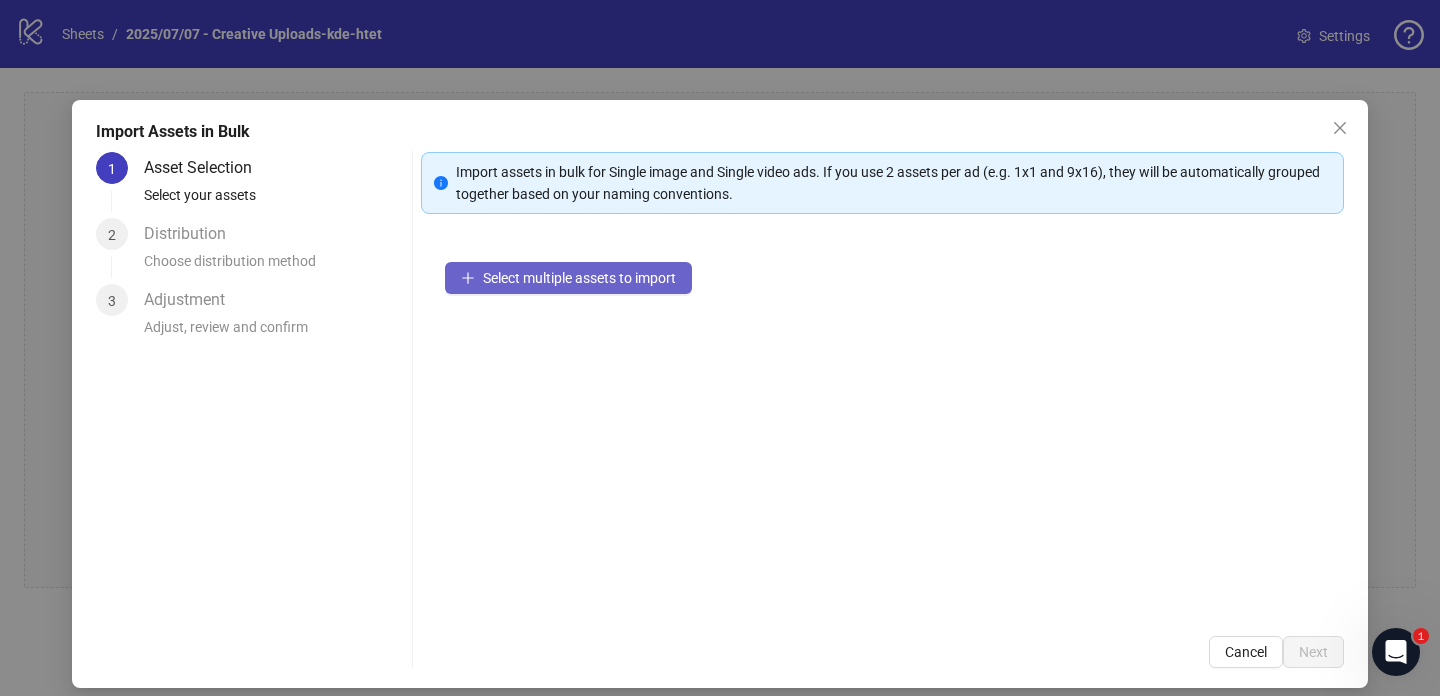 click on "Select multiple assets to import" at bounding box center [579, 278] 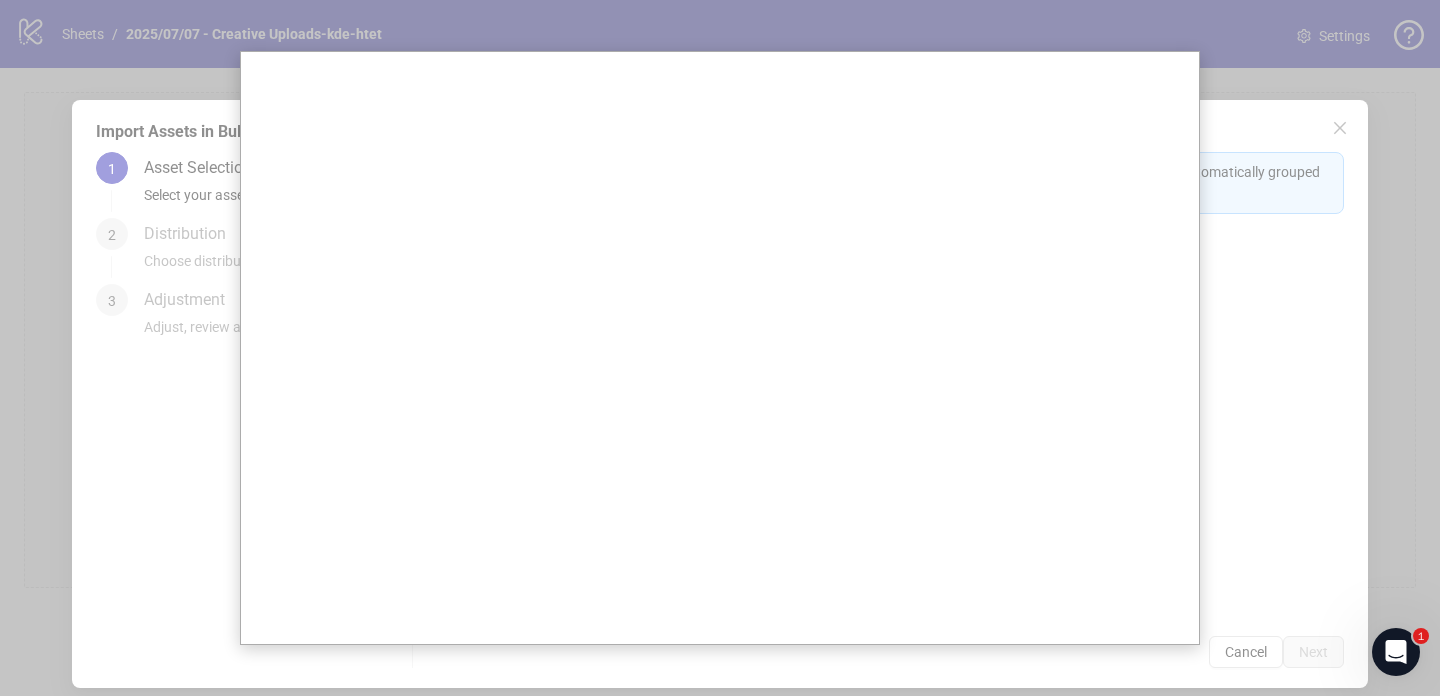 click at bounding box center (720, 348) 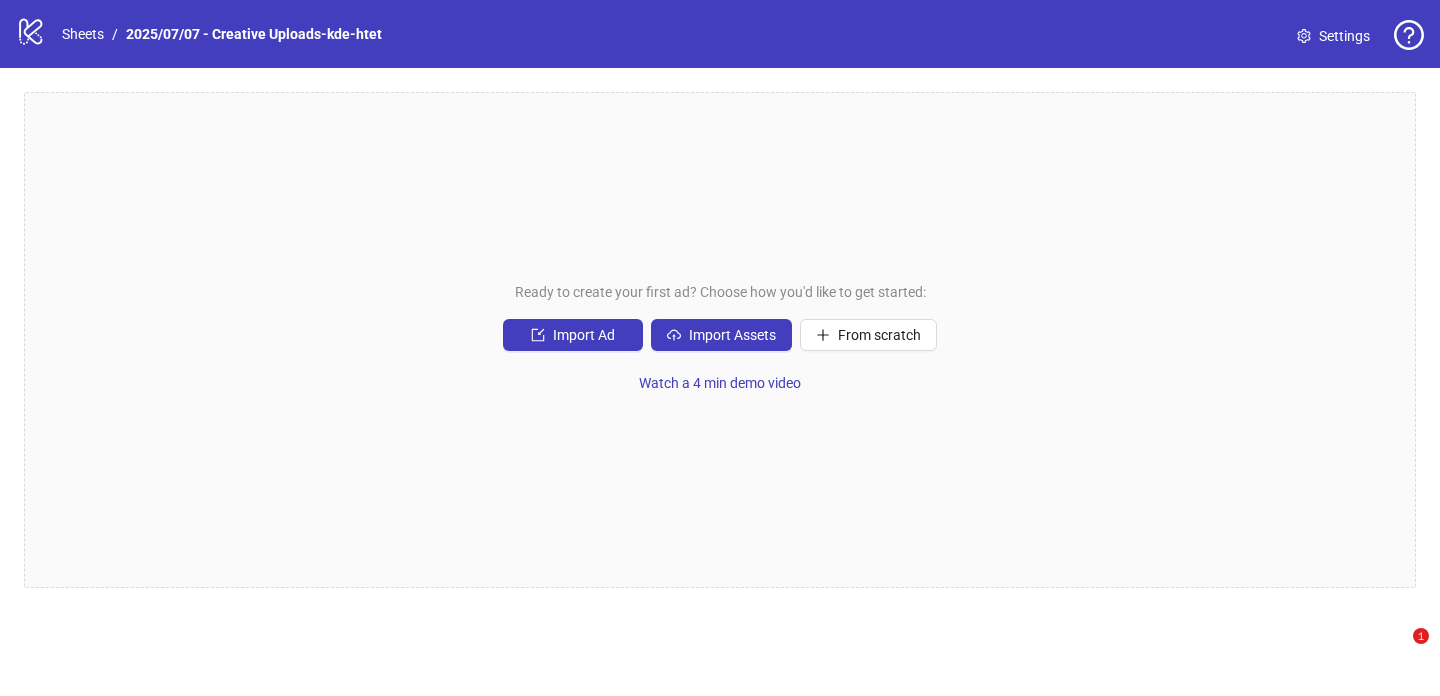 scroll, scrollTop: 0, scrollLeft: 0, axis: both 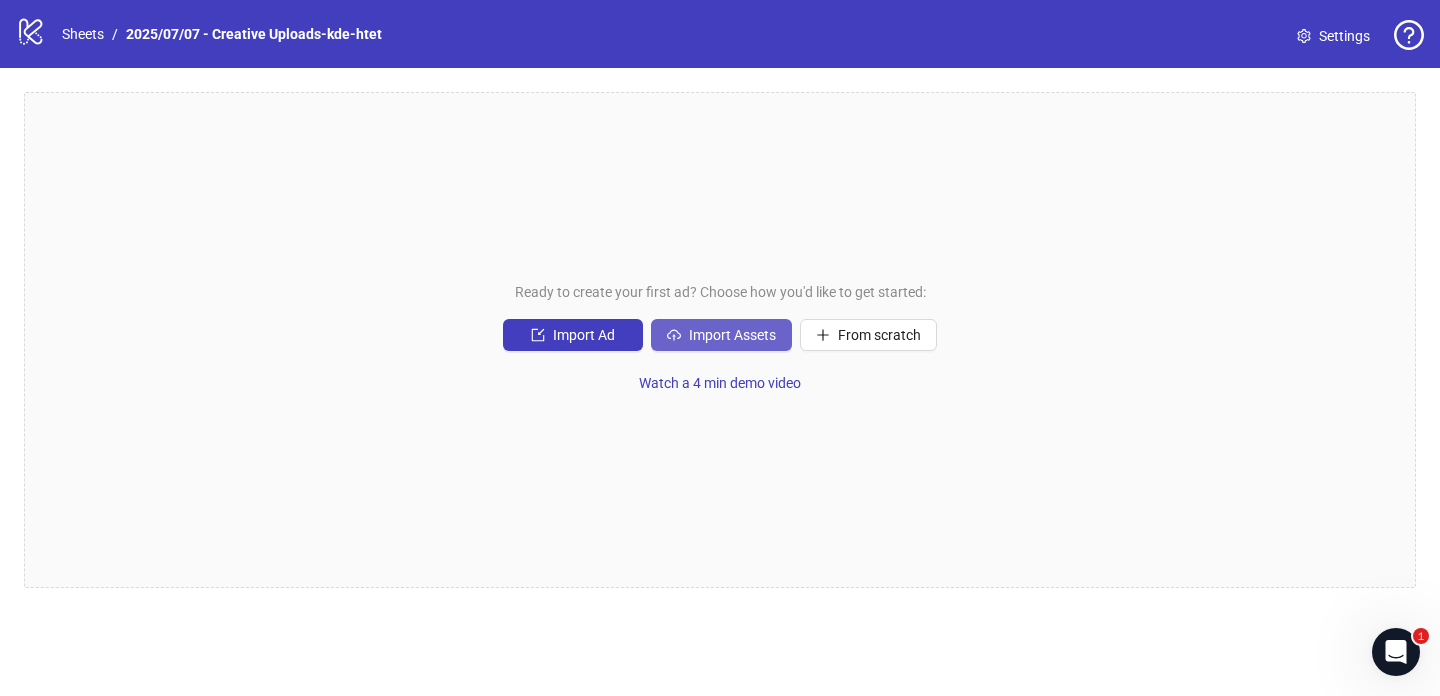 click on "Import Assets" at bounding box center [584, 335] 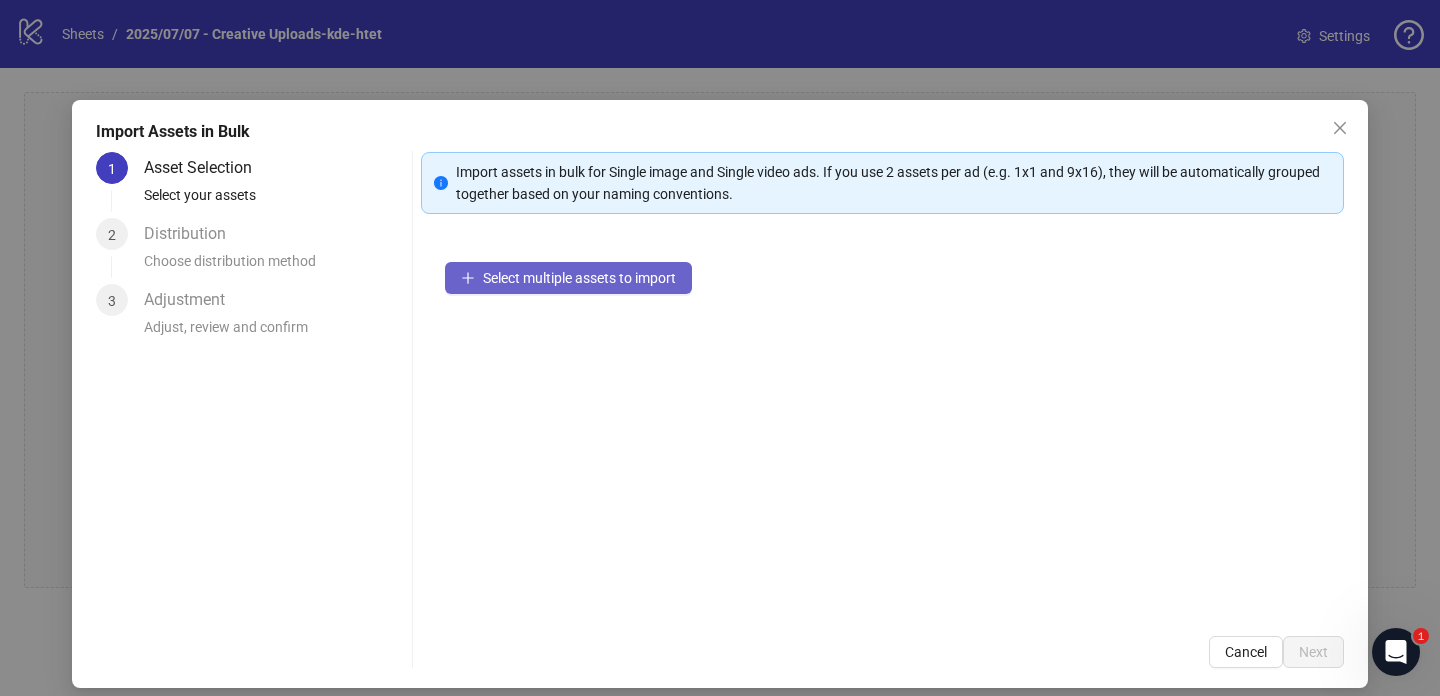 click on "Select multiple assets to import" at bounding box center (579, 278) 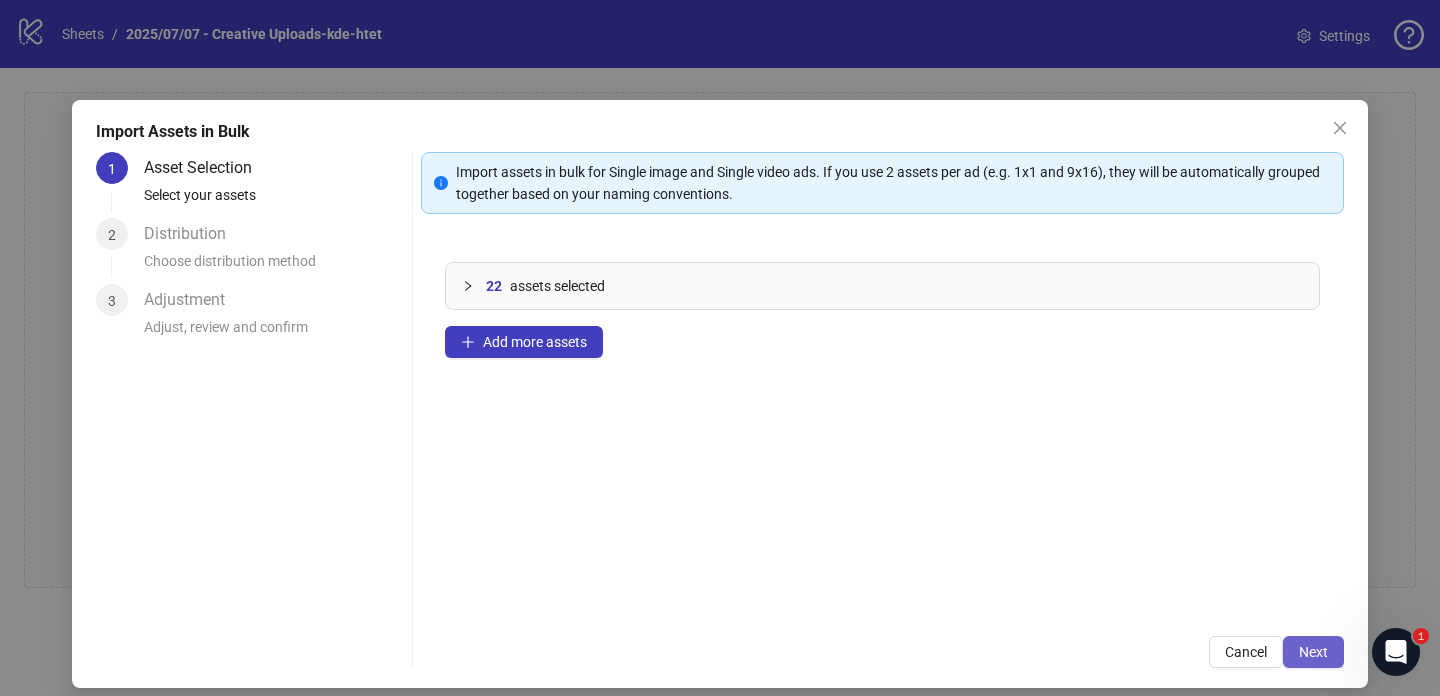 click on "Next" at bounding box center (1313, 652) 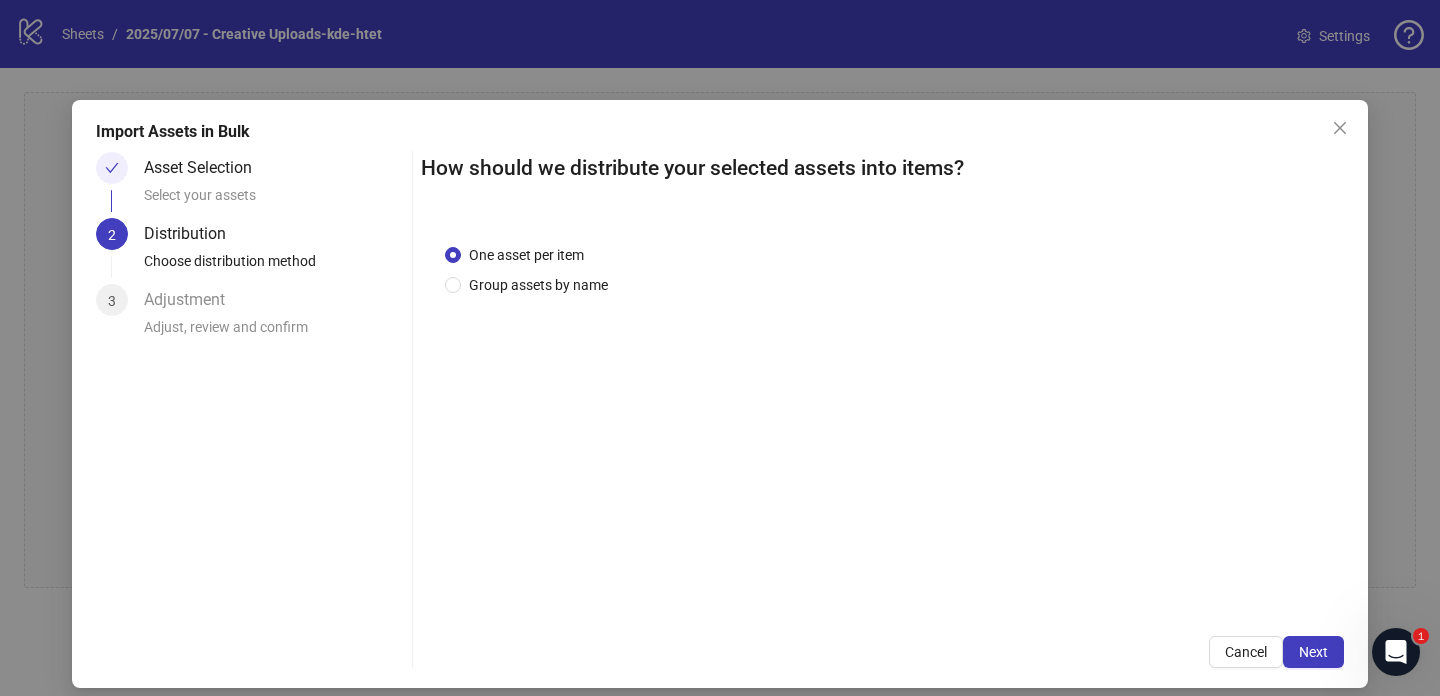 click on "Next" at bounding box center (1313, 652) 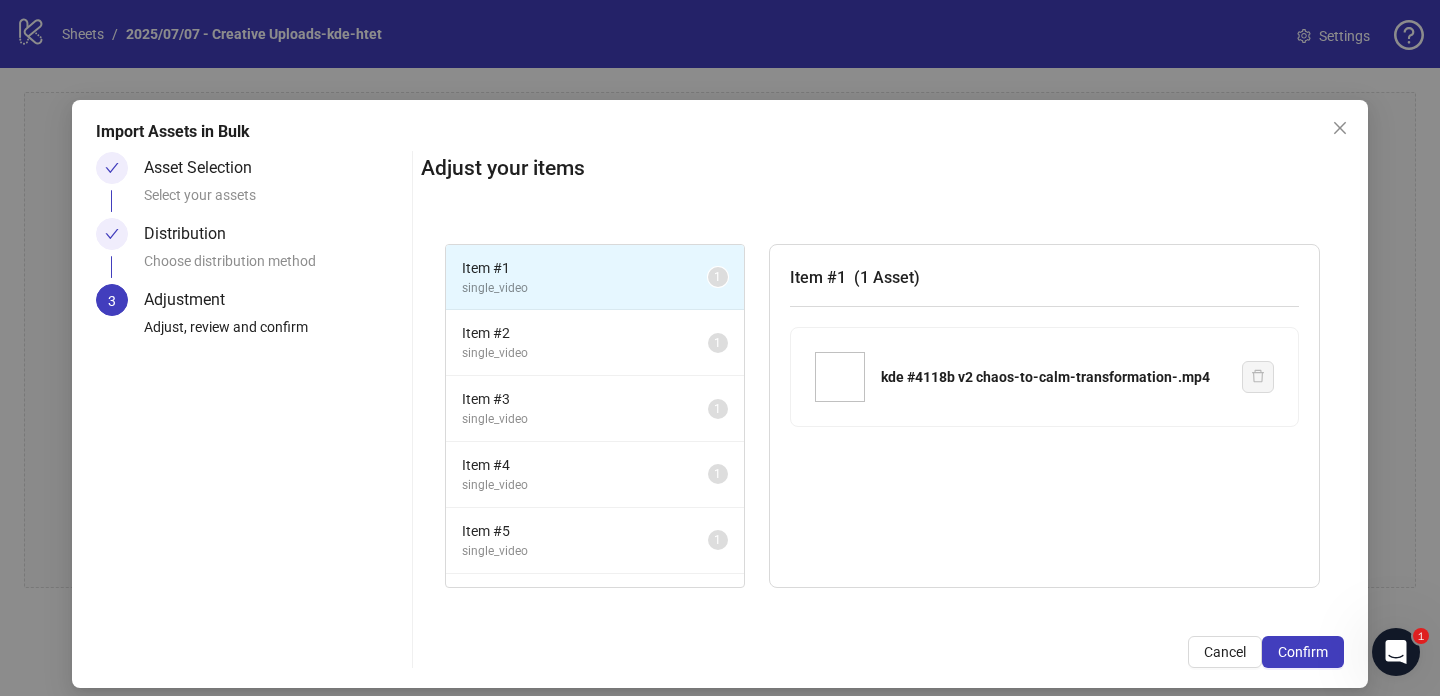 click on "Confirm" at bounding box center [1303, 652] 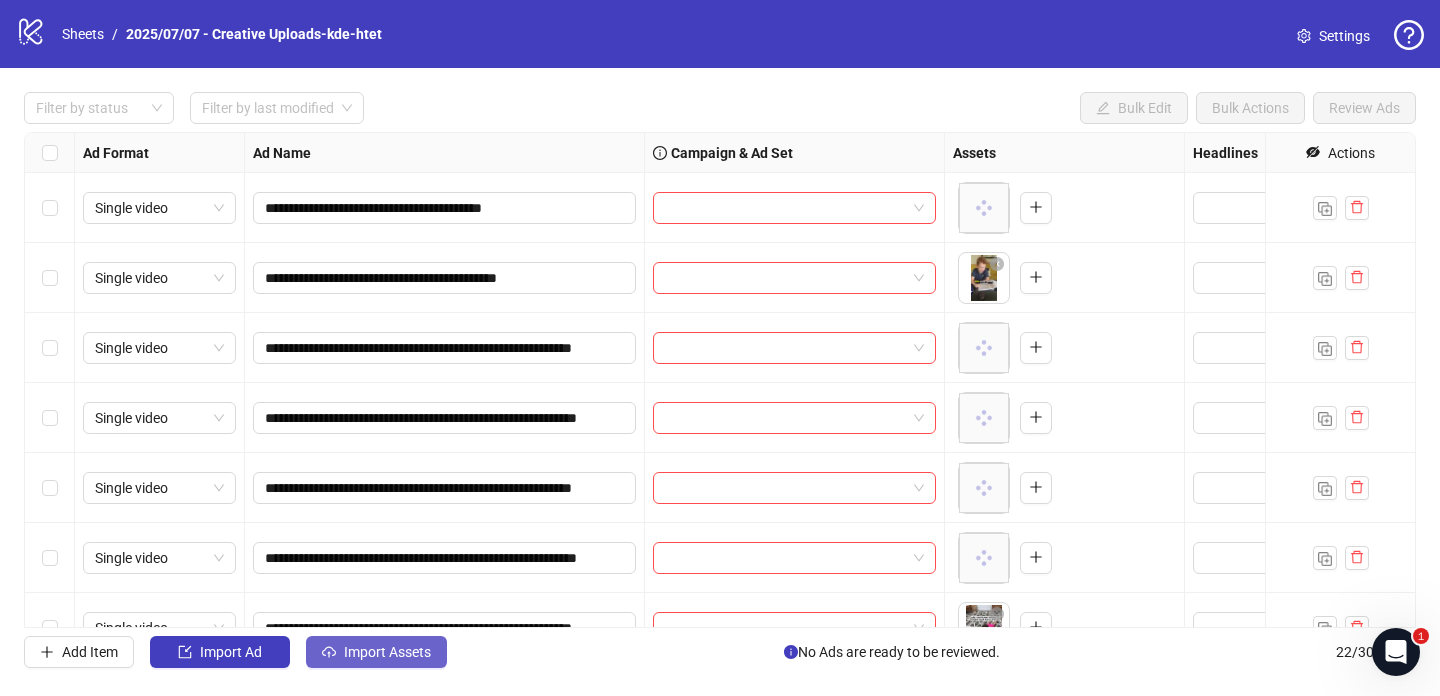 click on "Import Assets" at bounding box center (231, 652) 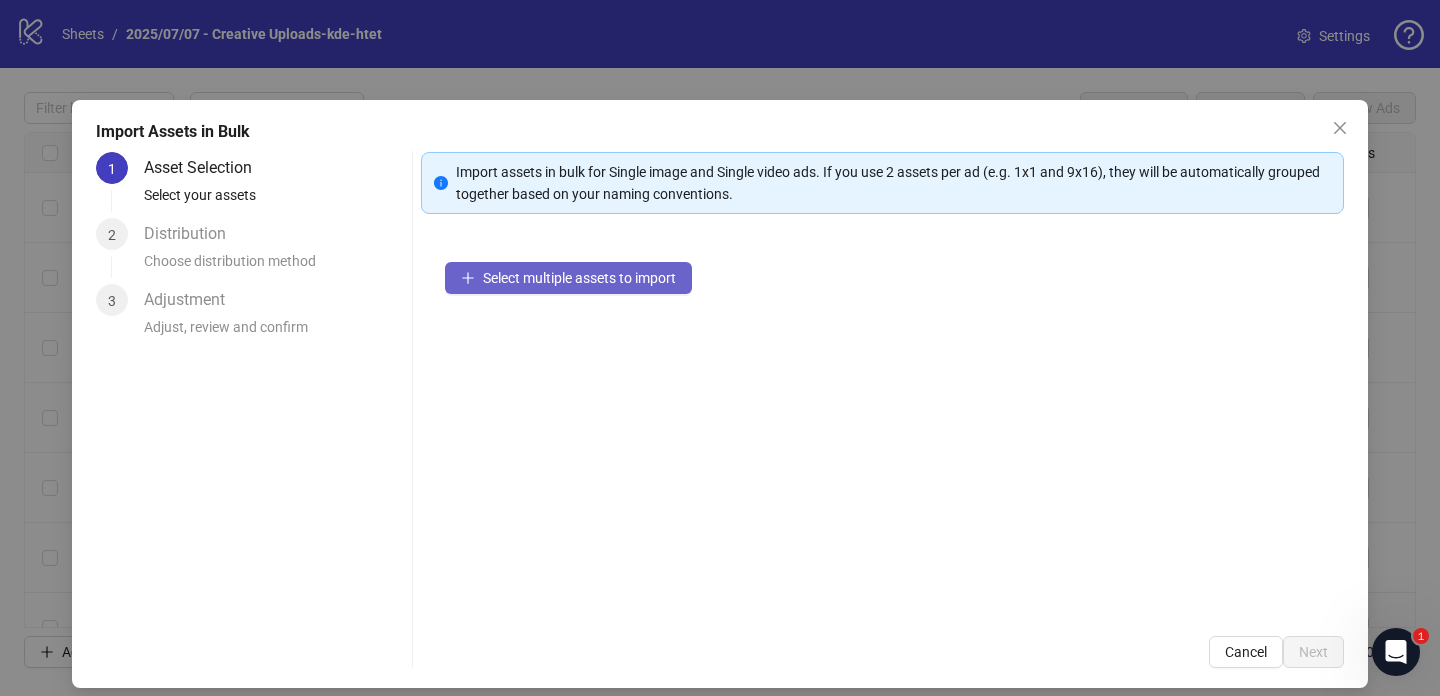 click on "Select multiple assets to import" at bounding box center (579, 278) 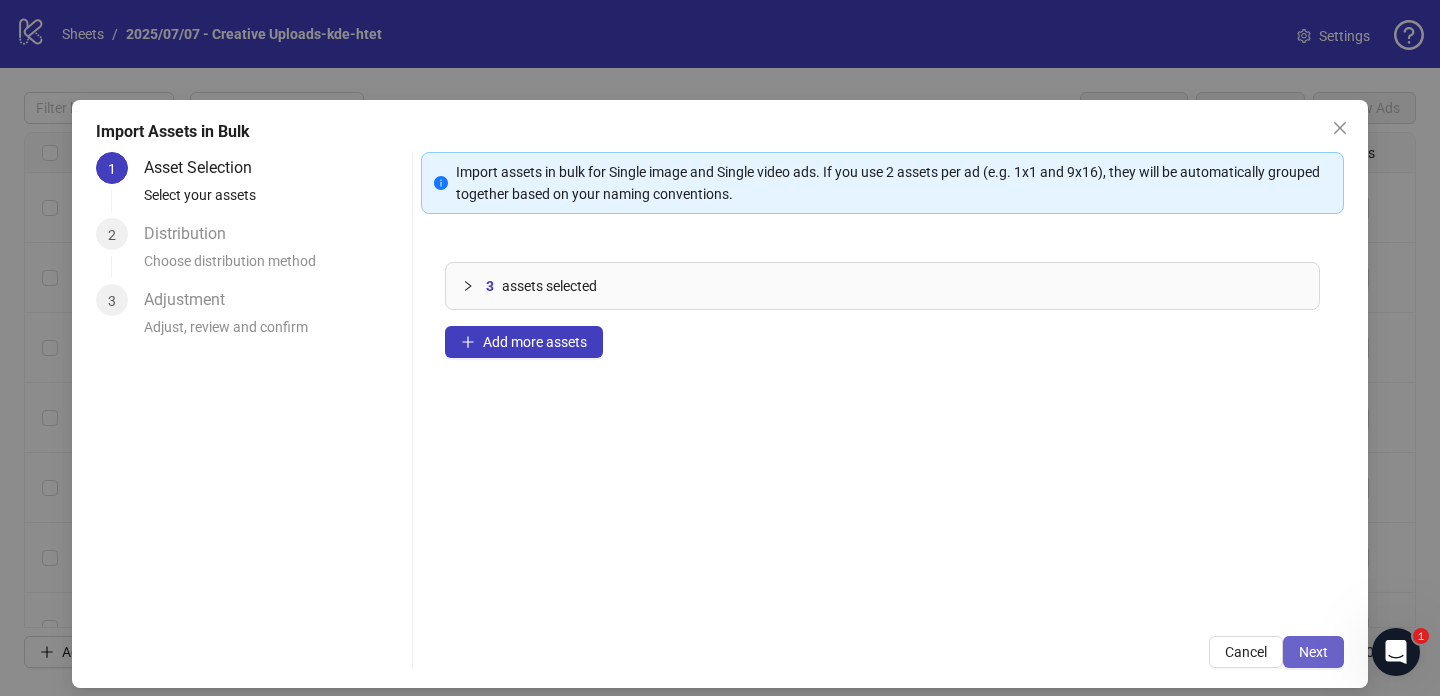 click on "Next" at bounding box center (1313, 652) 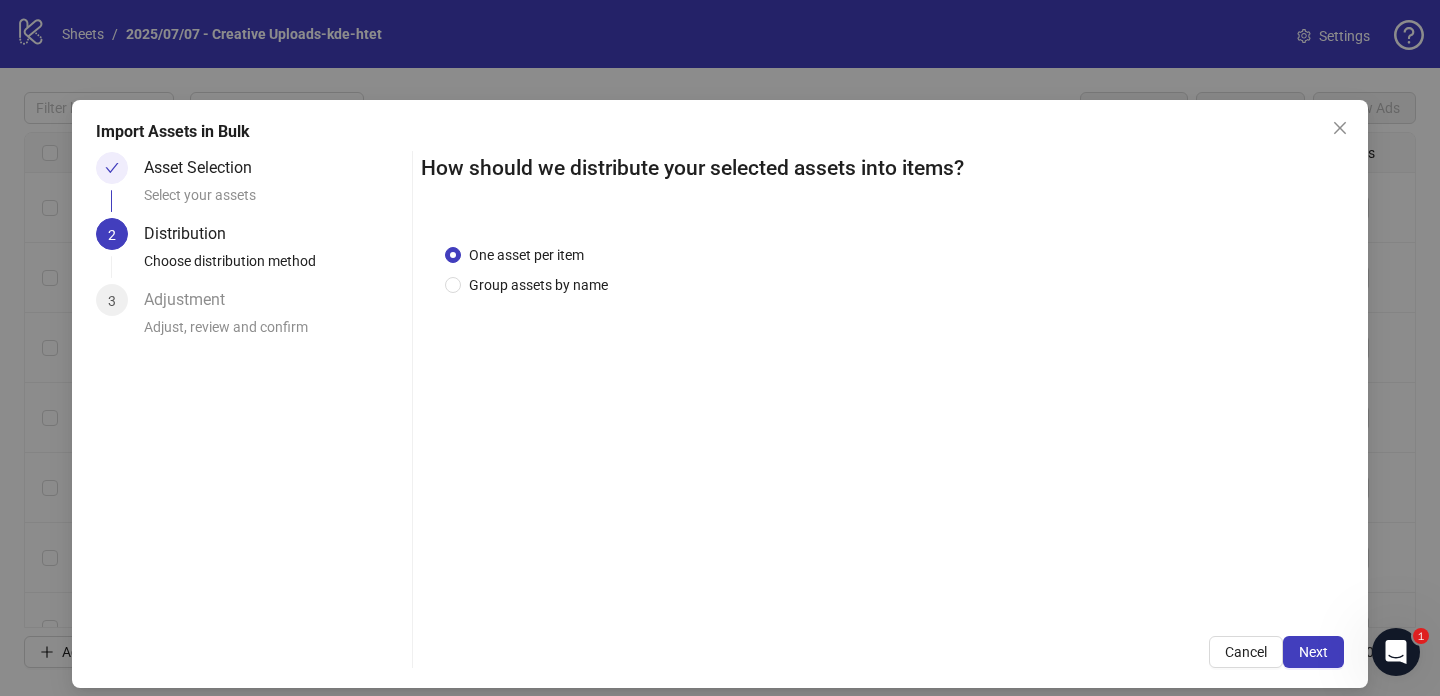 click on "Next" at bounding box center [1313, 652] 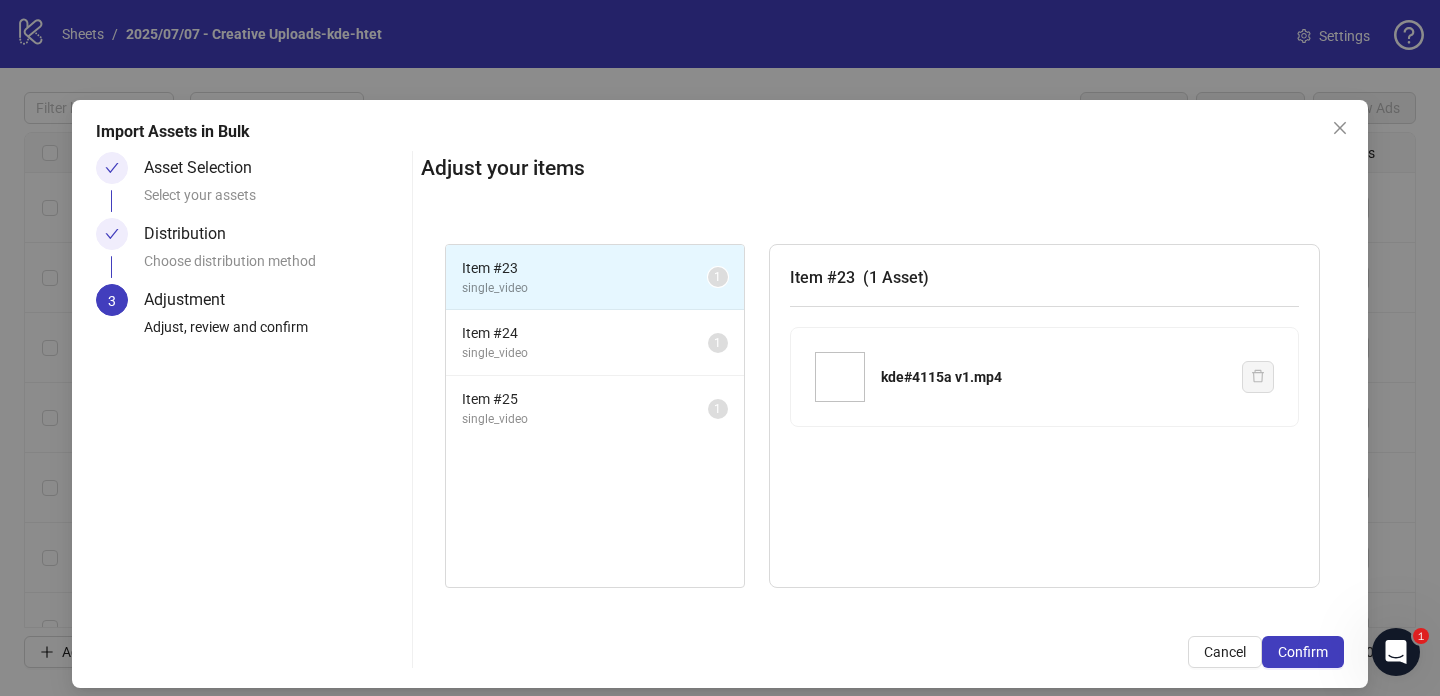 click on "Confirm" at bounding box center [1303, 652] 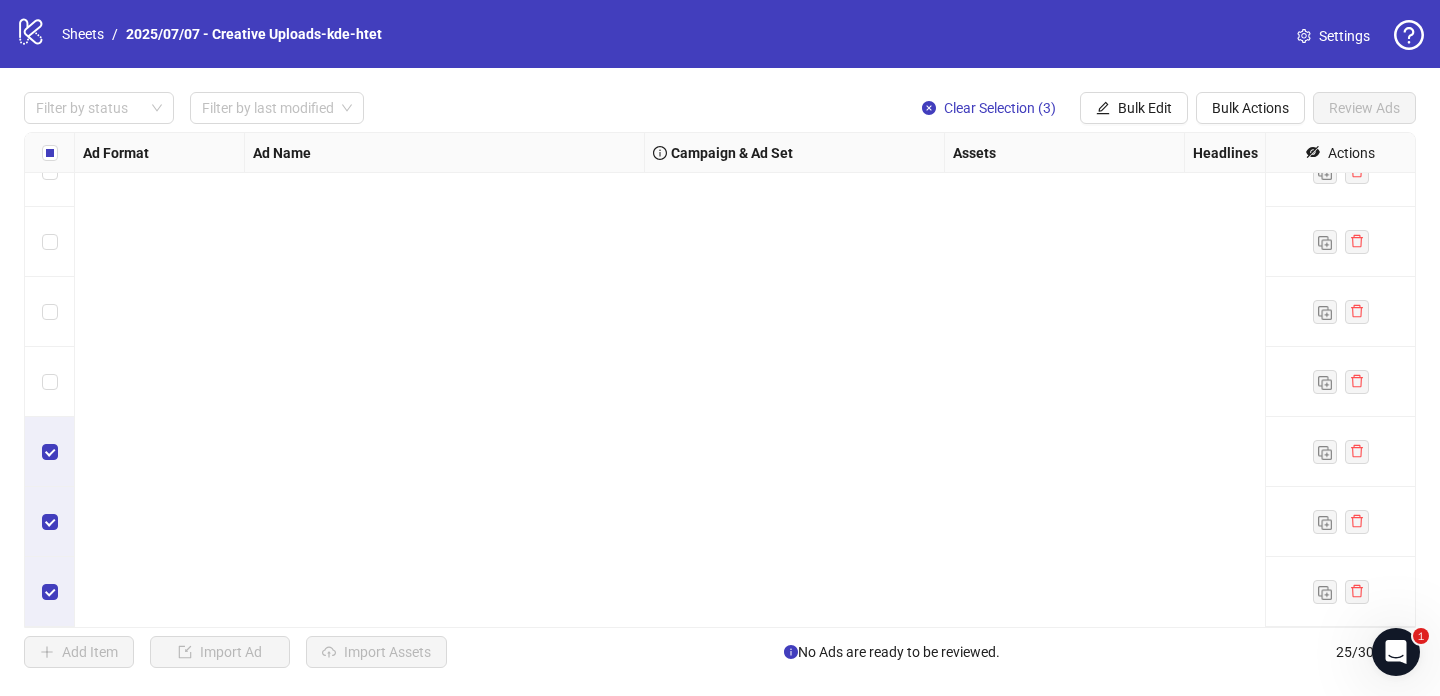 scroll, scrollTop: 0, scrollLeft: 0, axis: both 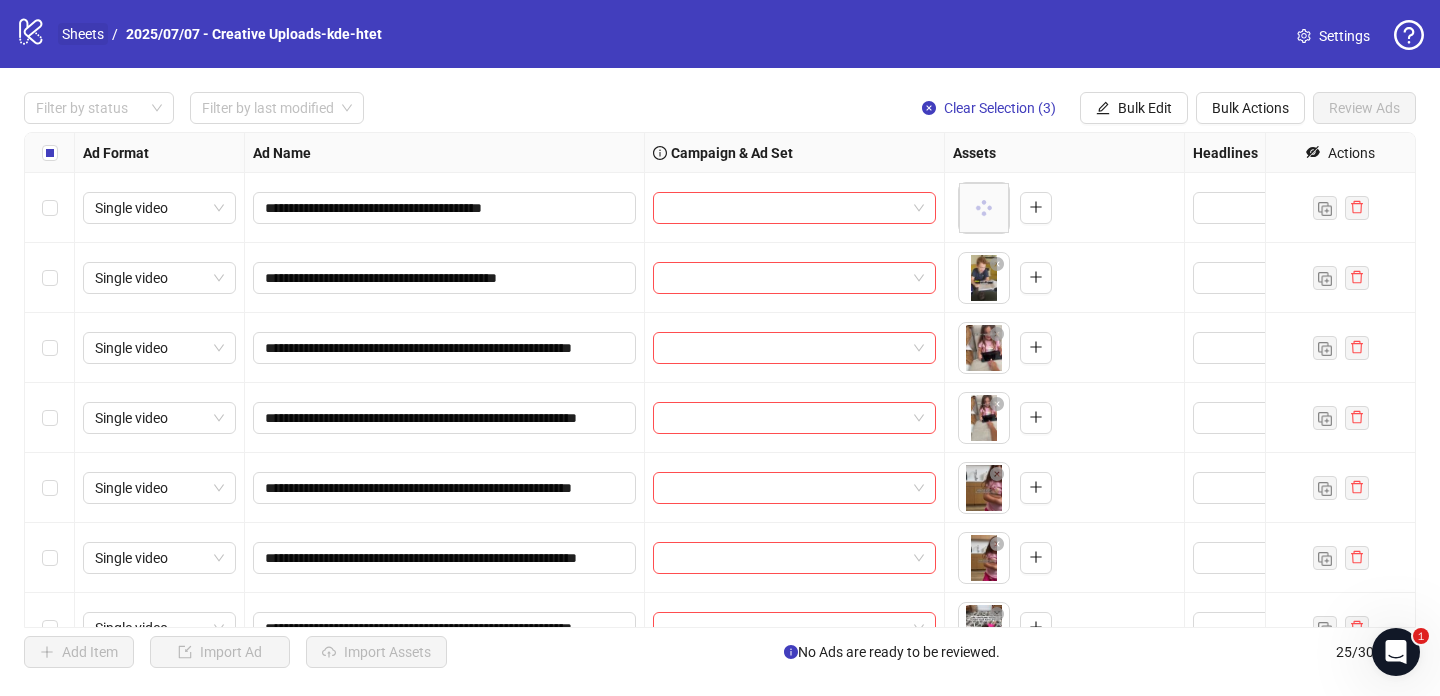 click on "Sheets" at bounding box center [83, 34] 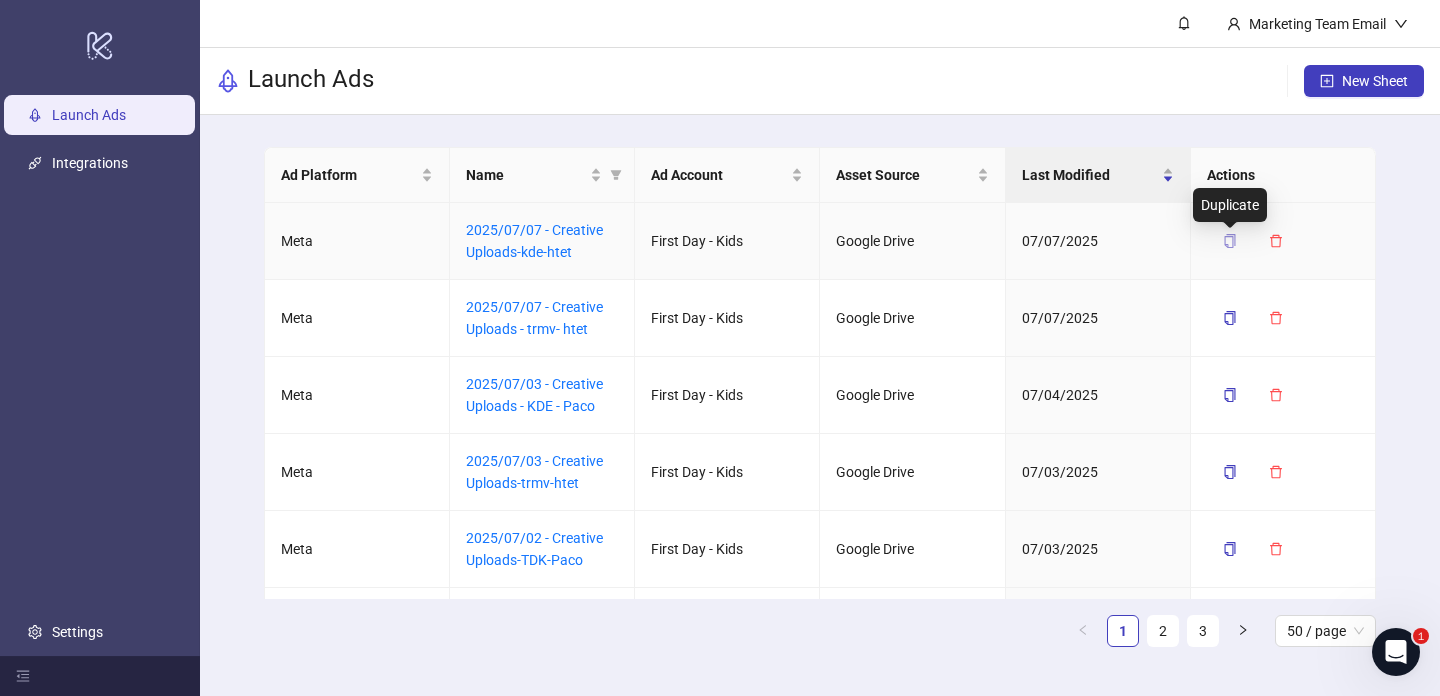 click at bounding box center [1230, 241] 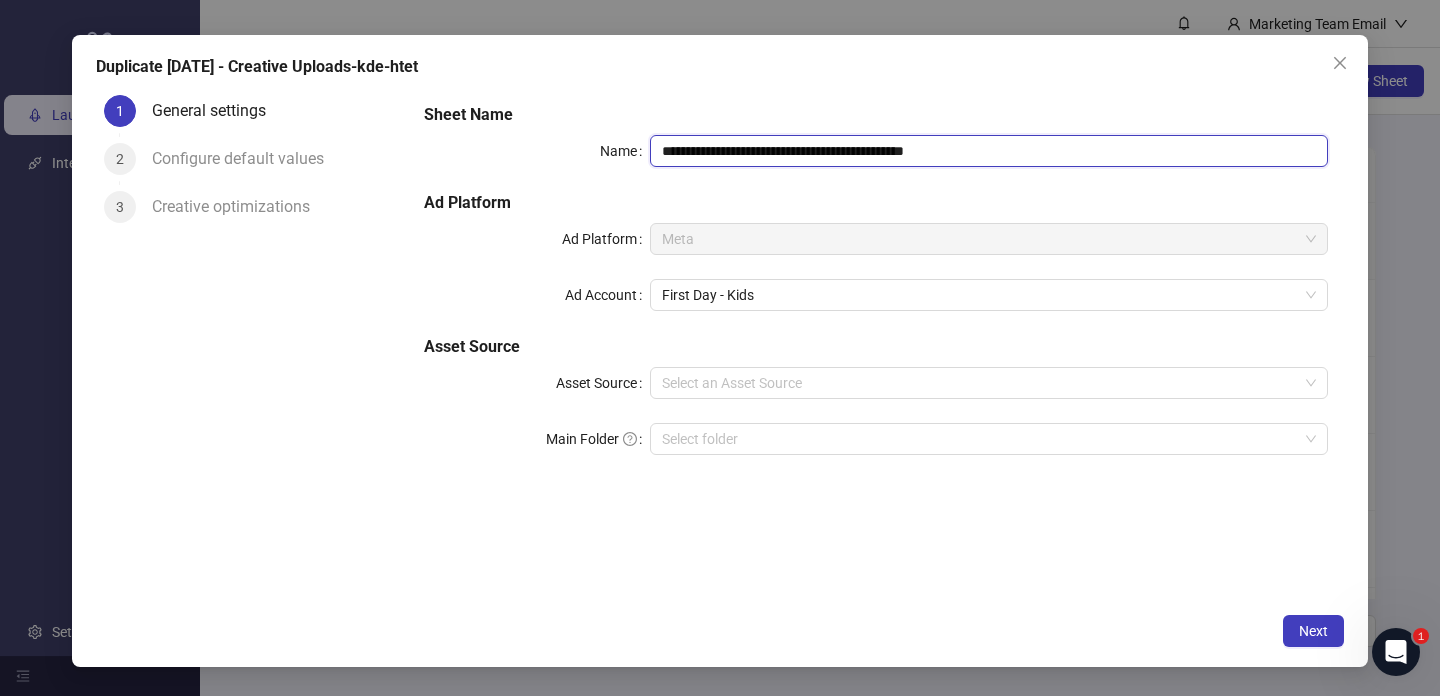 click on "**********" at bounding box center (989, 151) 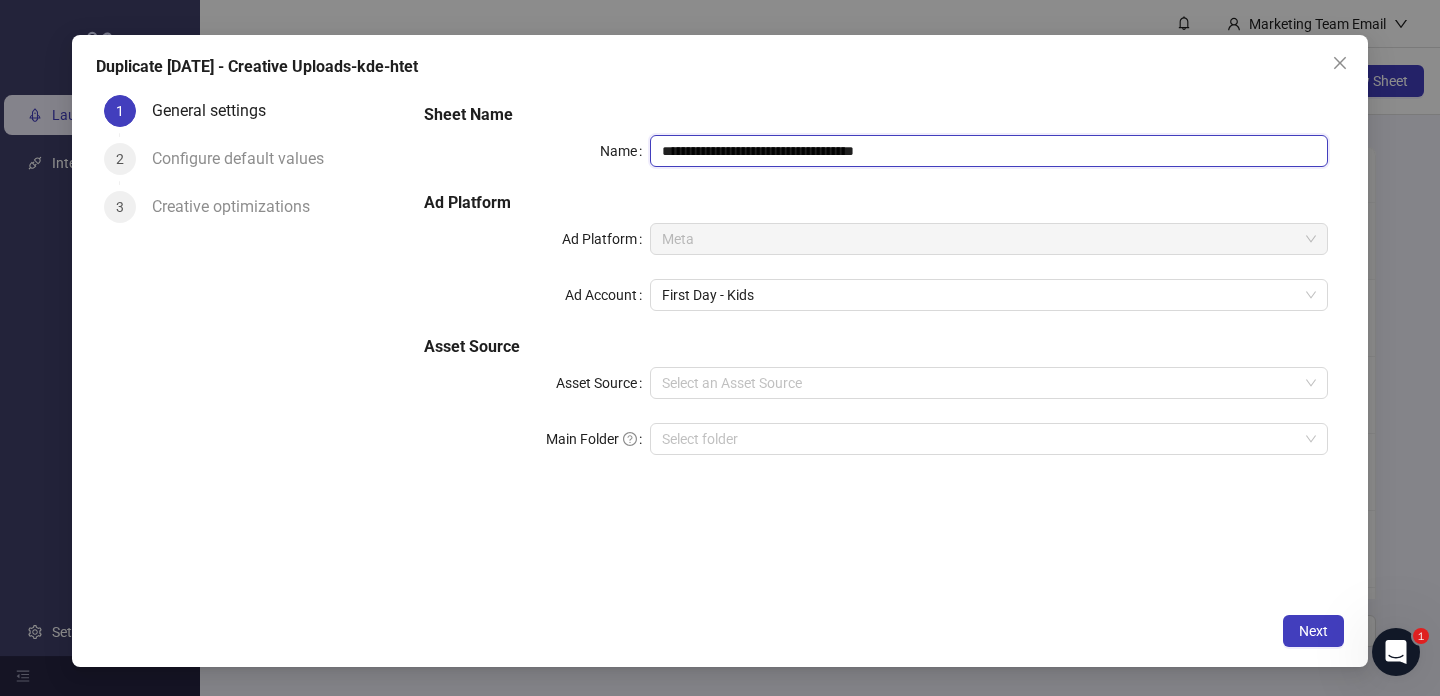 click on "**********" at bounding box center (989, 151) 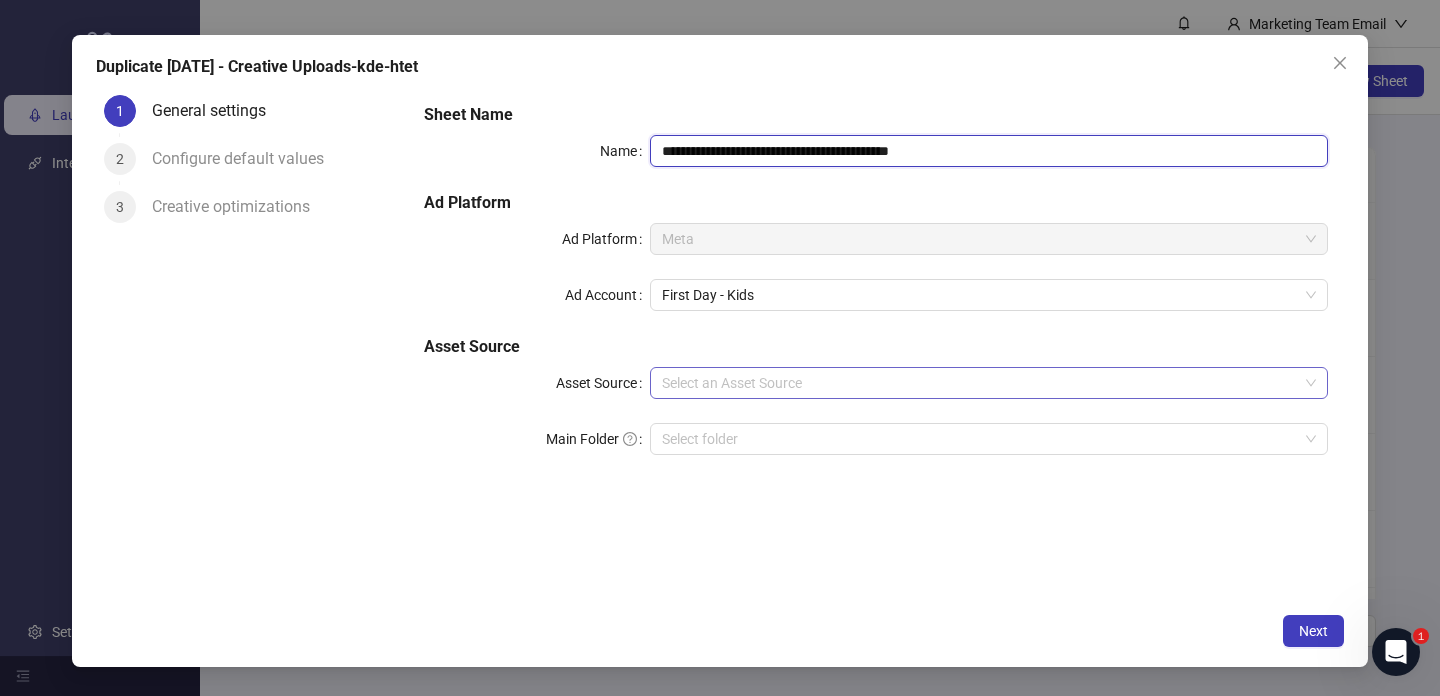 type on "**********" 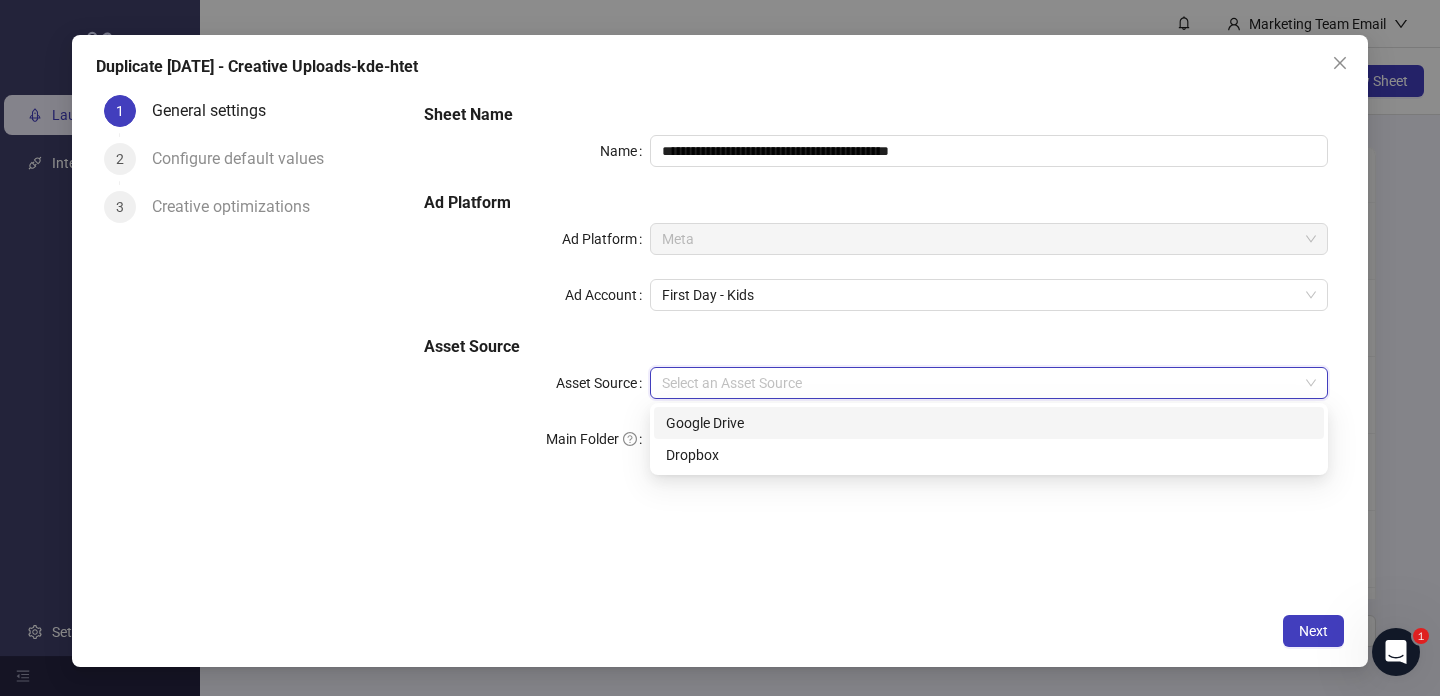 click on "Asset Source" at bounding box center [980, 383] 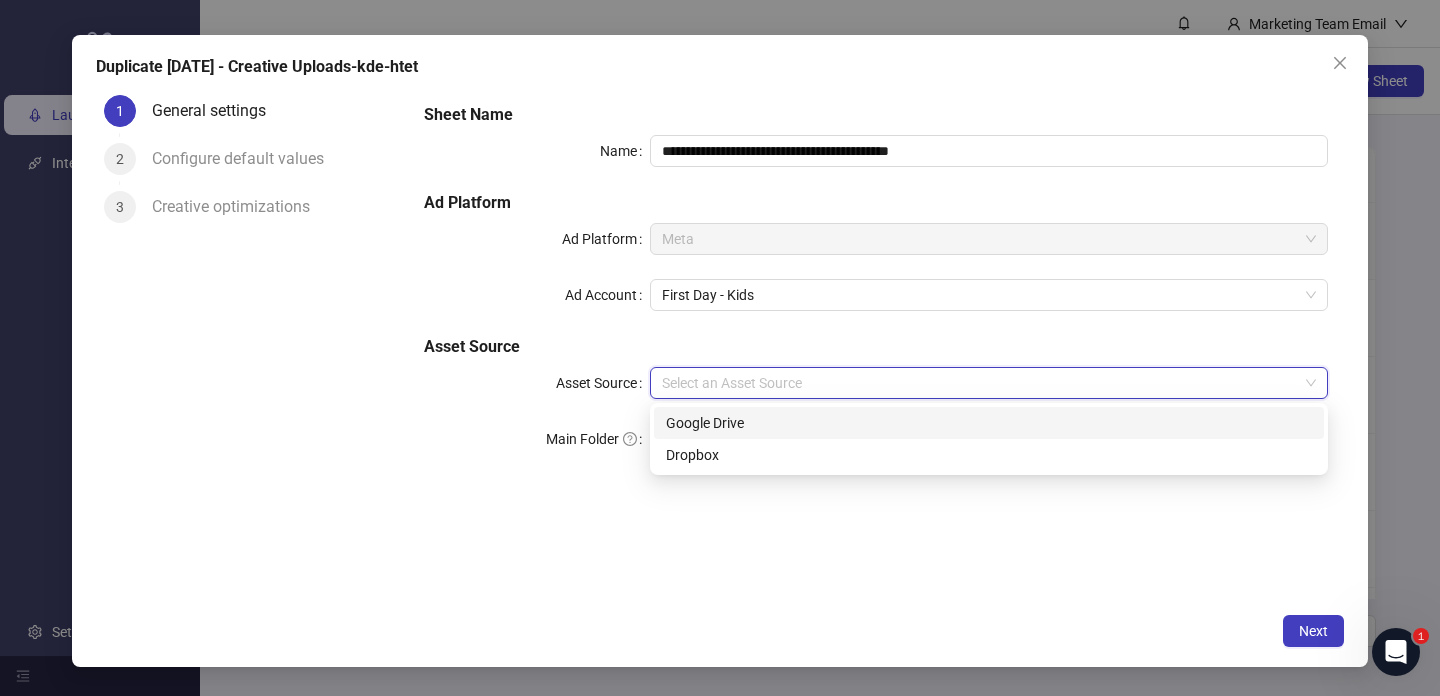 click on "Google Drive" at bounding box center [989, 423] 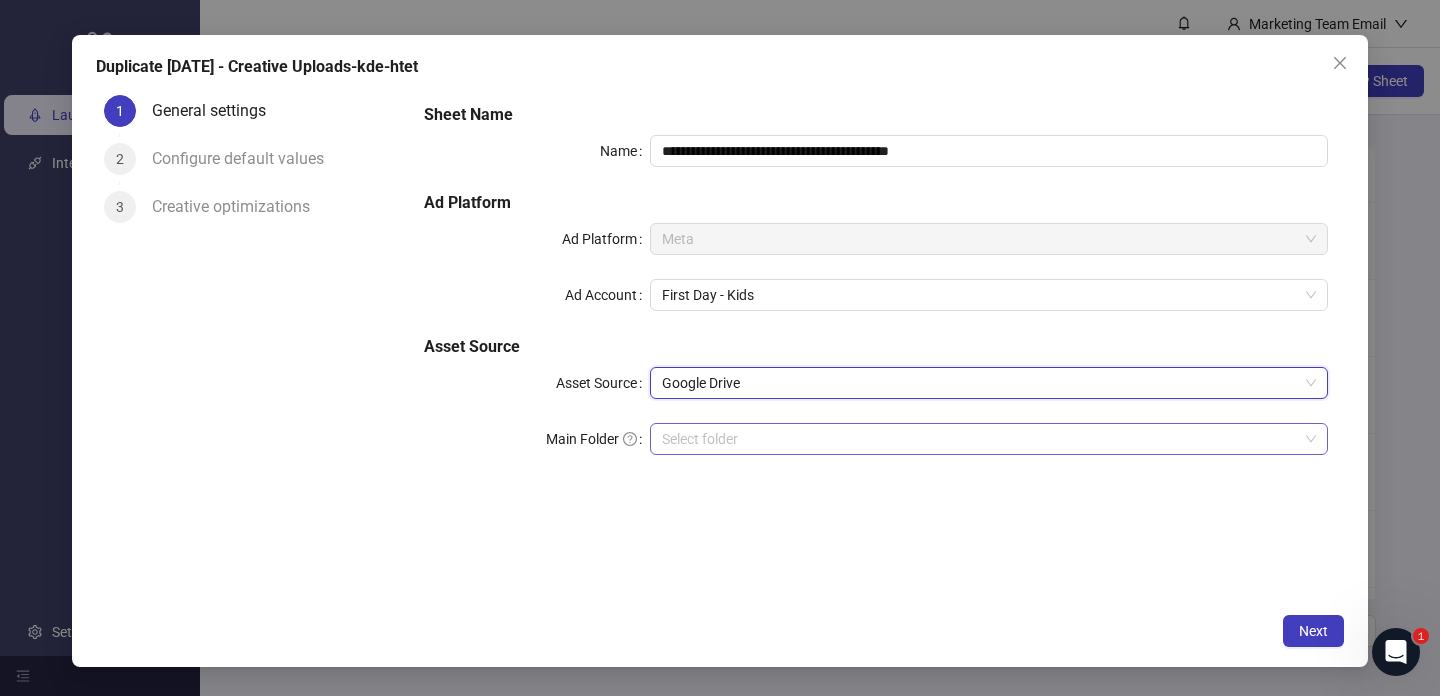click on "Main Folder" at bounding box center (980, 439) 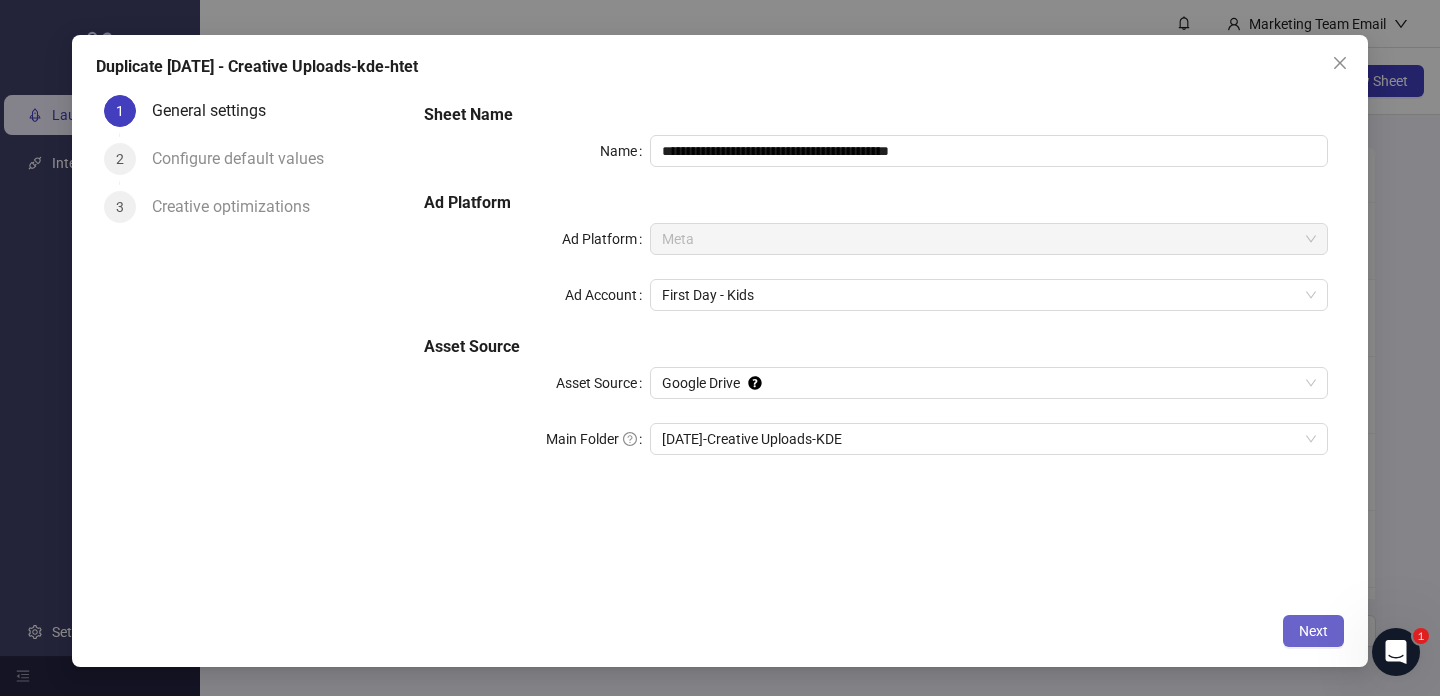 click on "Next" at bounding box center [1313, 631] 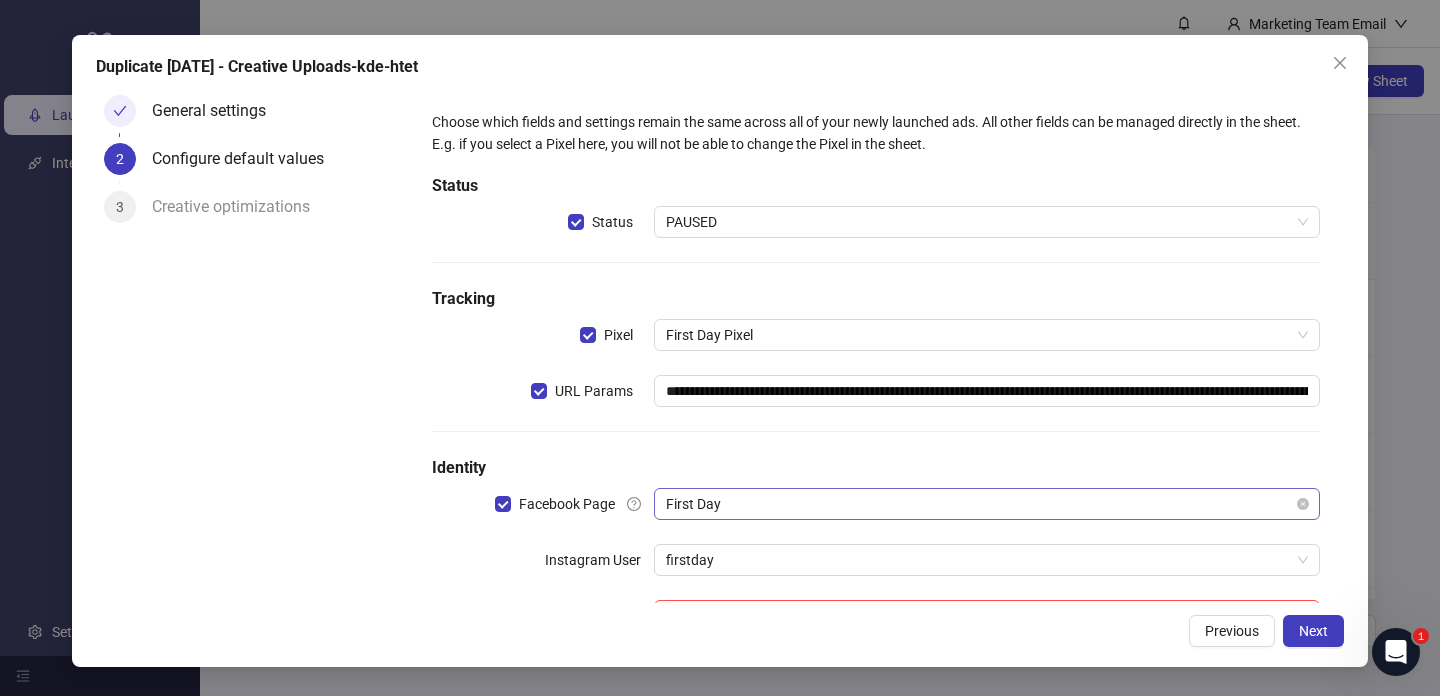 scroll, scrollTop: 77, scrollLeft: 0, axis: vertical 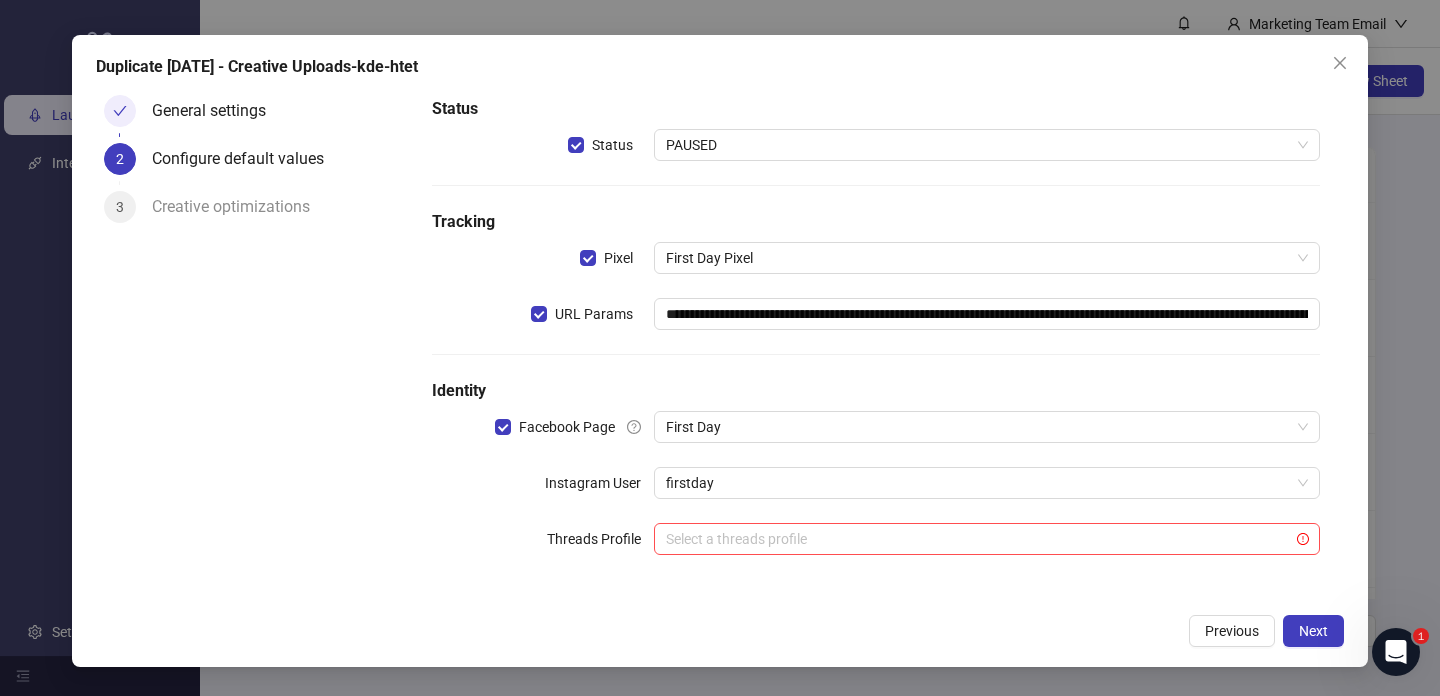 click on "General settings" at bounding box center [217, 111] 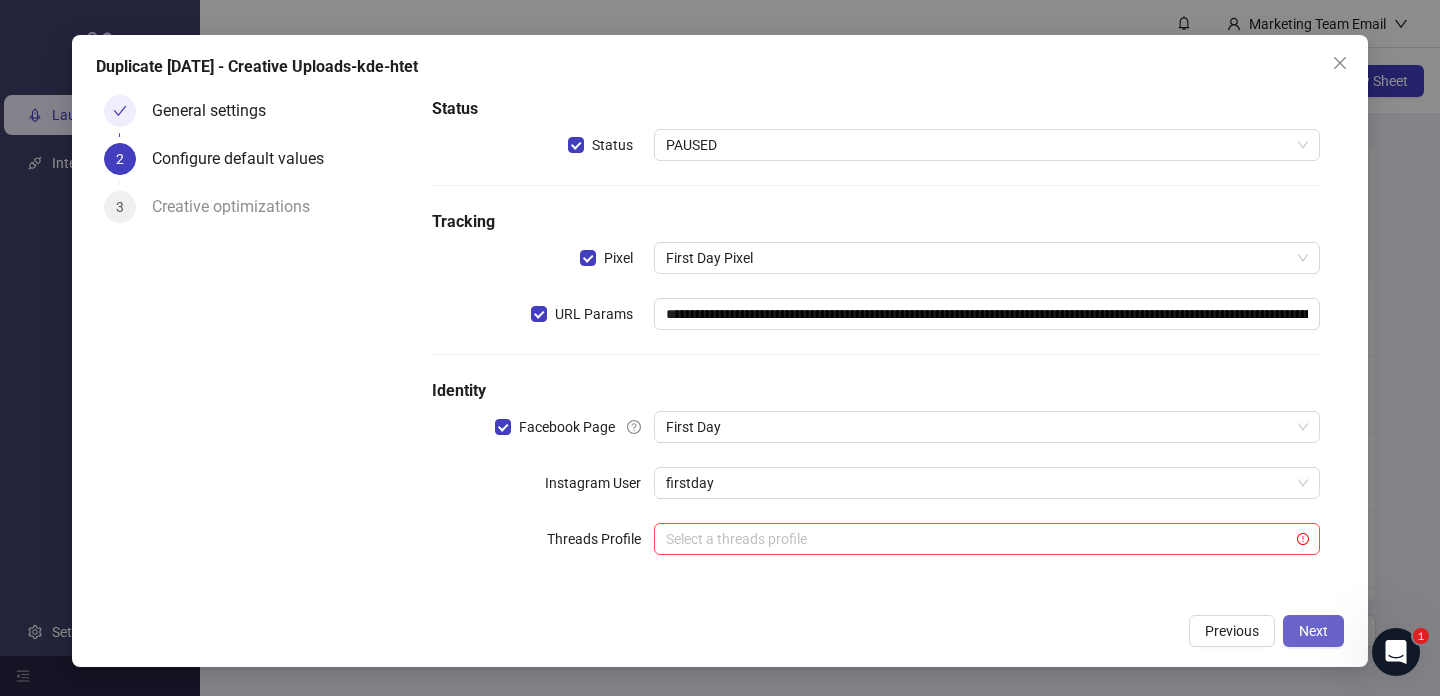 click on "Next" at bounding box center [1313, 631] 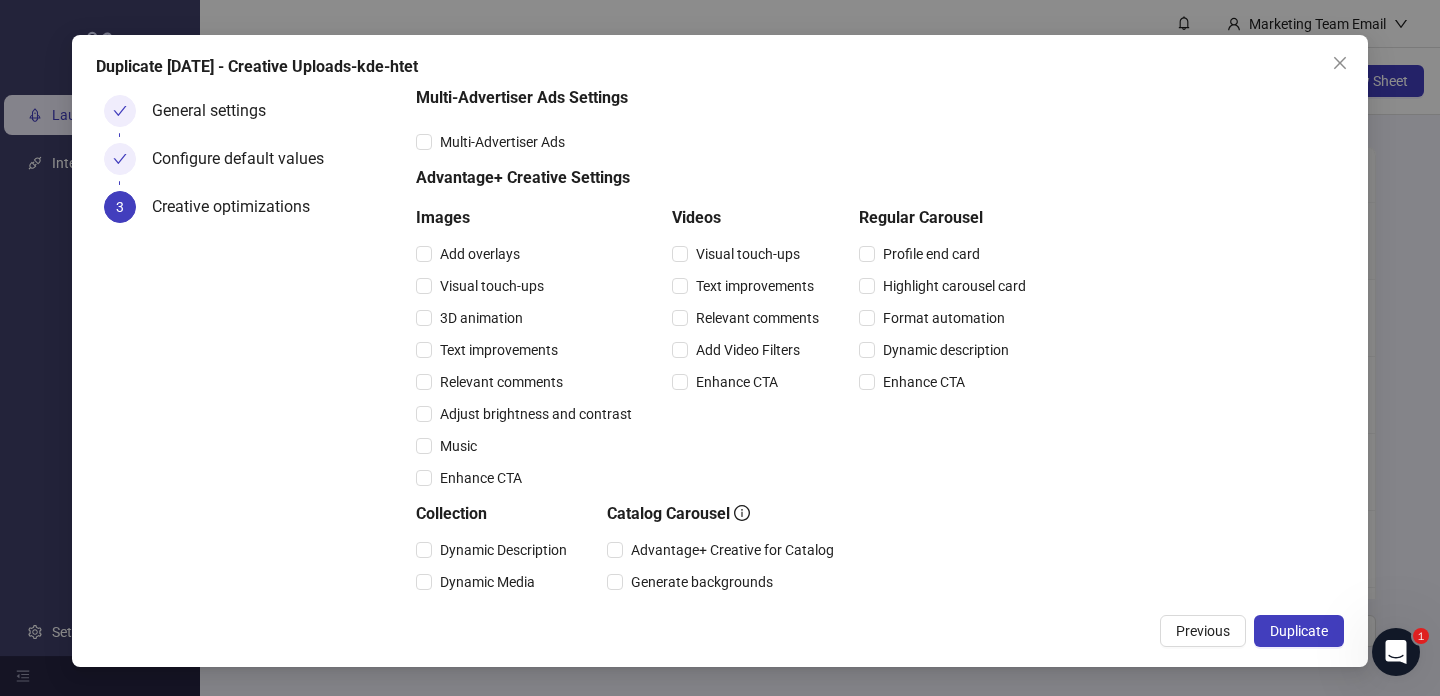 click on "Duplicate" at bounding box center [1299, 631] 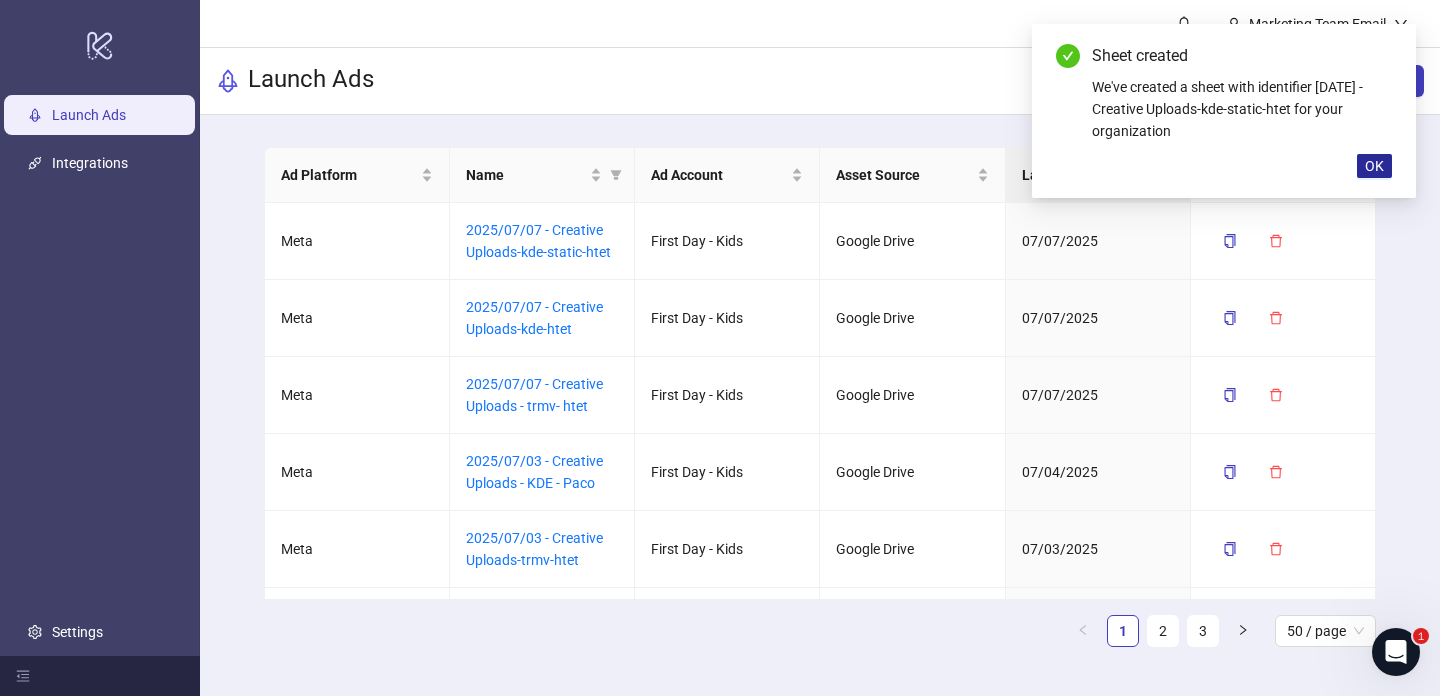 click on "OK" at bounding box center (1374, 166) 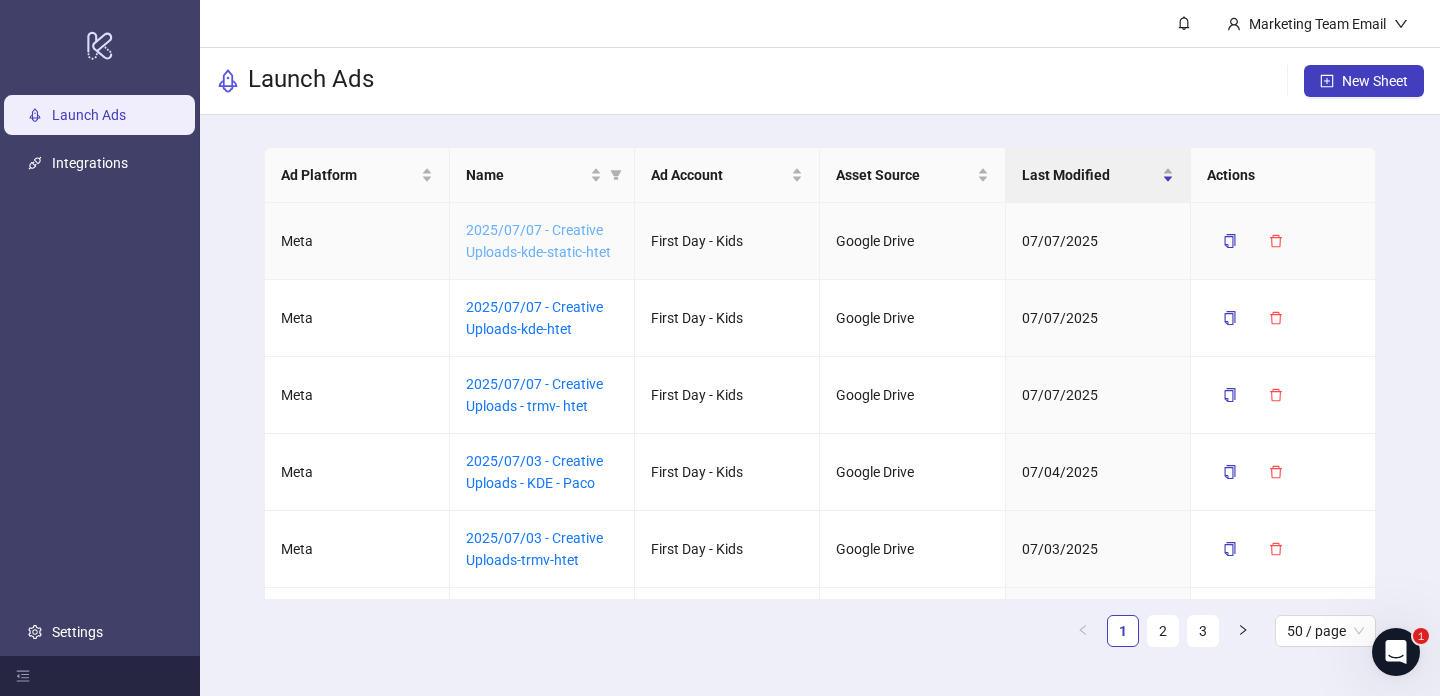 click on "2025/07/07 - Creative Uploads-kde-static-htet" at bounding box center (538, 241) 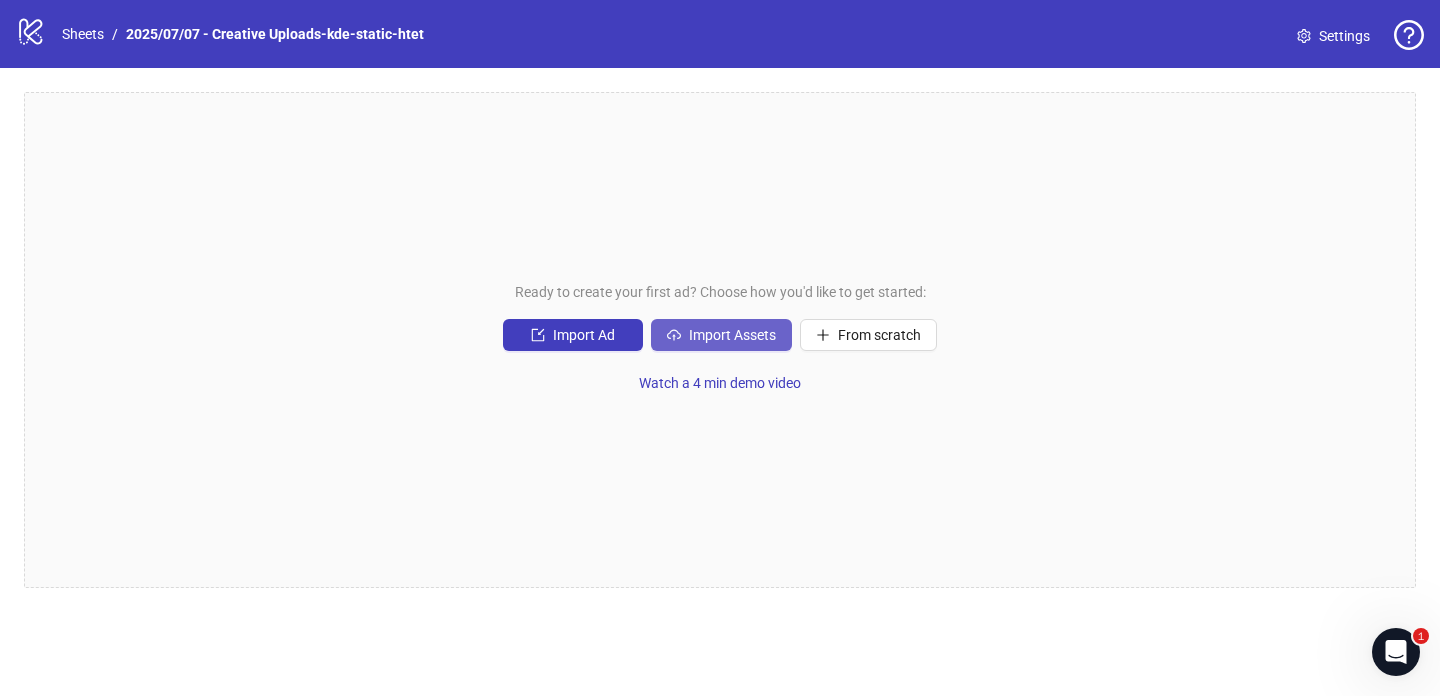 click on "Import Assets" at bounding box center [584, 335] 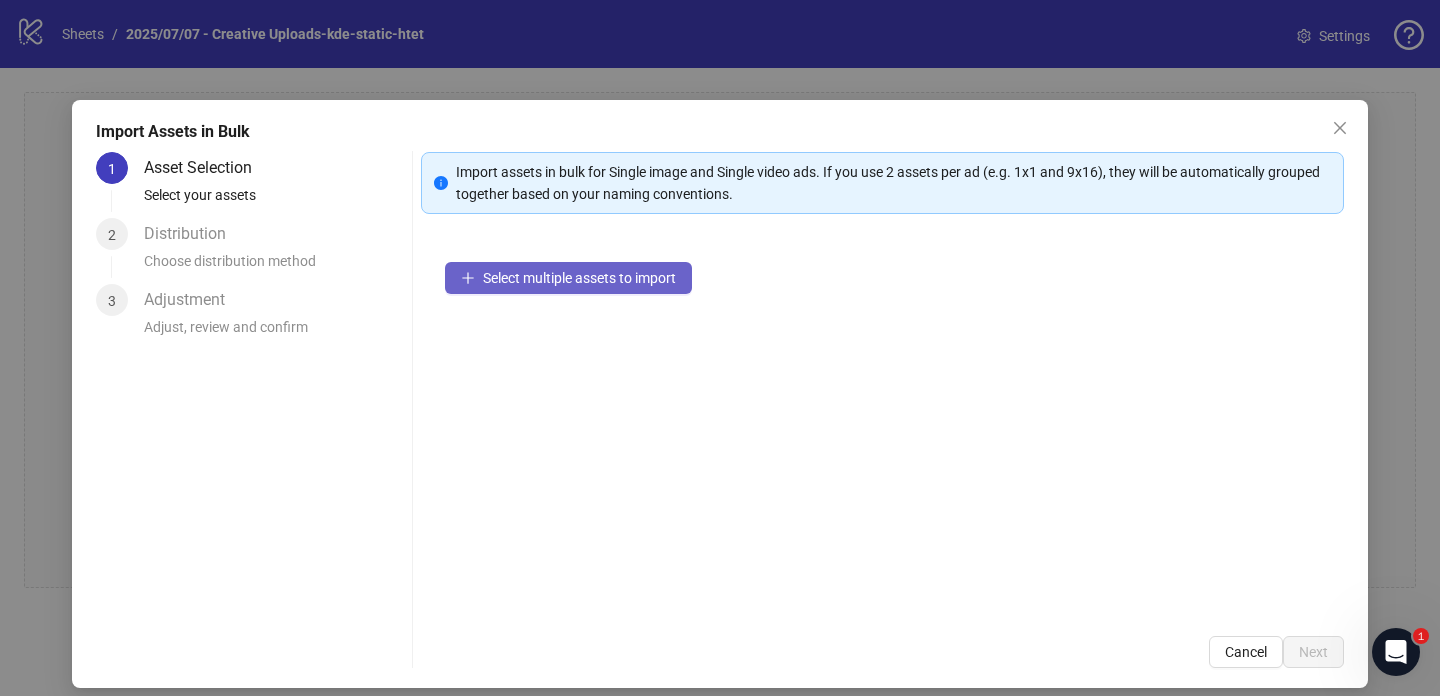 click on "Select multiple assets to import" at bounding box center (579, 278) 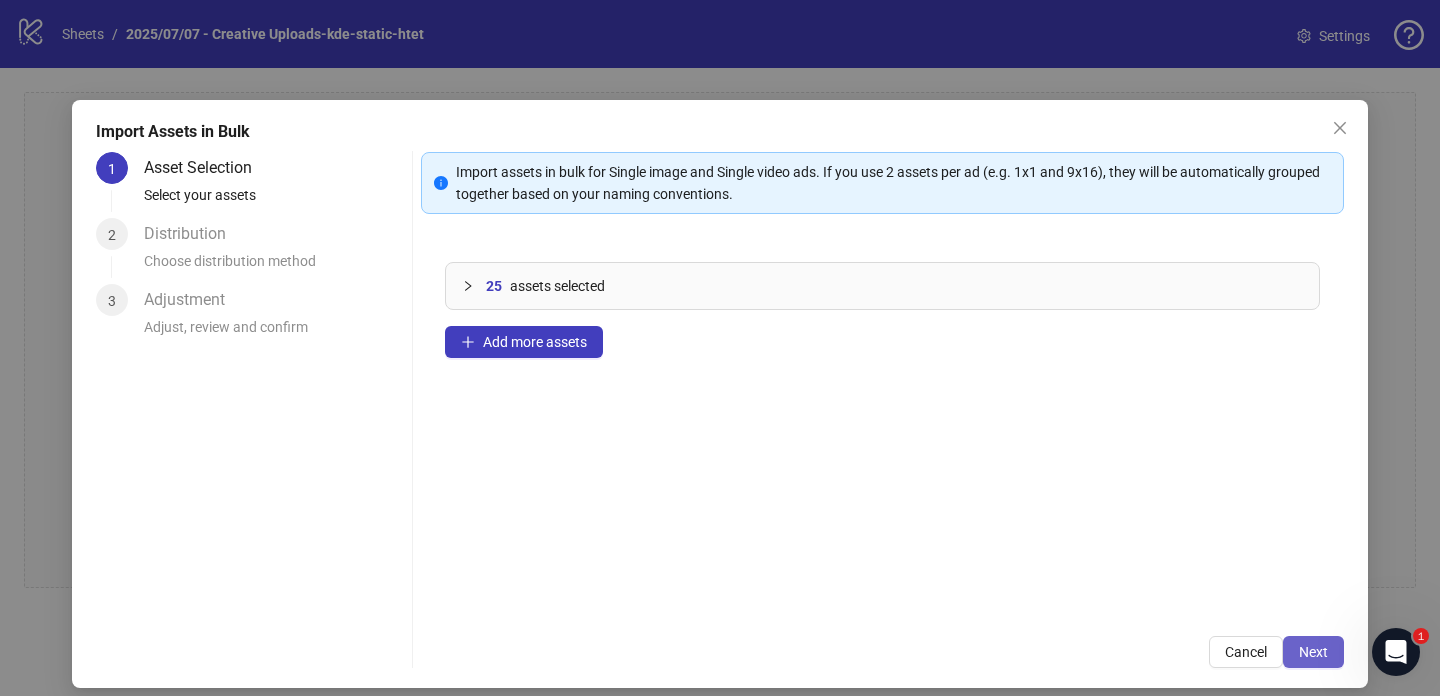 click on "Next" at bounding box center (1313, 652) 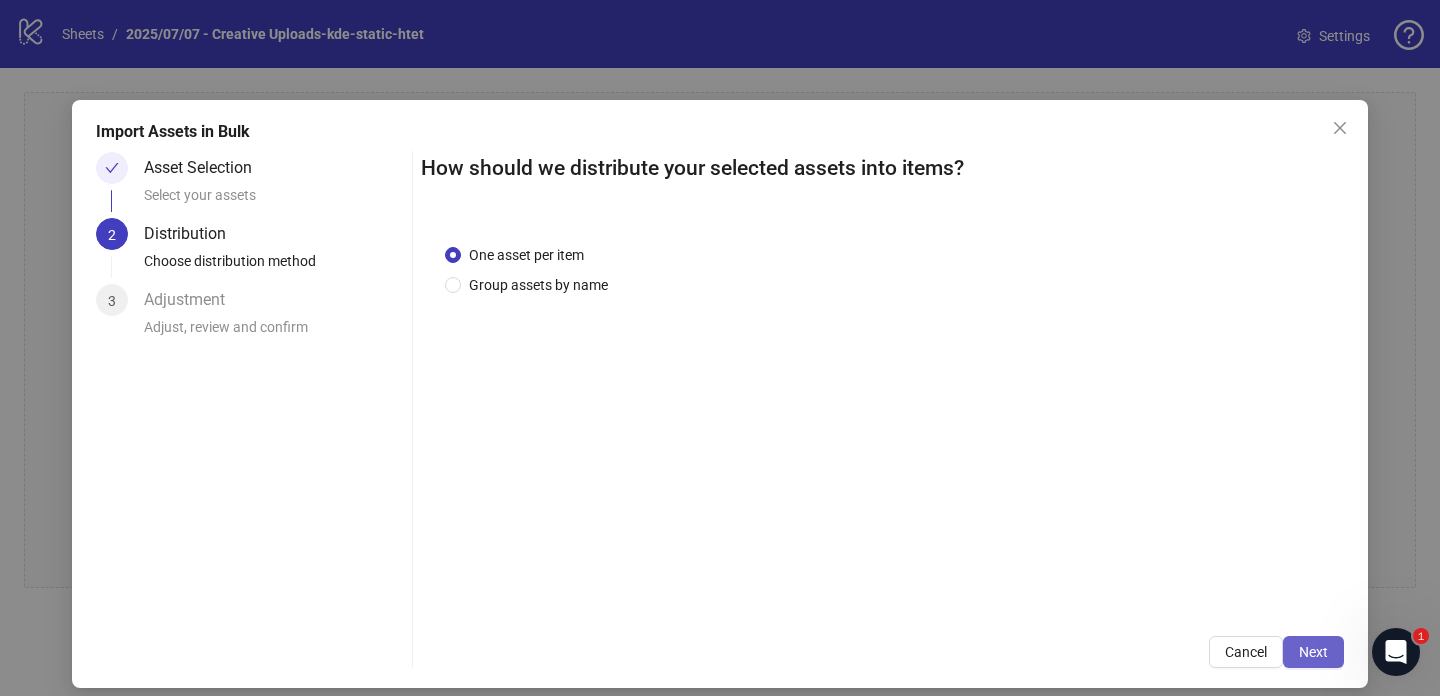 click on "Next" at bounding box center [1313, 652] 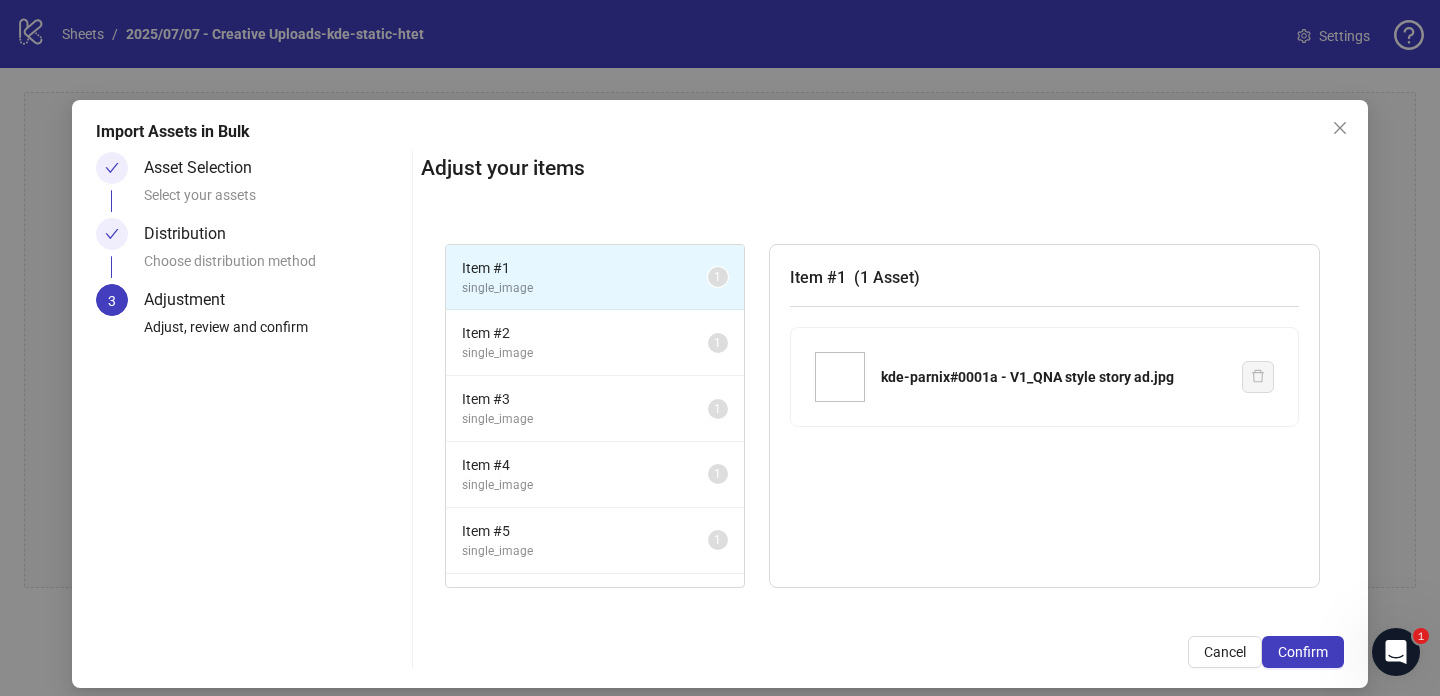 click on "Confirm" at bounding box center [1303, 652] 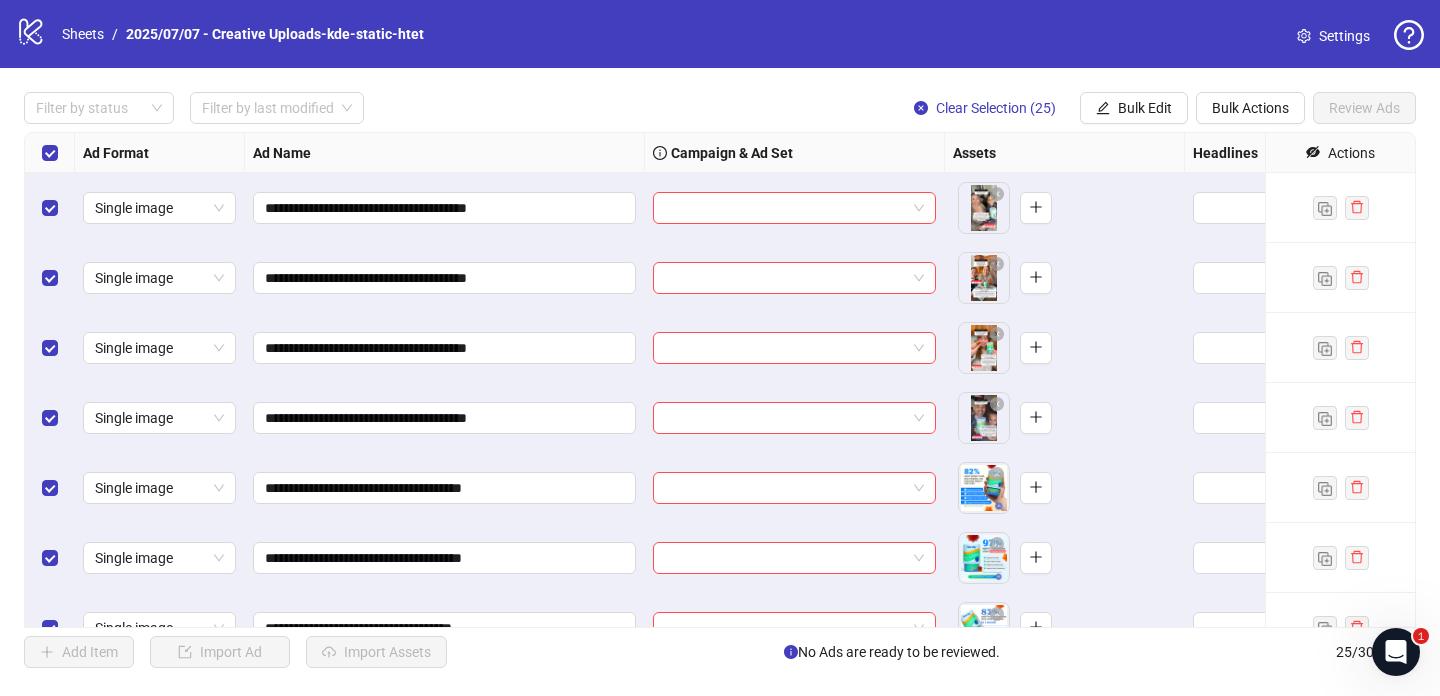 click on "Filter by status Filter by last modified Clear Selection (25) Bulk Edit Bulk Actions Review Ads" at bounding box center (720, 34) 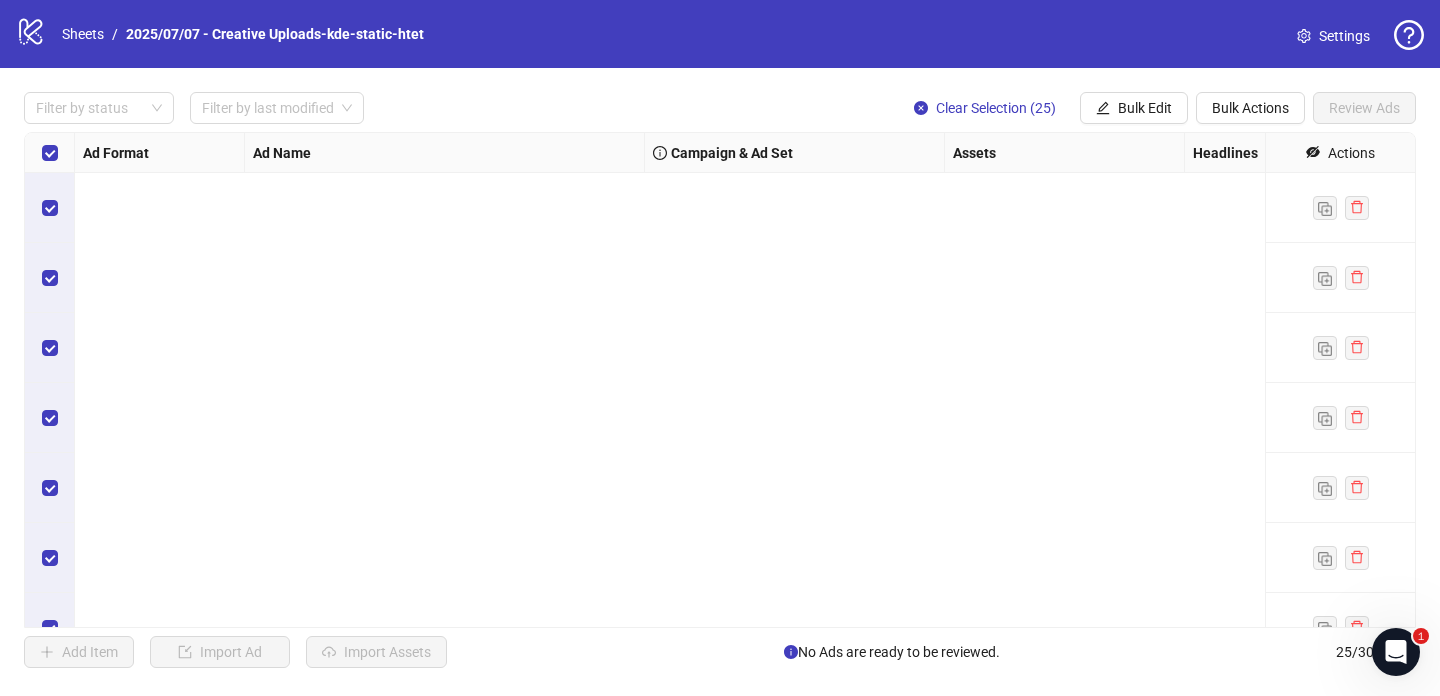 scroll, scrollTop: 941, scrollLeft: 0, axis: vertical 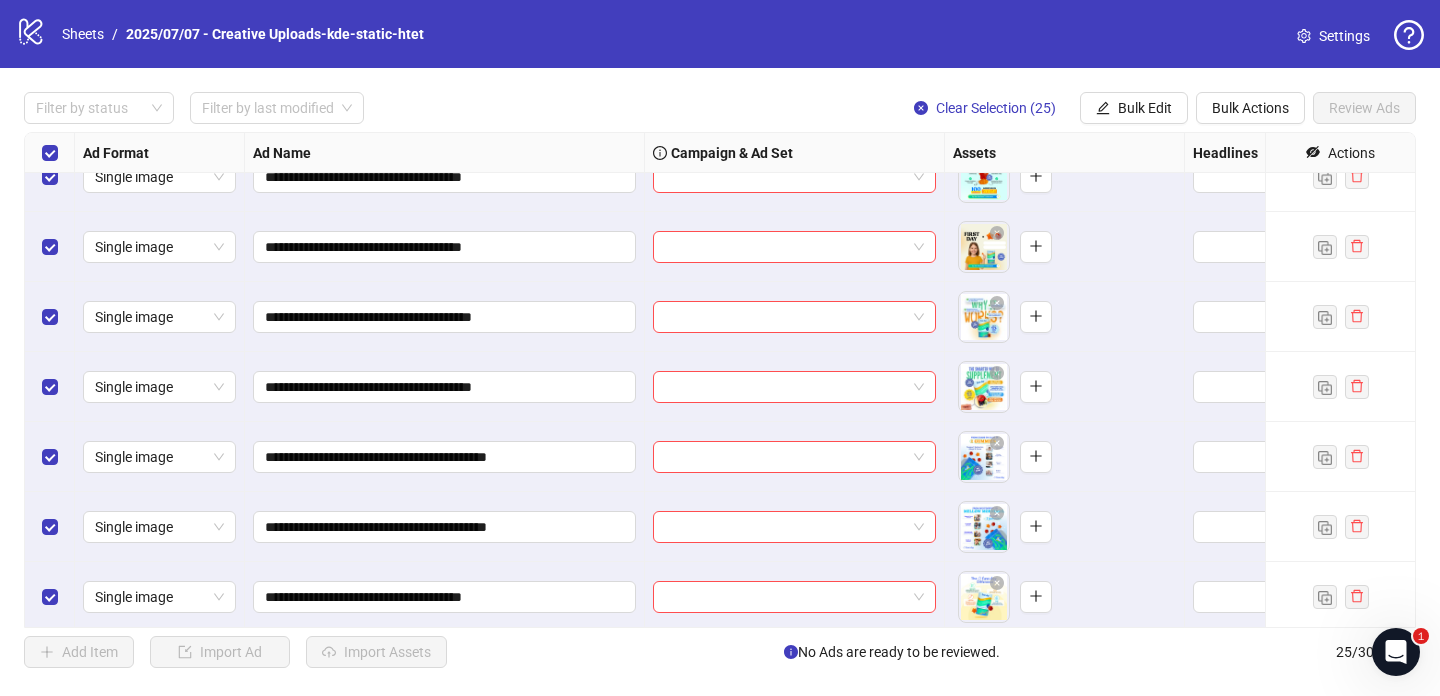 click on "Filter by status Filter by last modified Clear Selection (25) Bulk Edit Bulk Actions Review Ads" at bounding box center (720, 34) 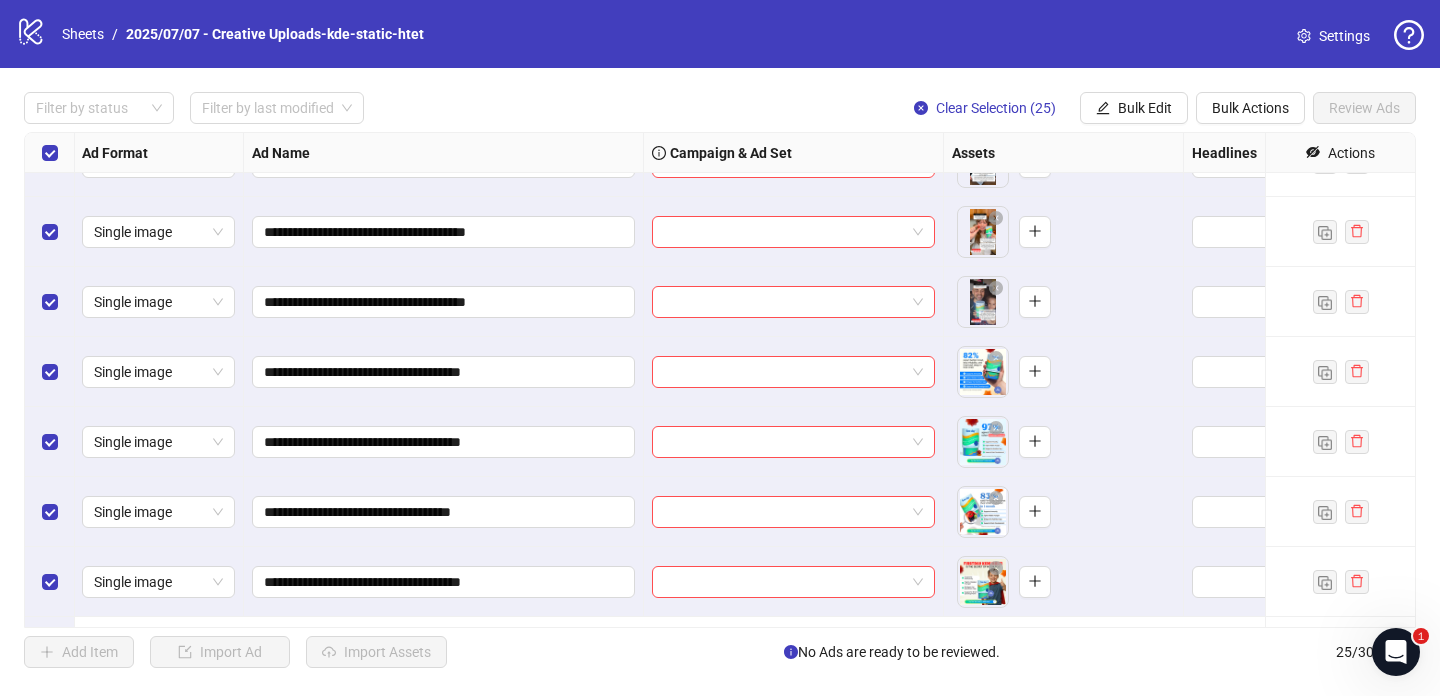 scroll, scrollTop: 0, scrollLeft: 1, axis: horizontal 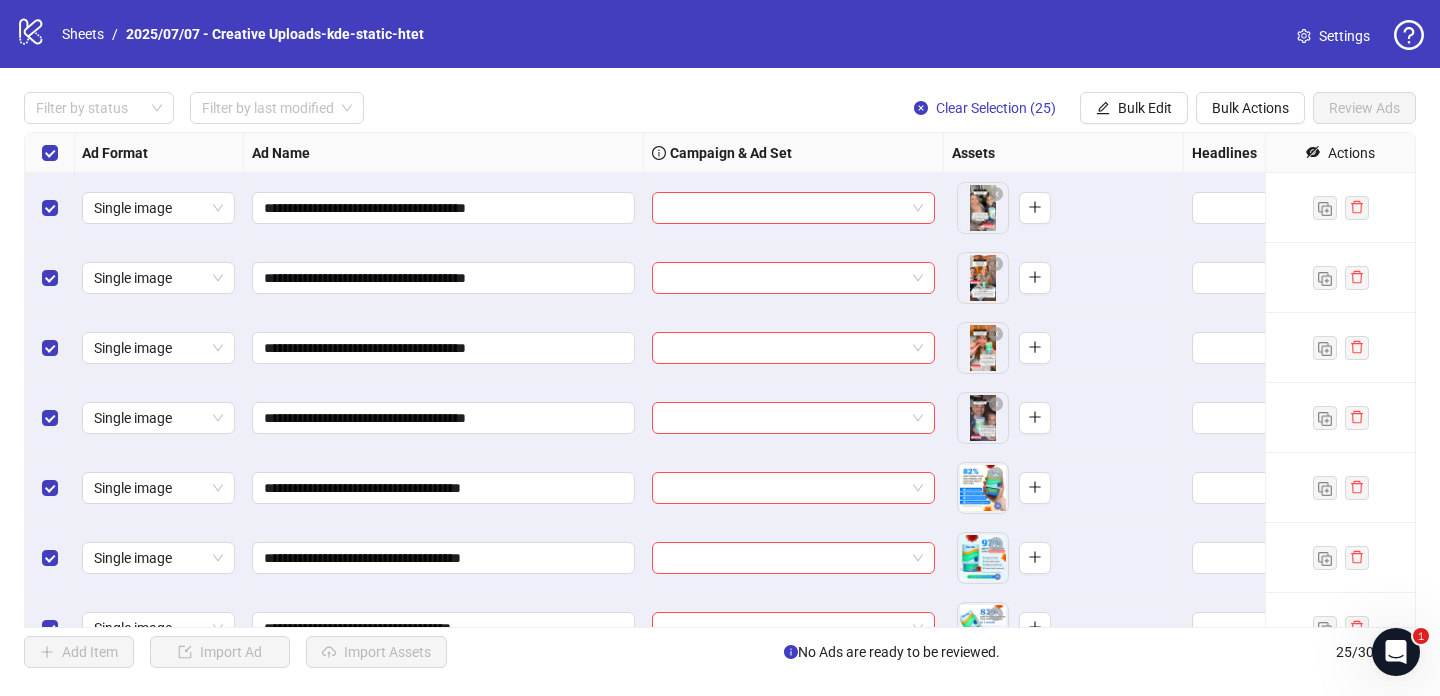 click on "Filter by status Filter by last modified Clear Selection (25) Bulk Edit Bulk Actions Review Ads" at bounding box center [720, 34] 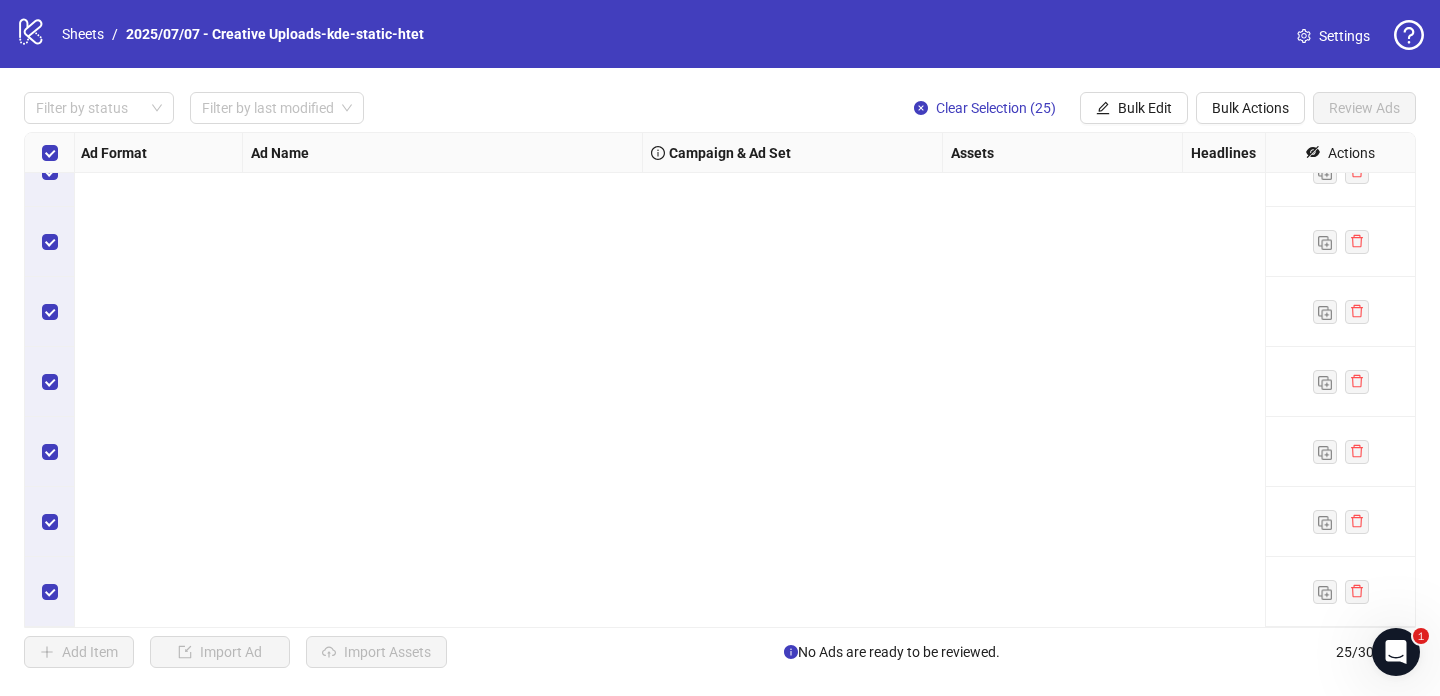 scroll, scrollTop: 0, scrollLeft: 2, axis: horizontal 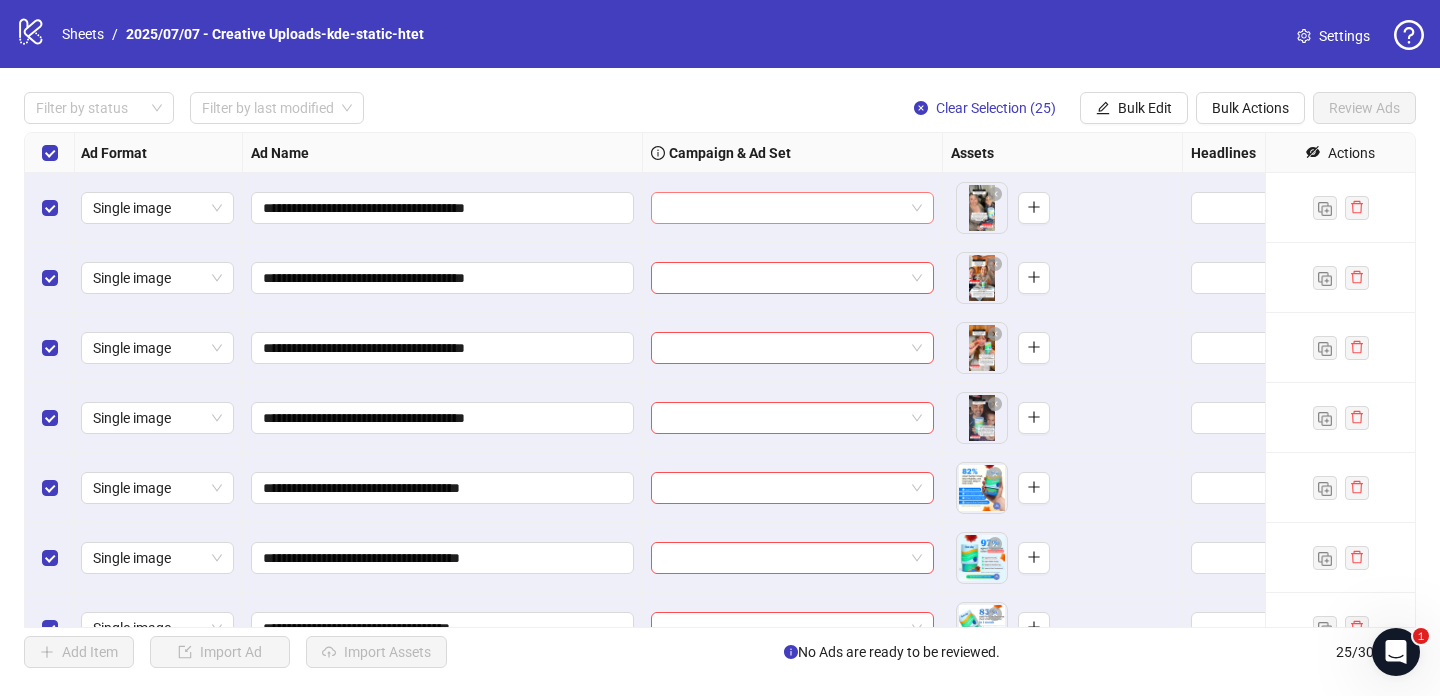 click at bounding box center (783, 208) 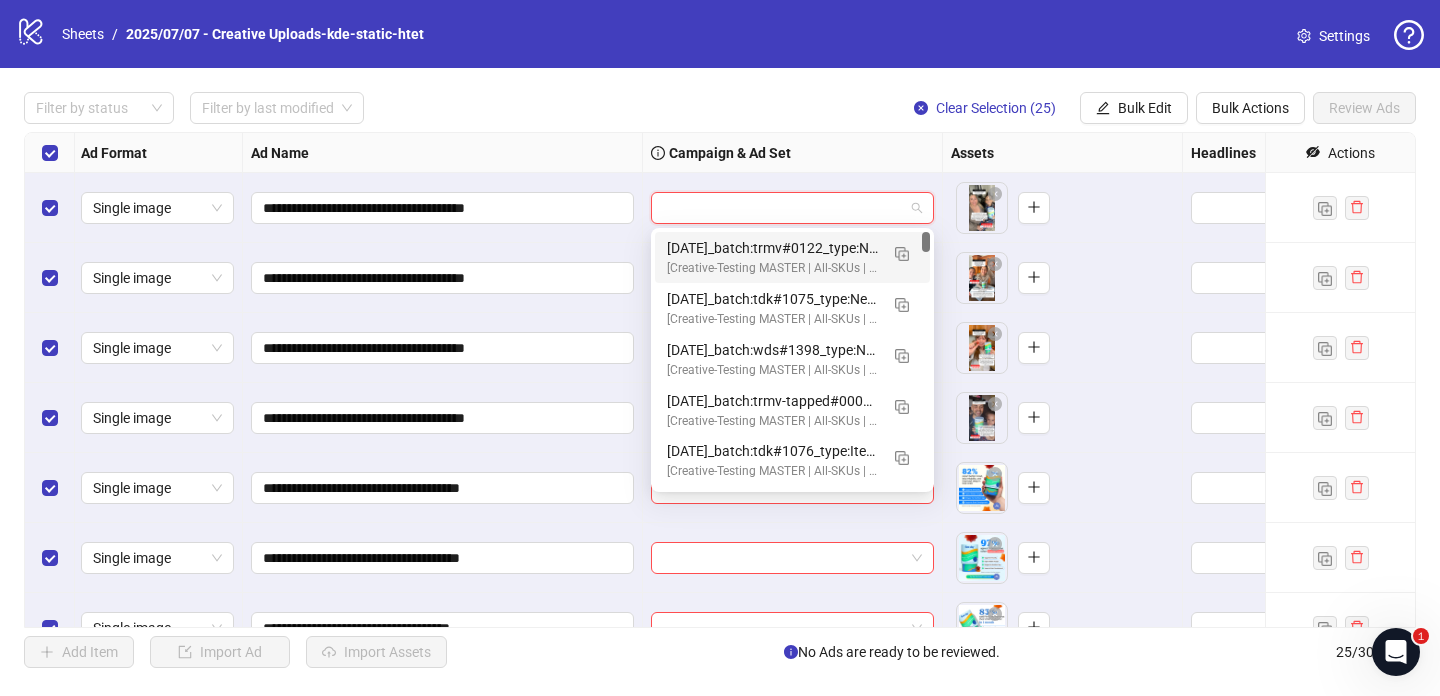 paste on "**********" 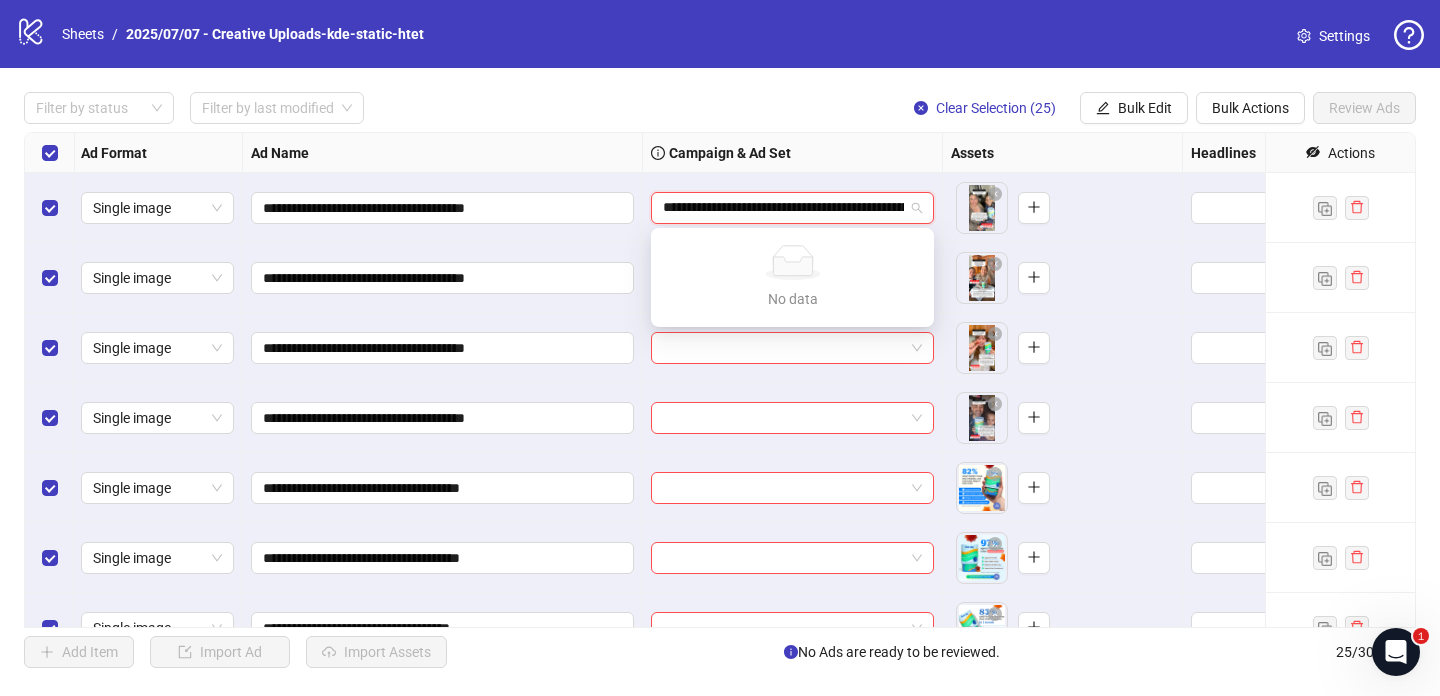 scroll, scrollTop: 0, scrollLeft: 246, axis: horizontal 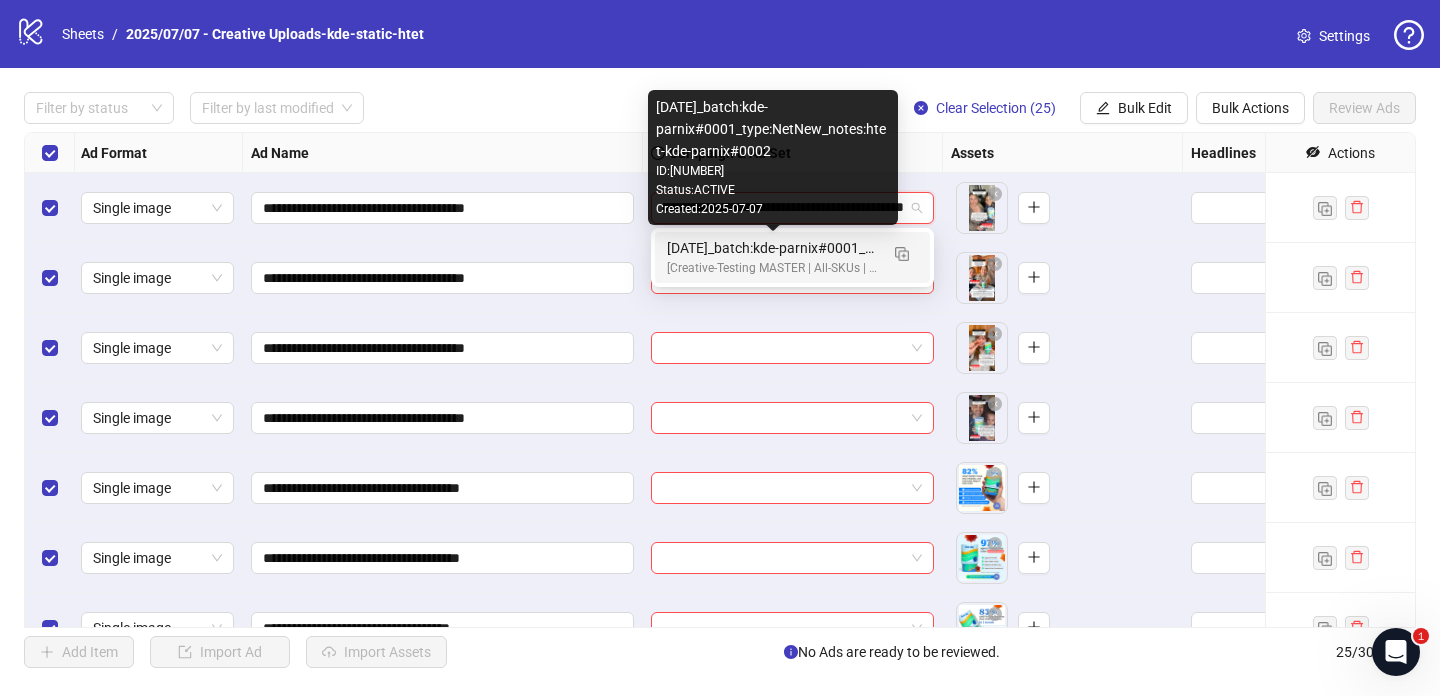 click on "[DATE]_batch:kde-parnix#0001_type:NetNew_notes:htet-kde-parnix#0002" at bounding box center (772, 248) 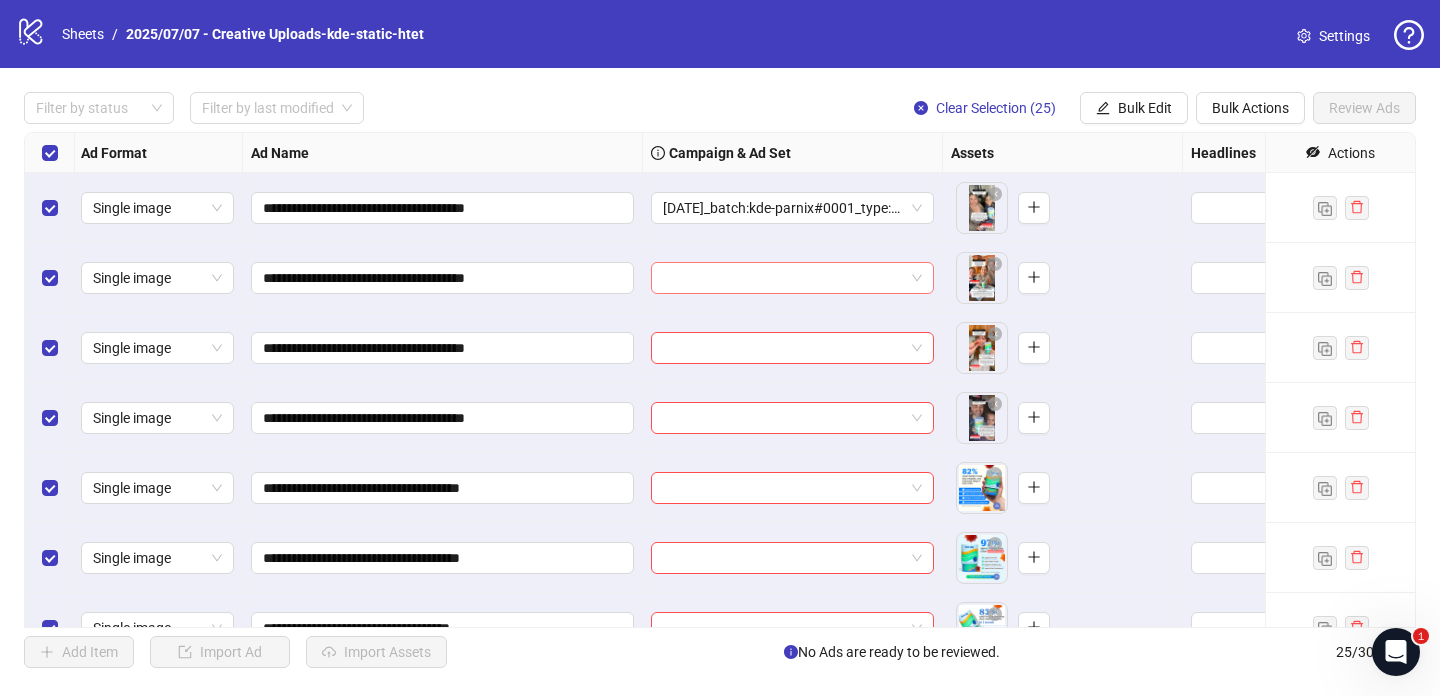 click at bounding box center (783, 278) 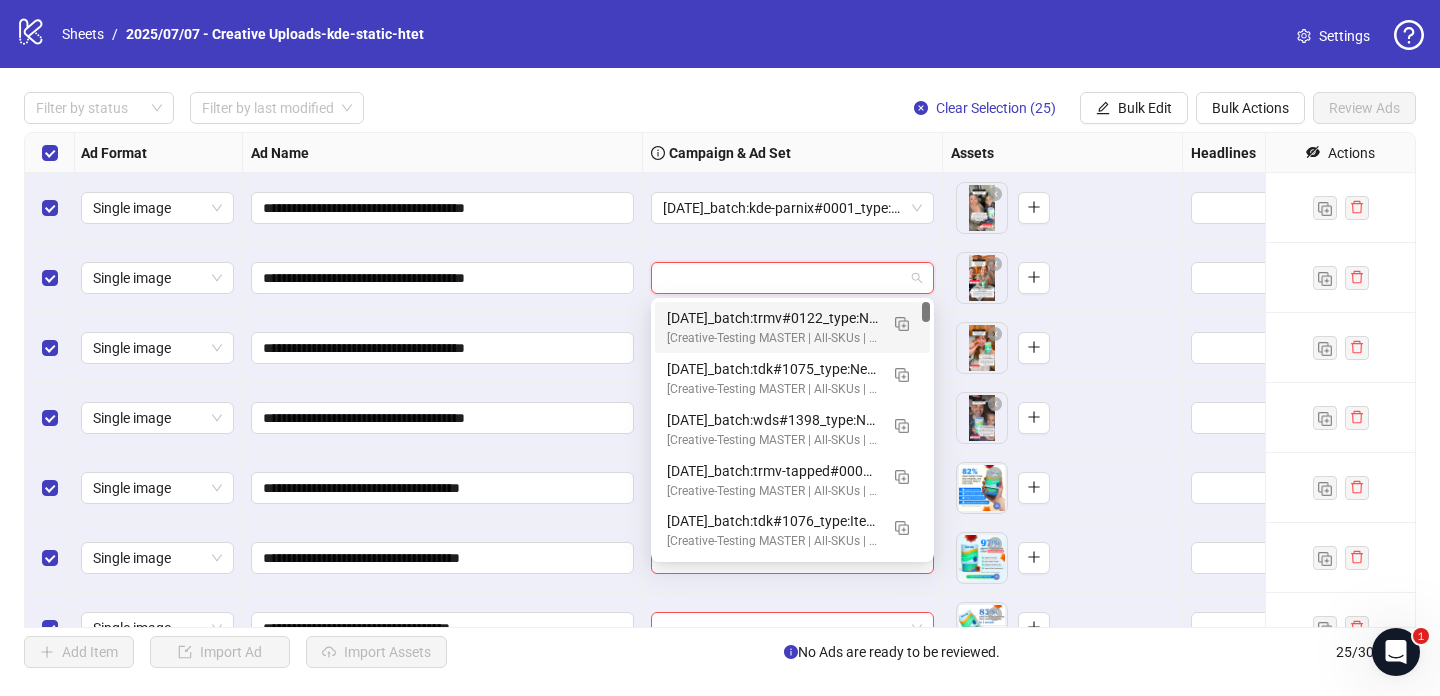 paste on "**********" 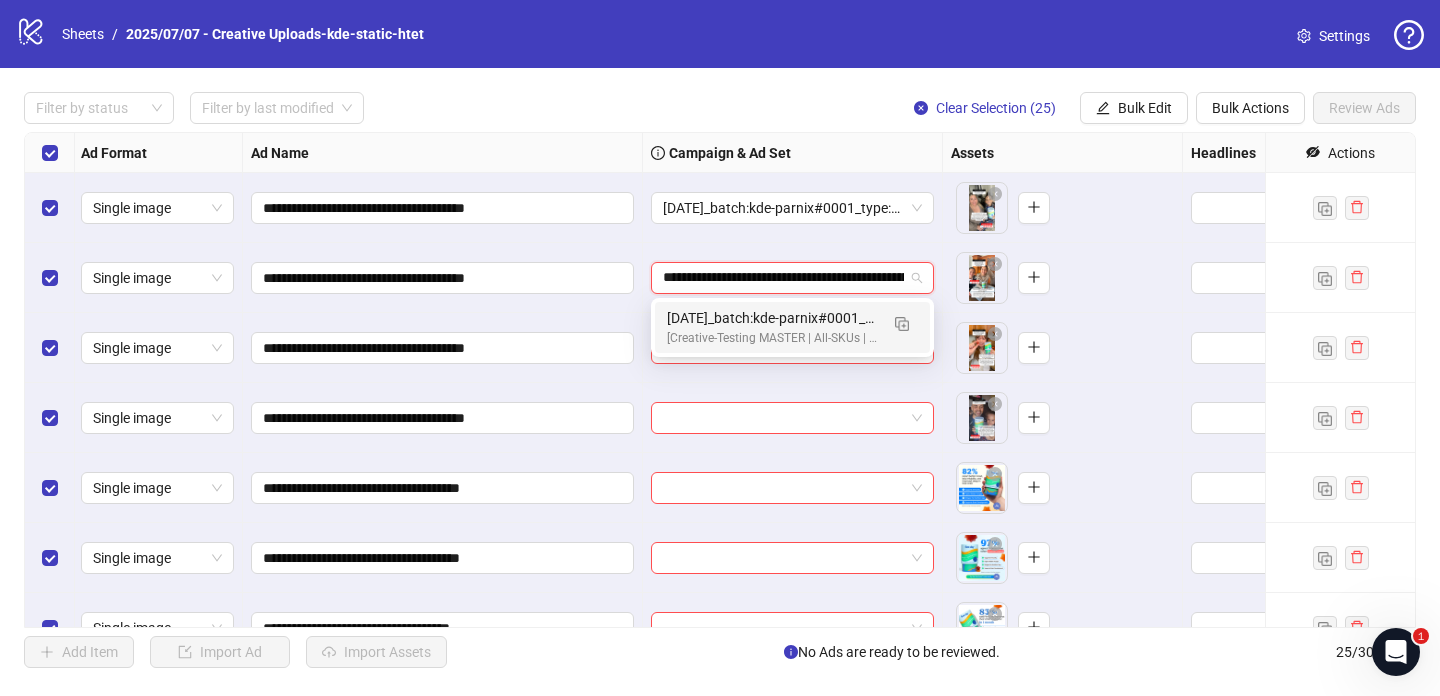 scroll, scrollTop: 0, scrollLeft: 246, axis: horizontal 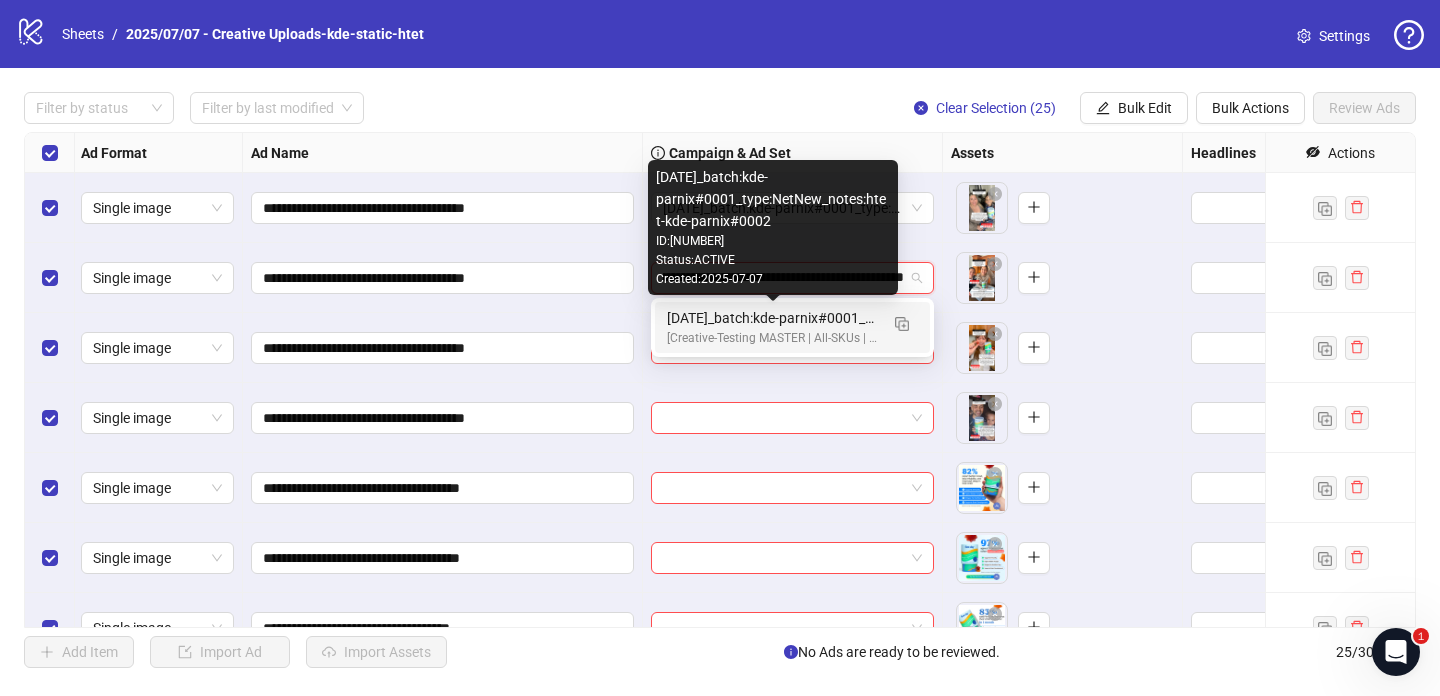 click on "[DATE]_batch:kde-parnix#0001_type:NetNew_notes:htet-kde-parnix#0002" at bounding box center (772, 318) 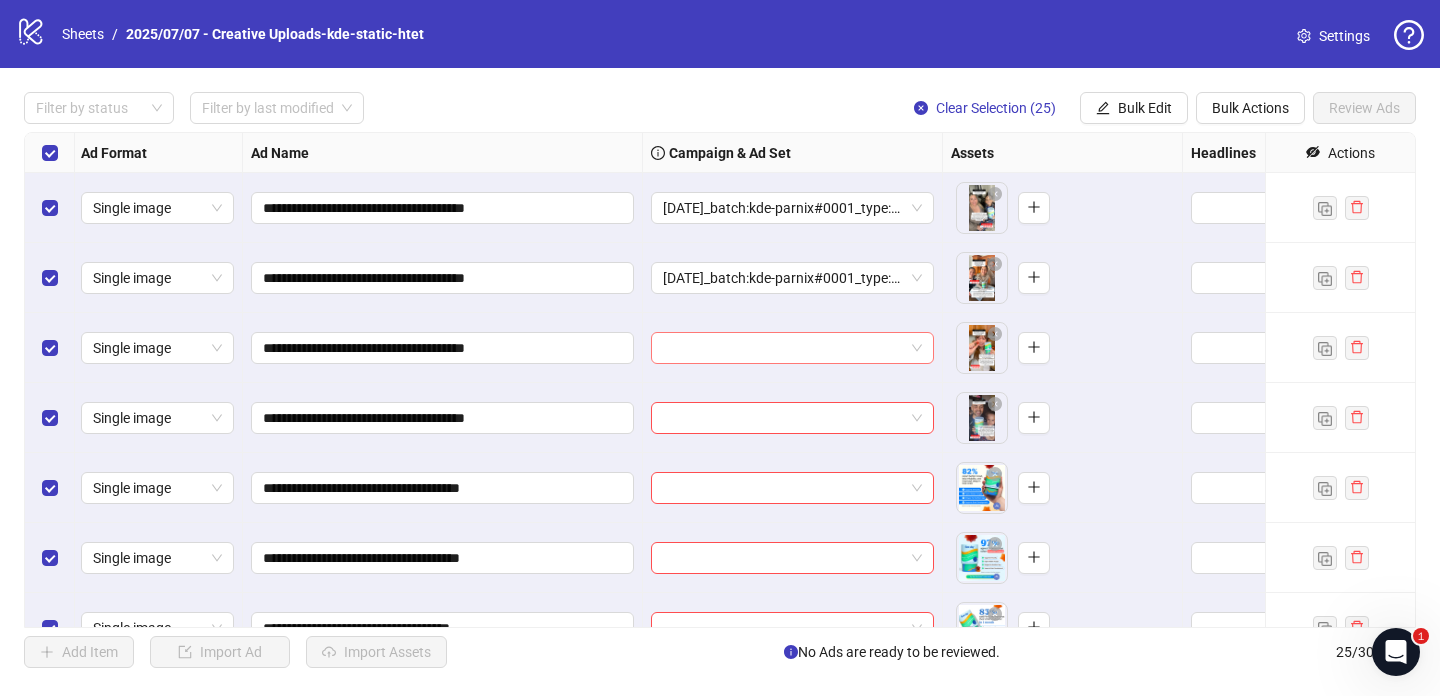 click at bounding box center [783, 348] 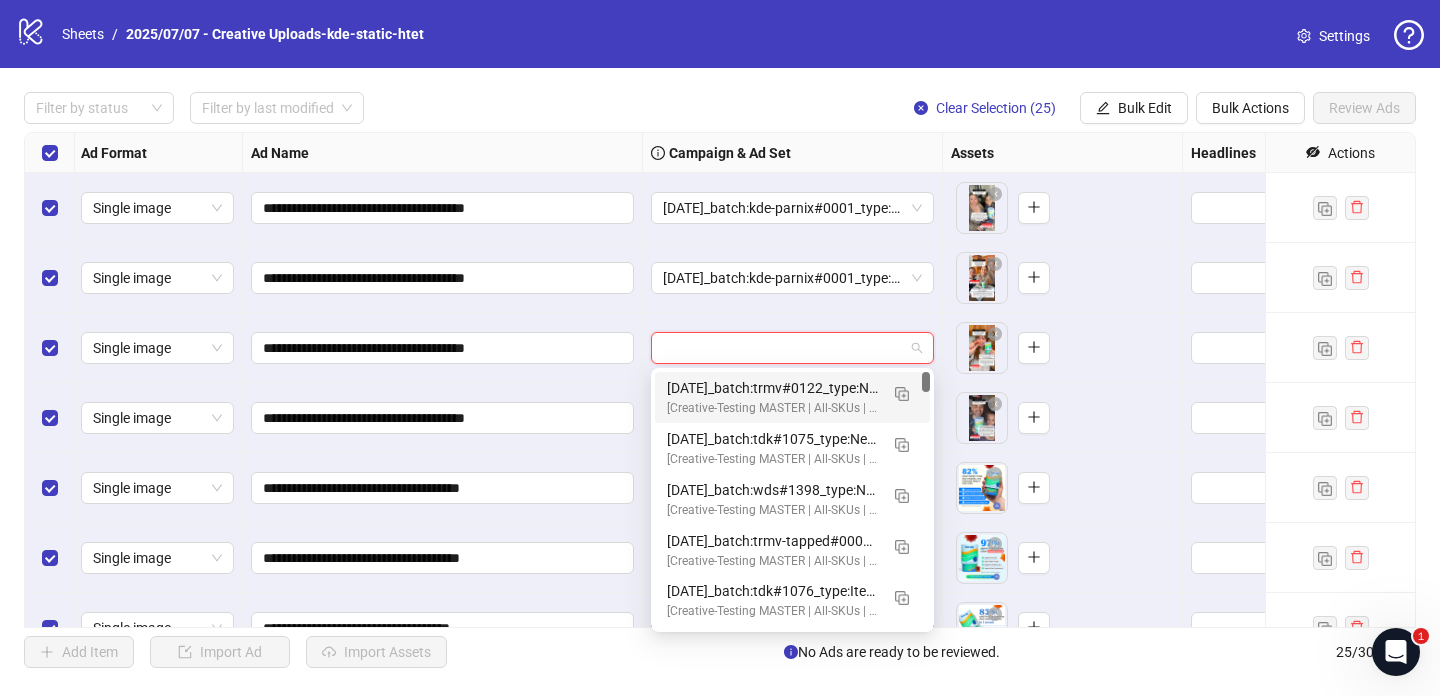 paste on "**********" 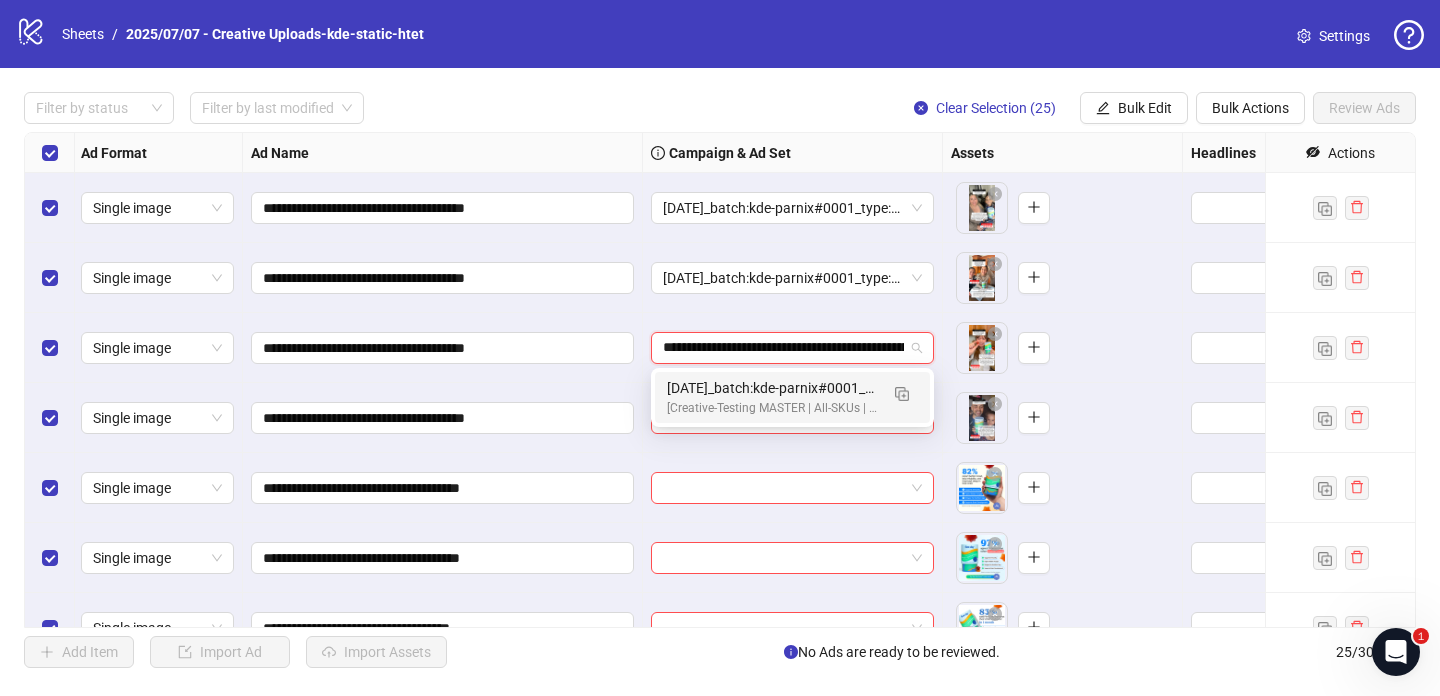 scroll, scrollTop: 0, scrollLeft: 246, axis: horizontal 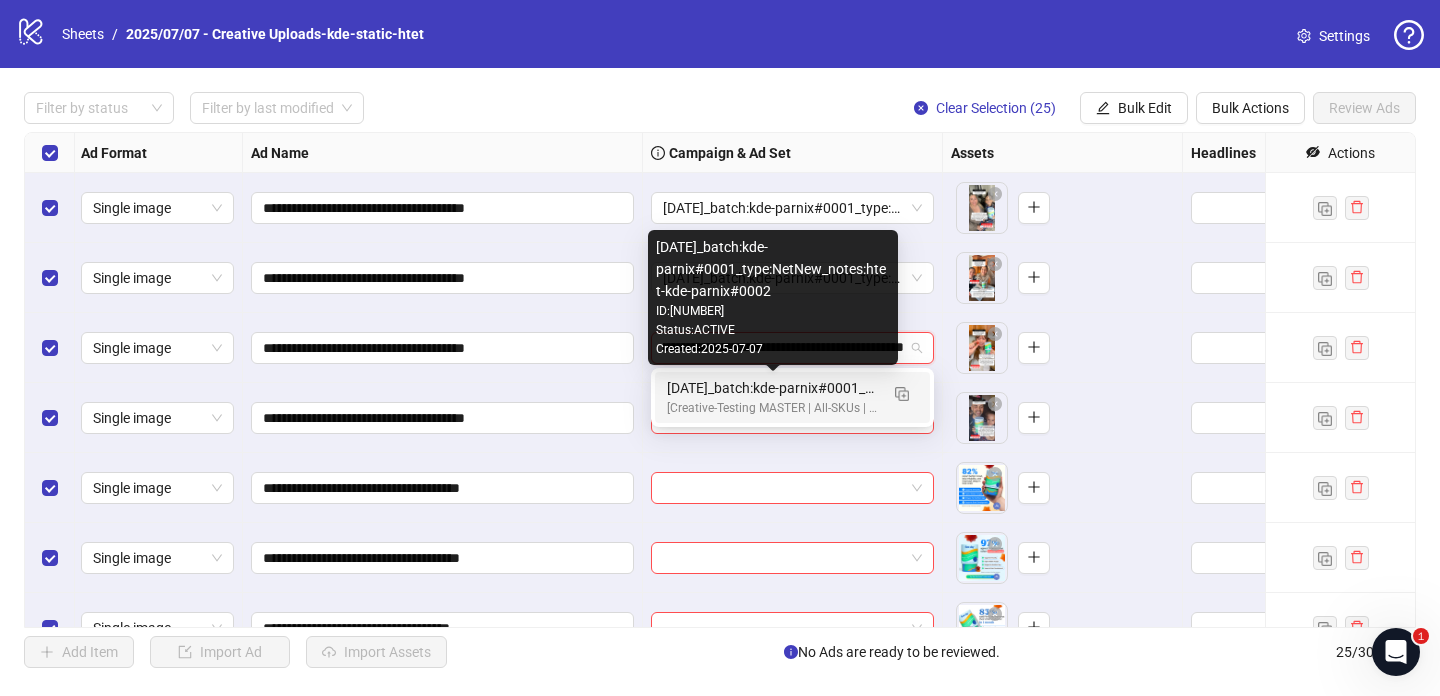 click on "[DATE]_batch:kde-parnix#0001_type:NetNew_notes:htet-kde-parnix#0002" at bounding box center (772, 388) 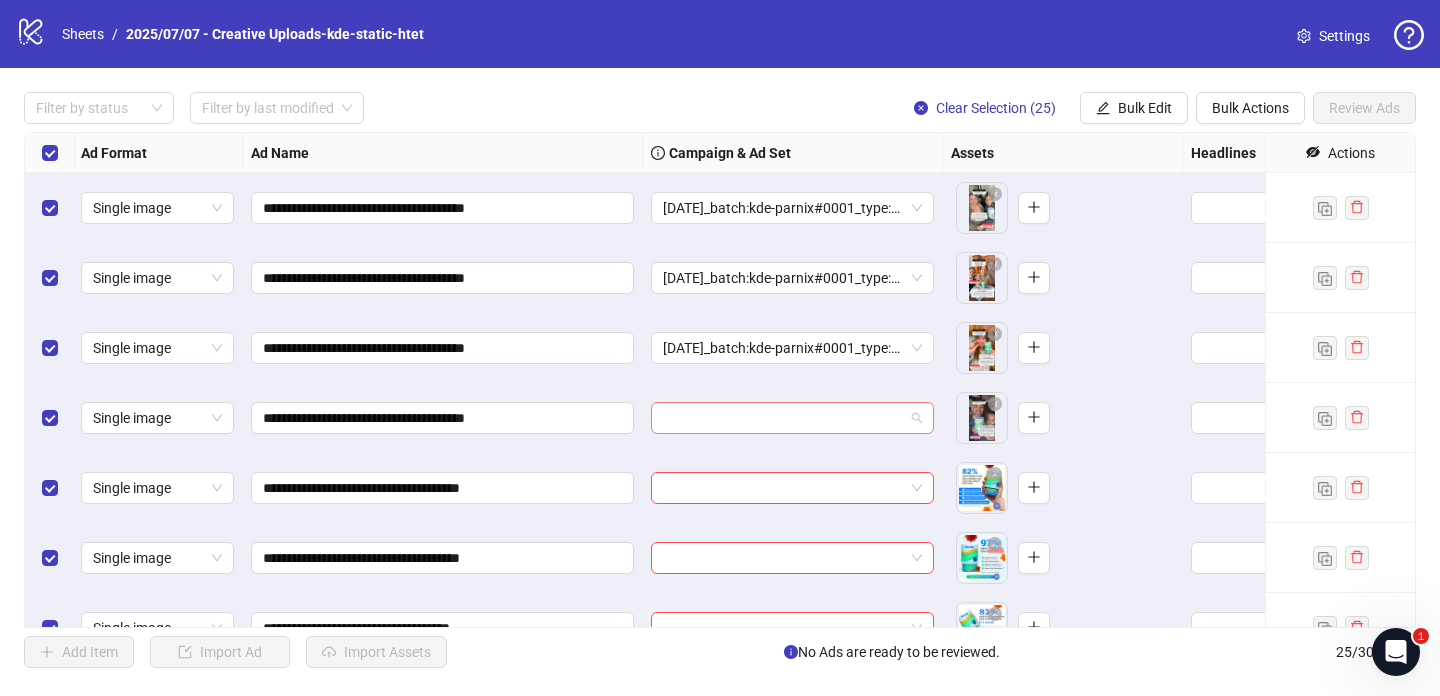 click at bounding box center [783, 418] 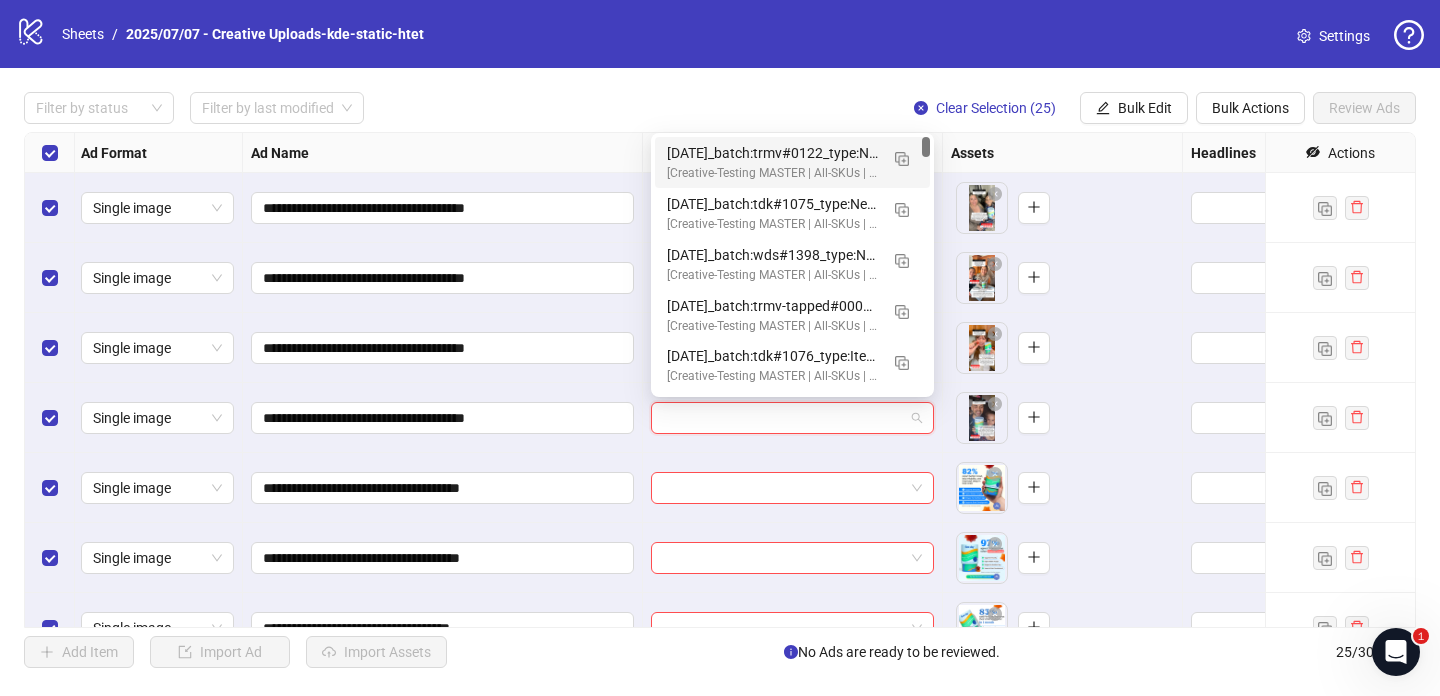 paste on "**********" 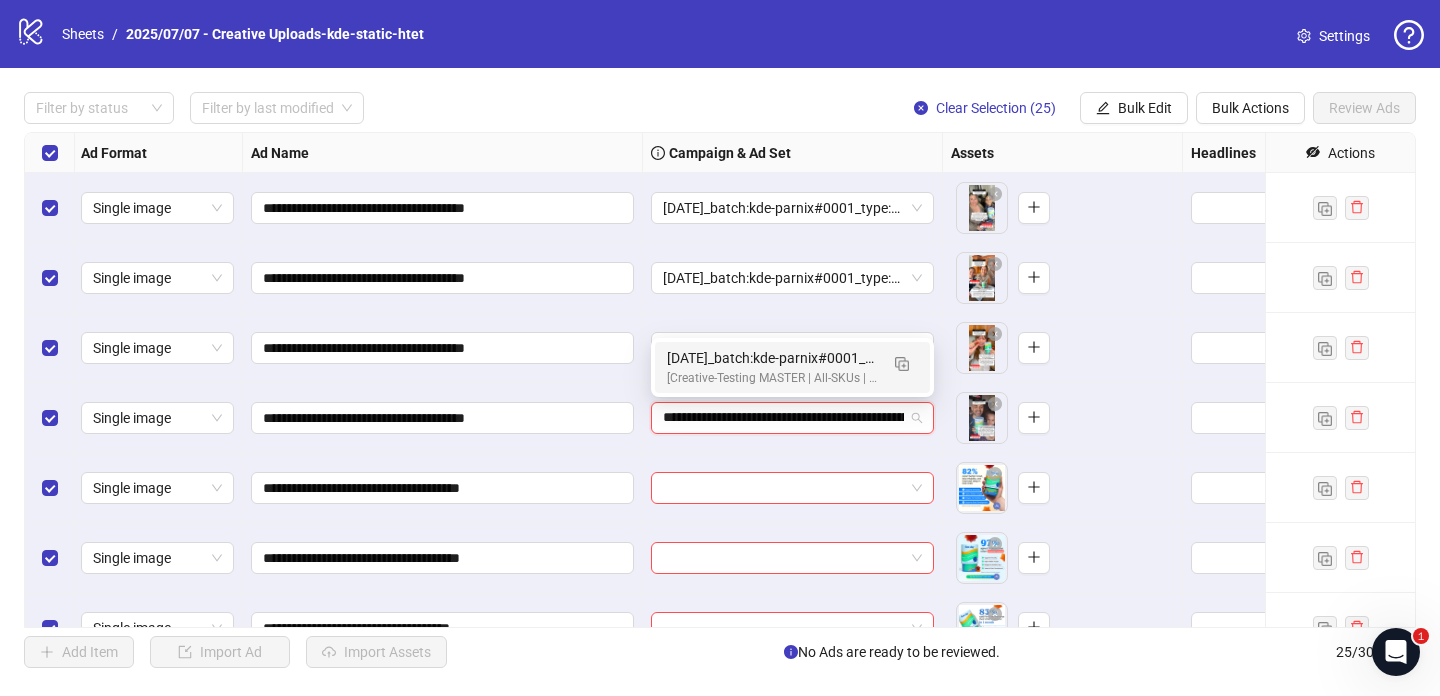 scroll, scrollTop: 0, scrollLeft: 246, axis: horizontal 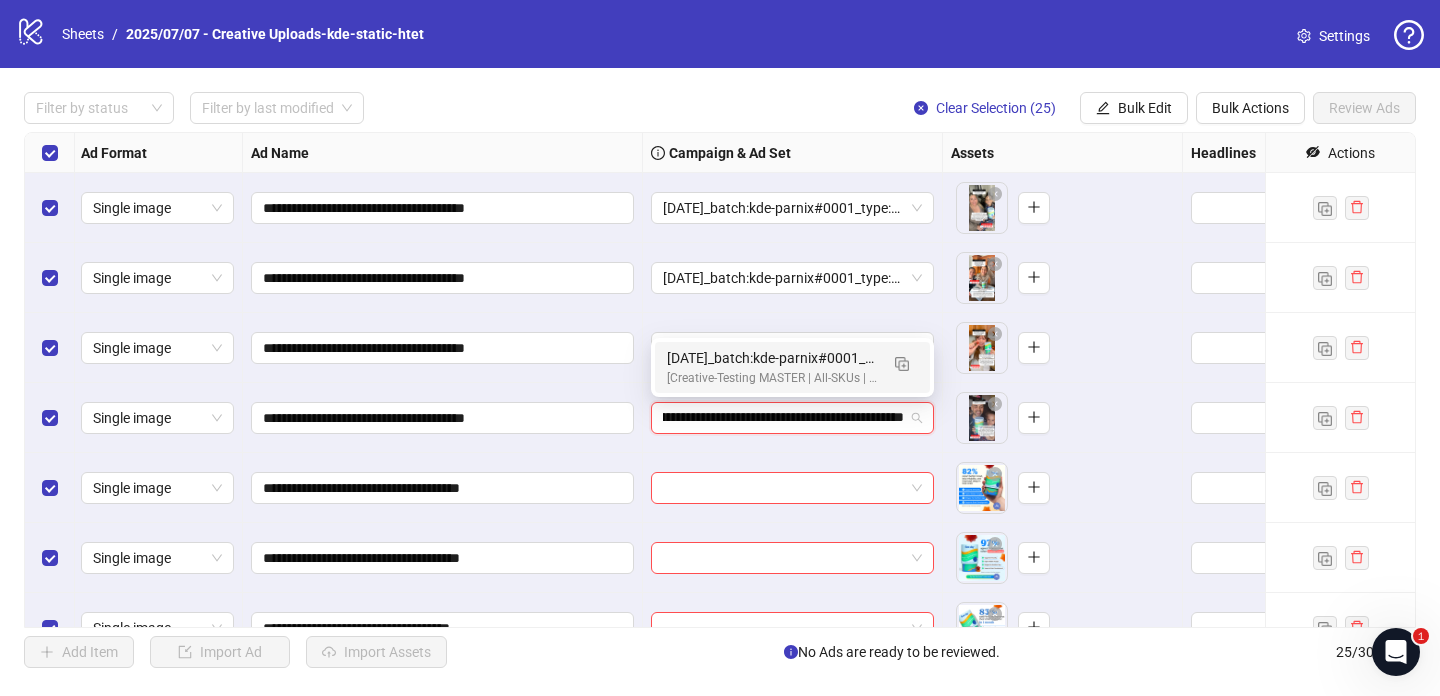 click on "[DATE]_batch:kde-parnix#0001_type:NetNew_notes:htet-kde-parnix#0002" at bounding box center [772, 358] 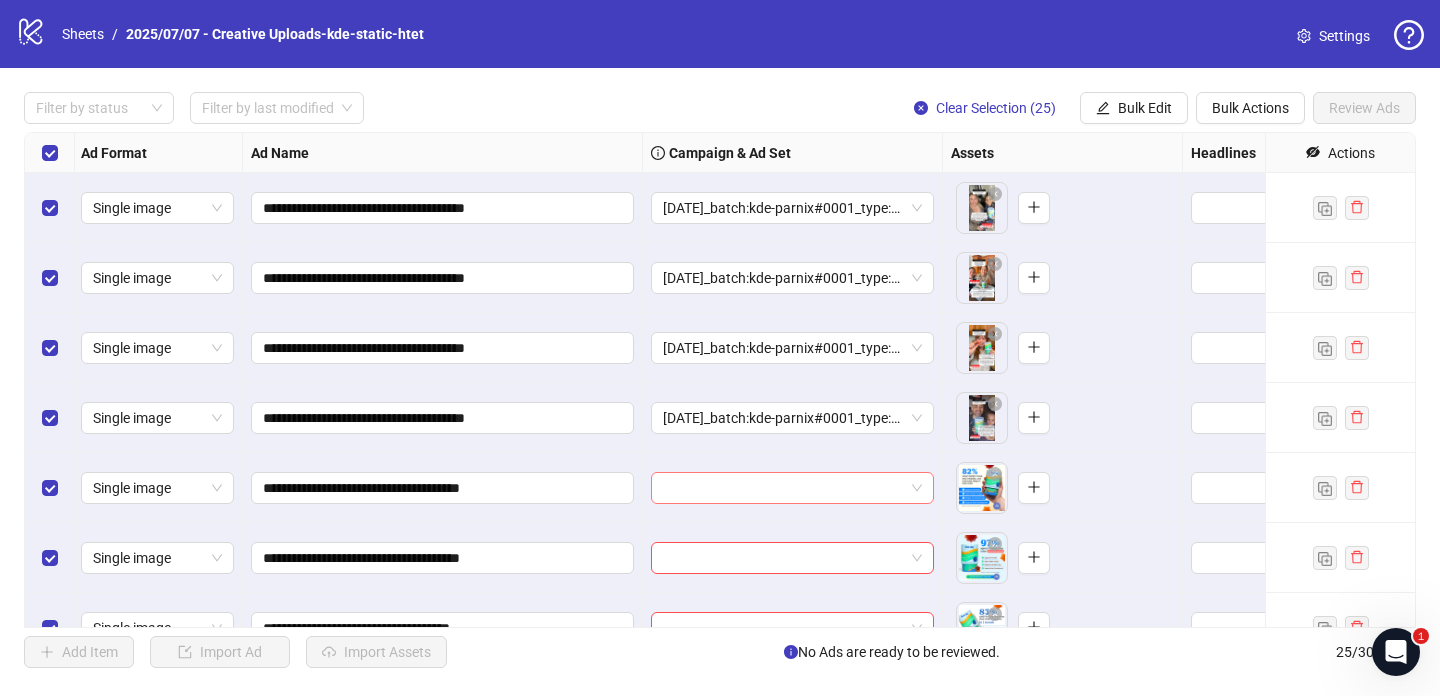 click at bounding box center [783, 488] 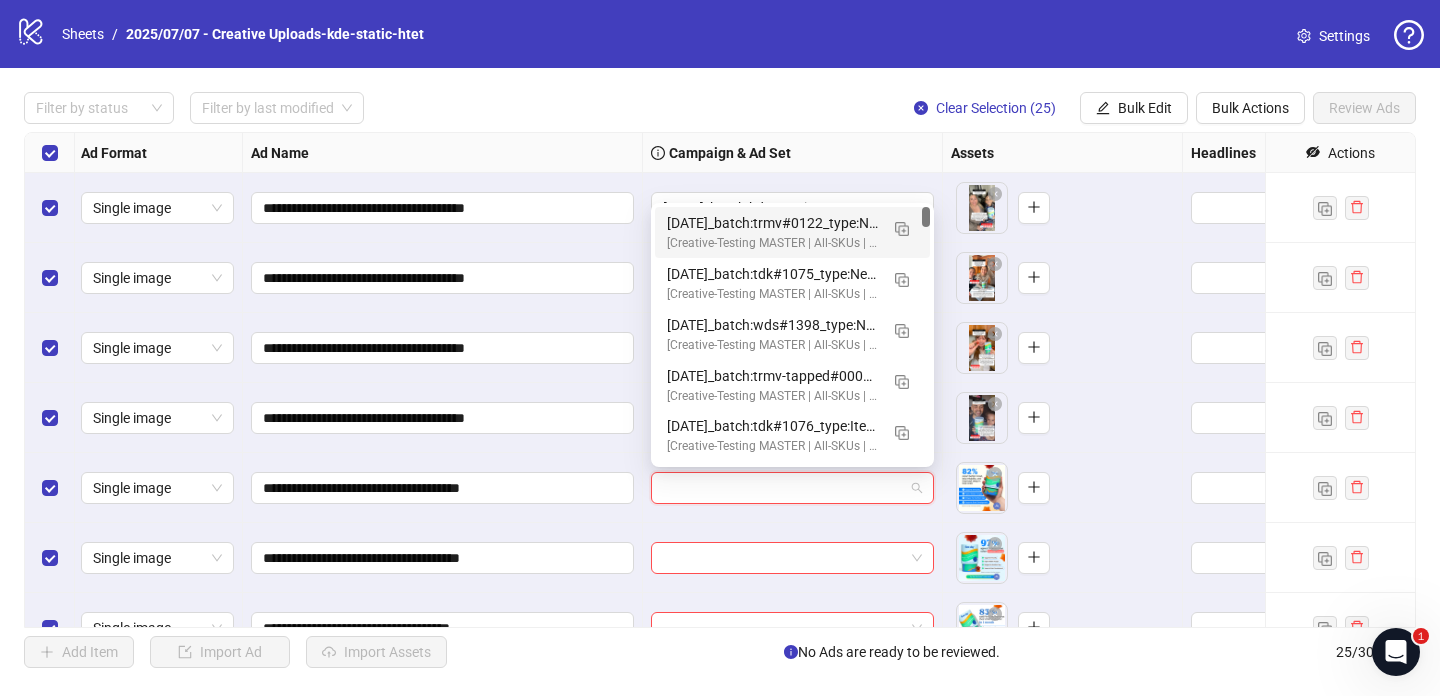 paste on "**********" 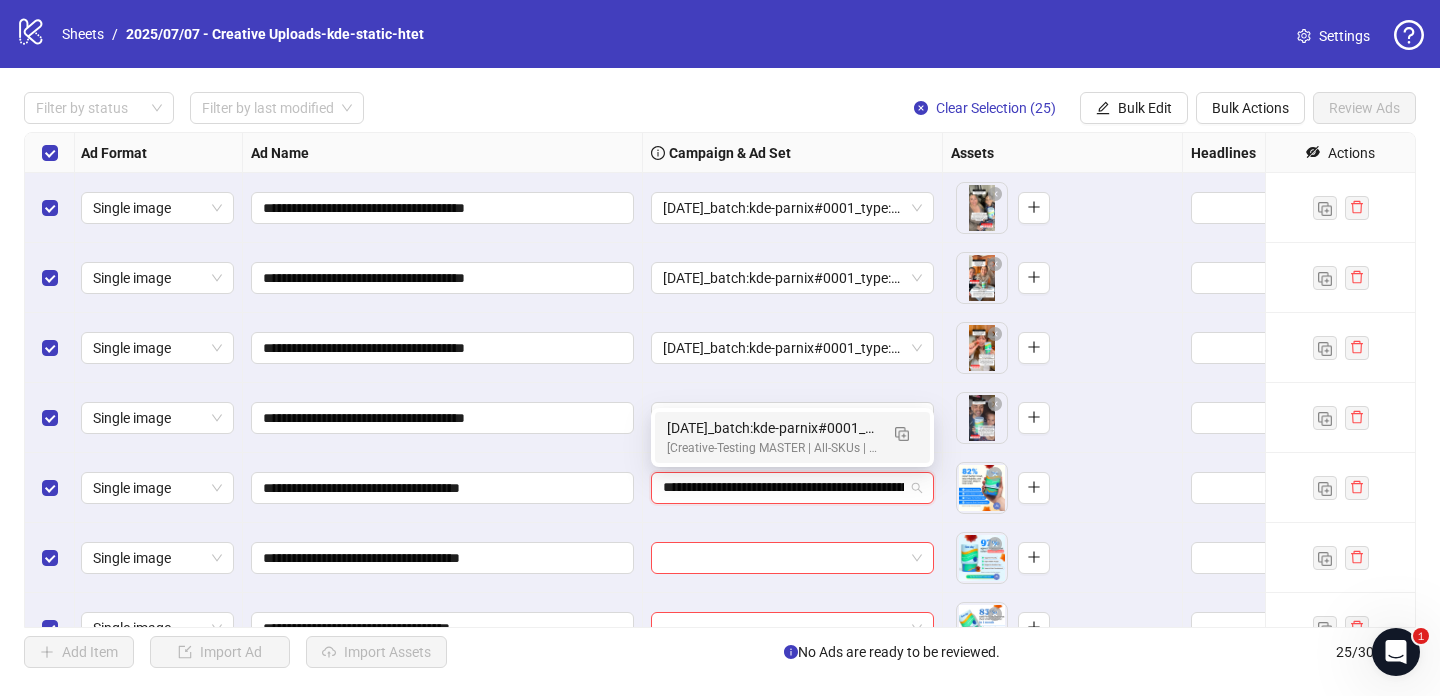 scroll, scrollTop: 0, scrollLeft: 246, axis: horizontal 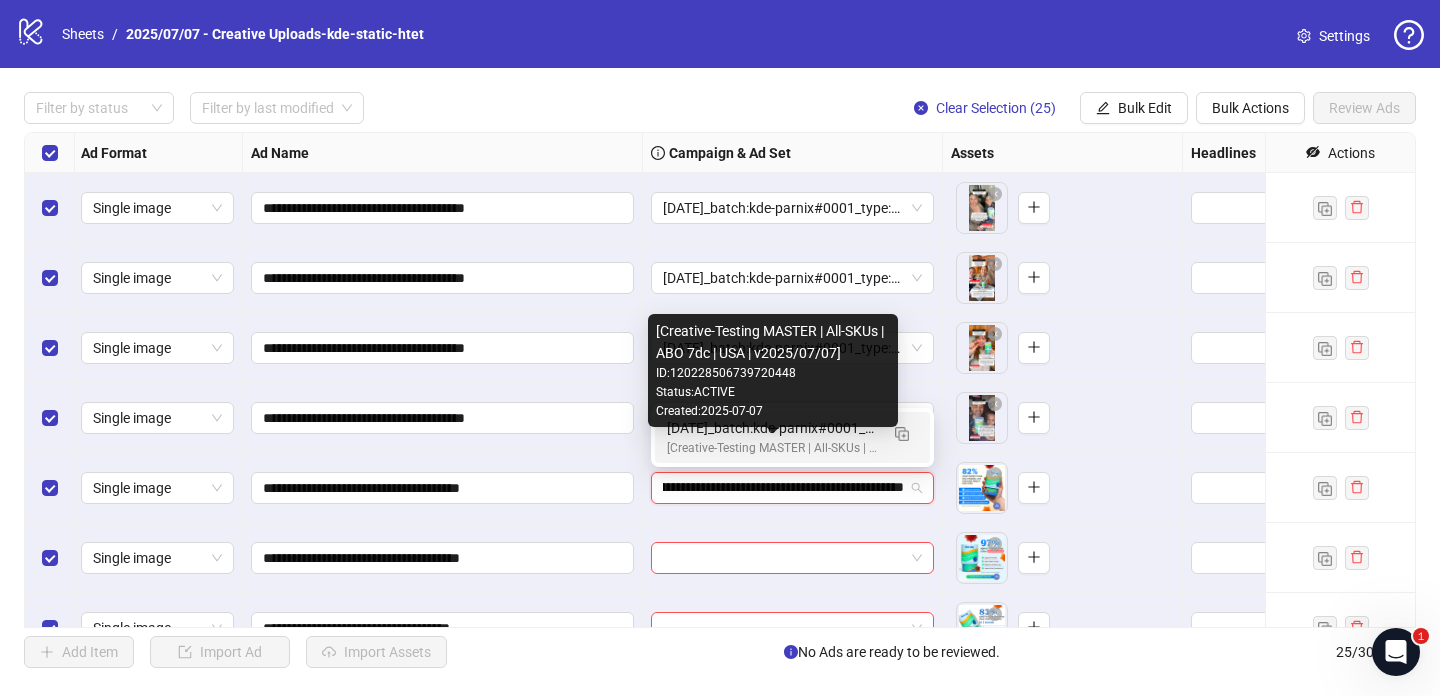 click on "[Creative-Testing MASTER | All-SKUs | ABO 7dc | USA | v2025/07/07]" at bounding box center [772, 448] 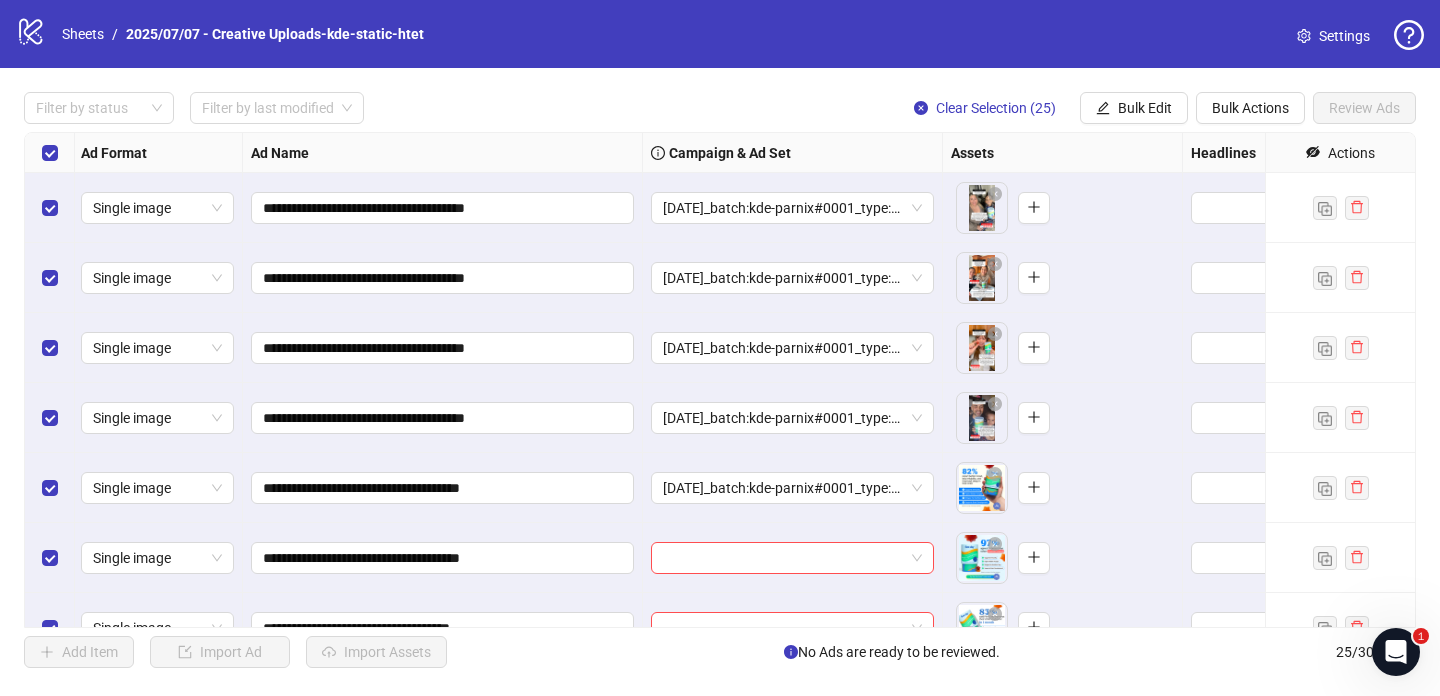 click on "**********" at bounding box center [720, 380] 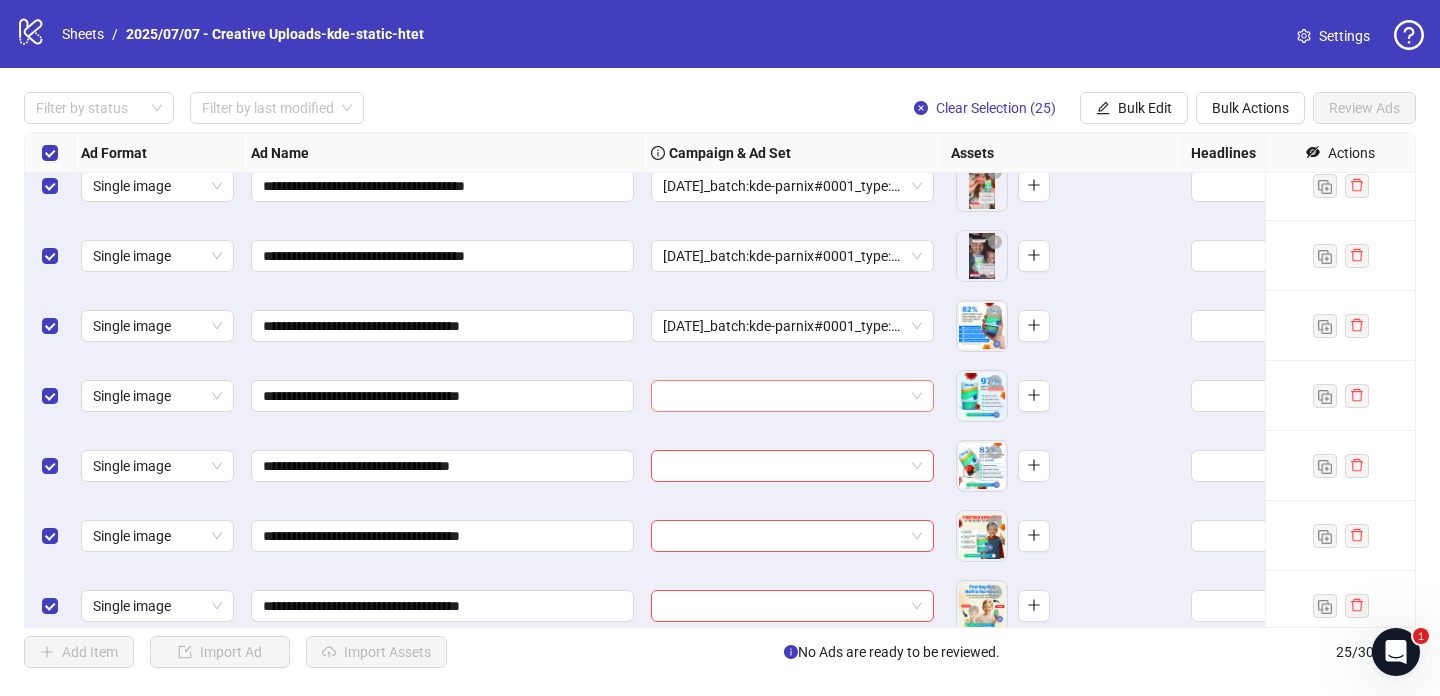 click at bounding box center [783, 396] 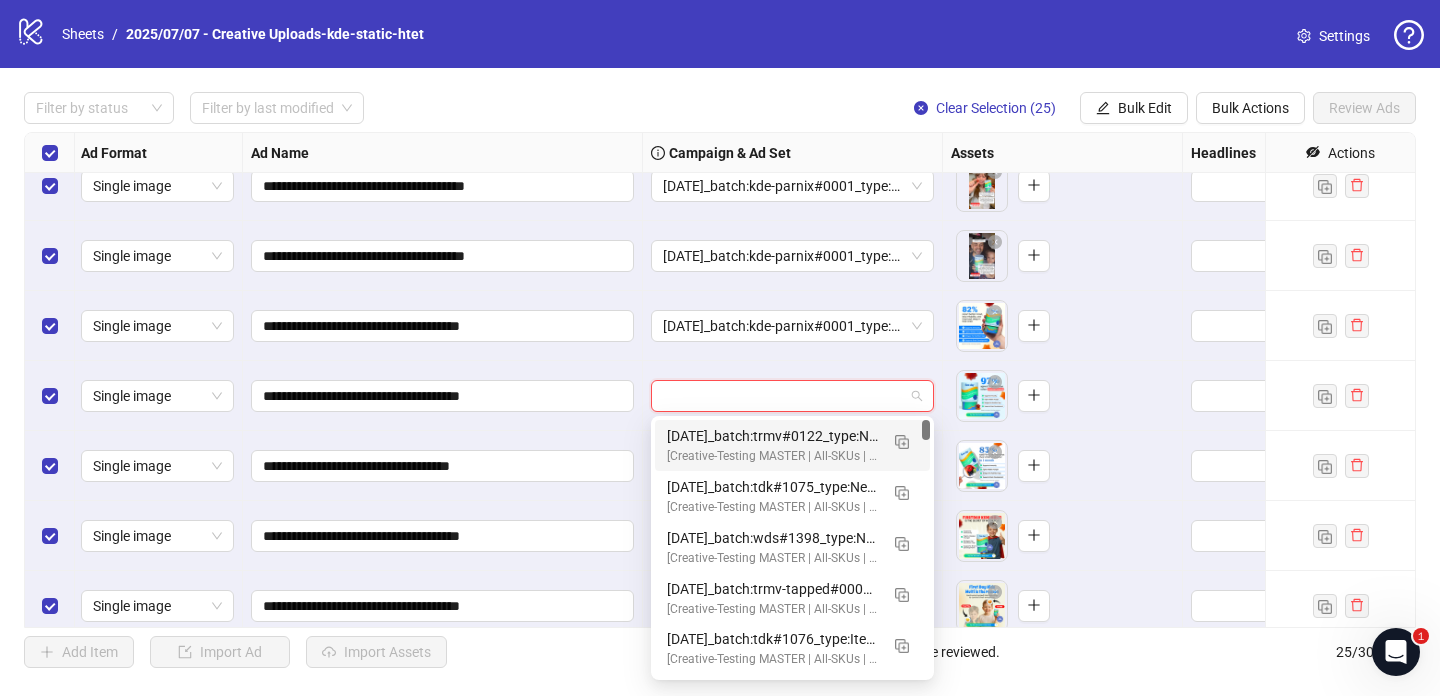 paste on "**********" 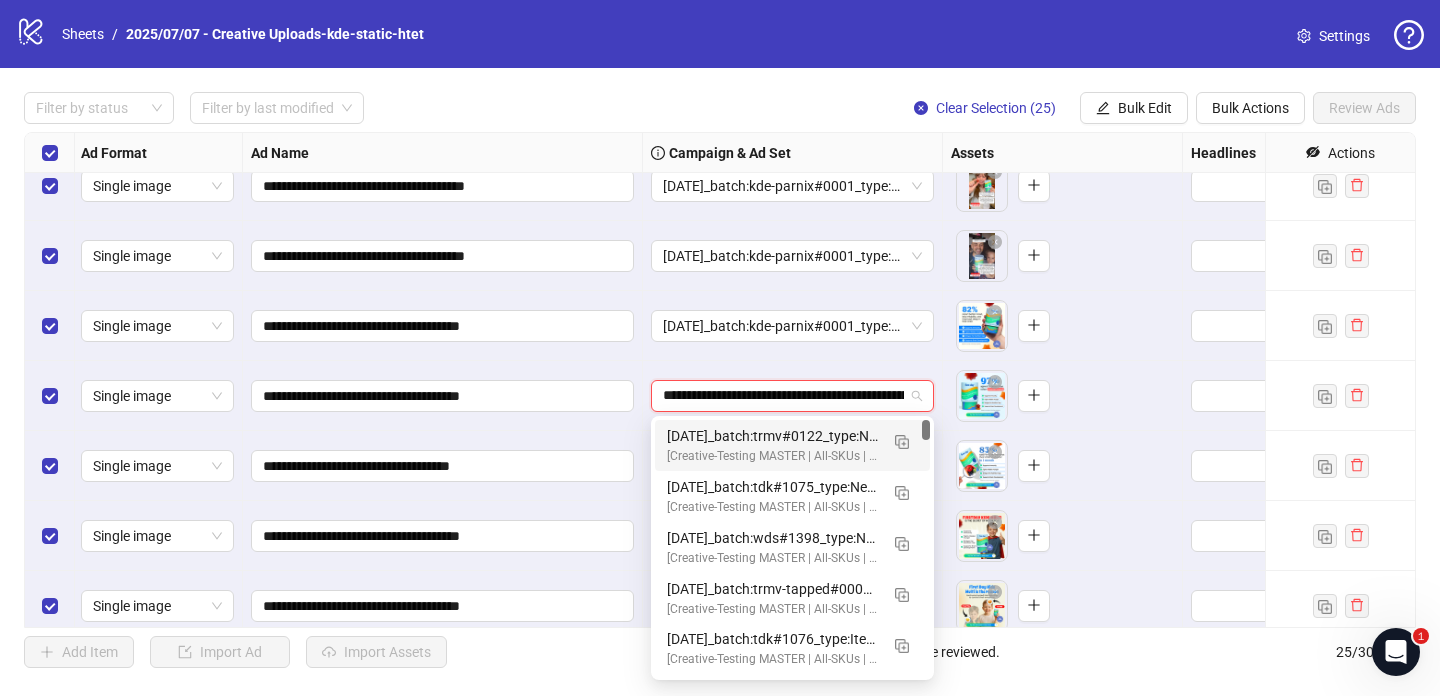 scroll, scrollTop: 0, scrollLeft: 246, axis: horizontal 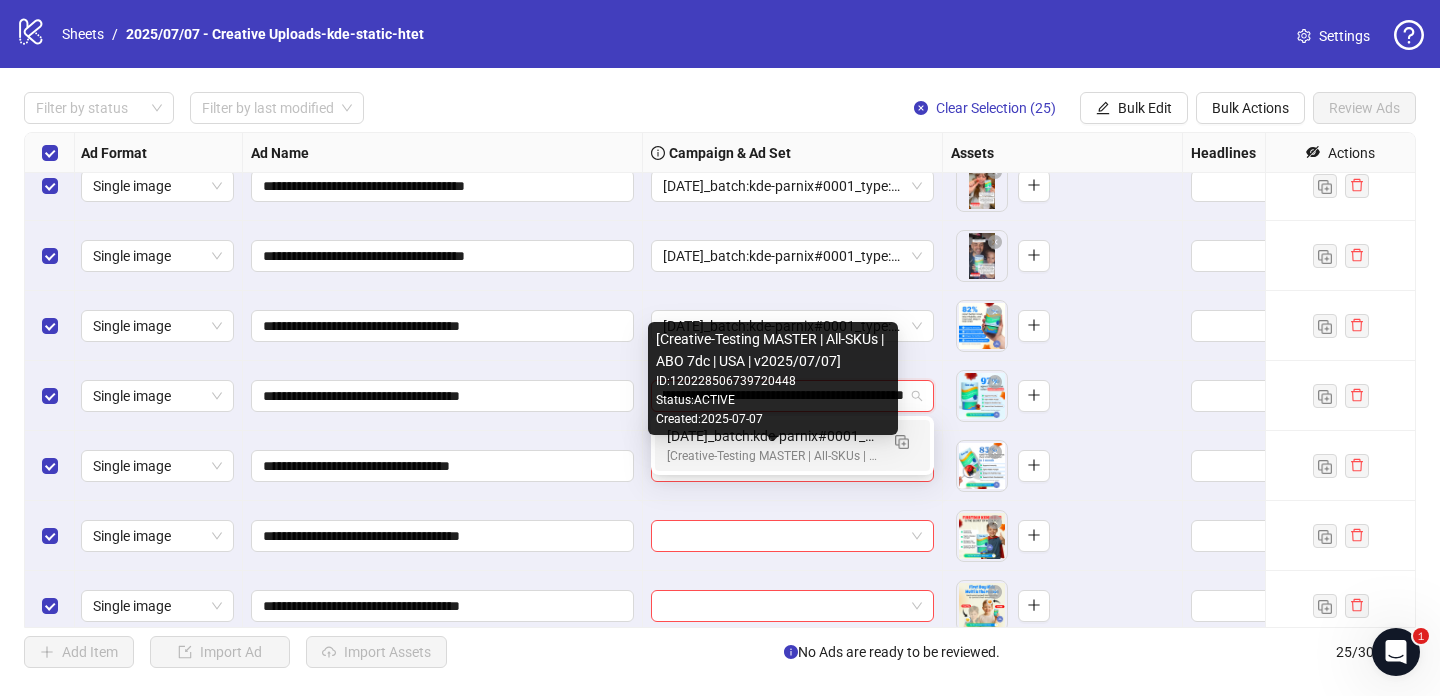 click on "[Creative-Testing MASTER | All-SKUs | ABO 7dc | USA | v2025/07/07]" at bounding box center [772, 456] 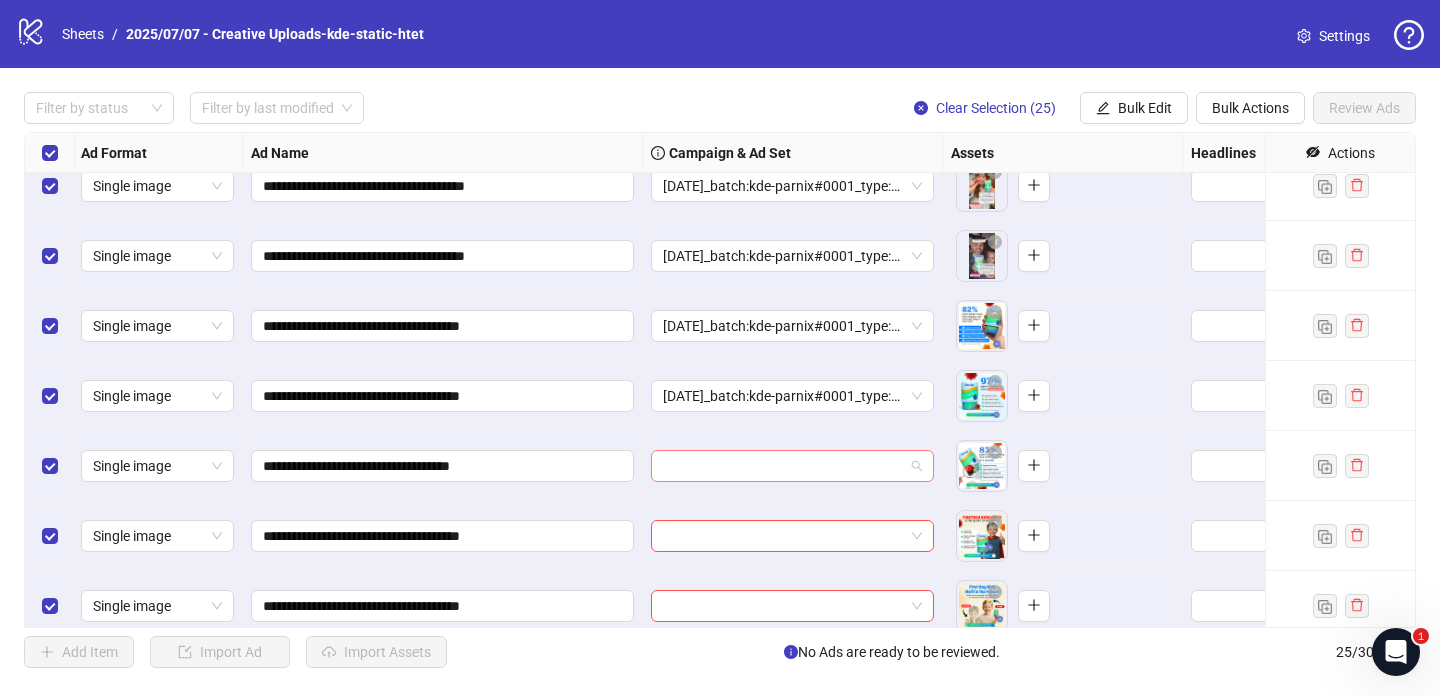 click at bounding box center [783, 466] 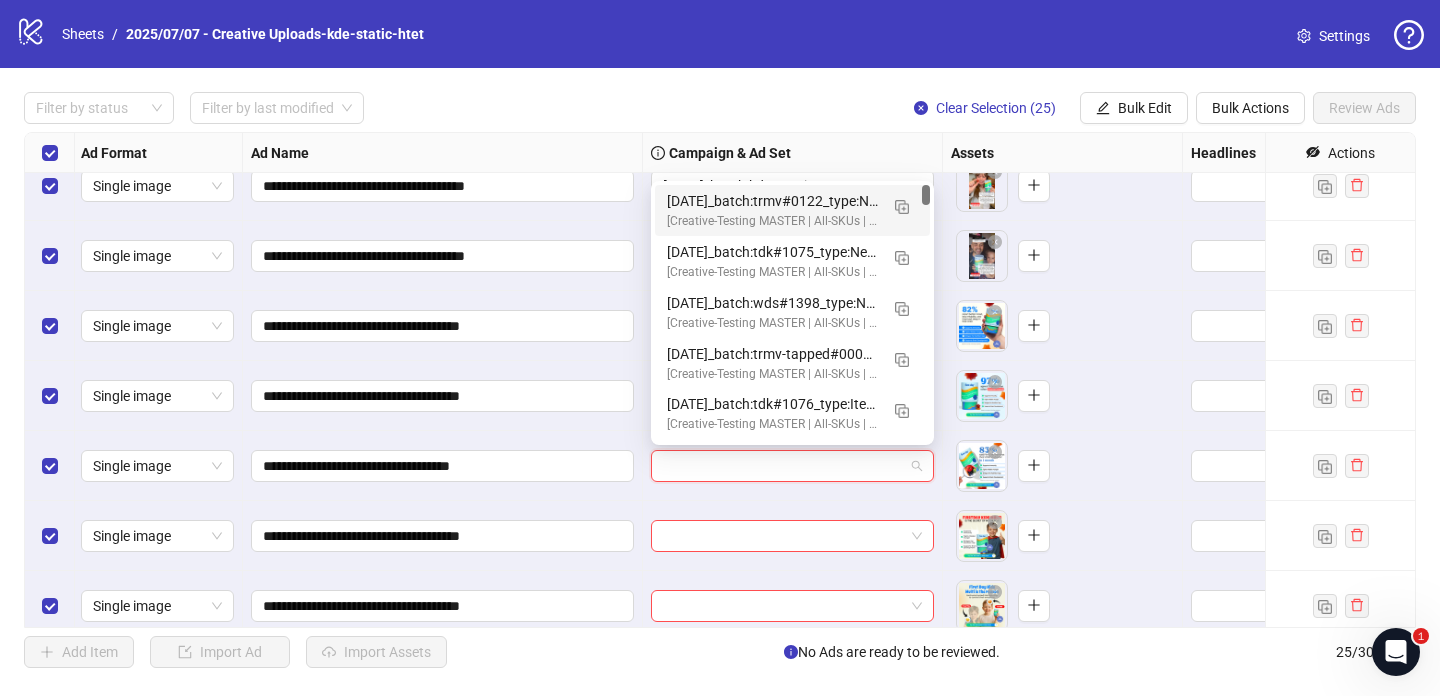 paste on "**********" 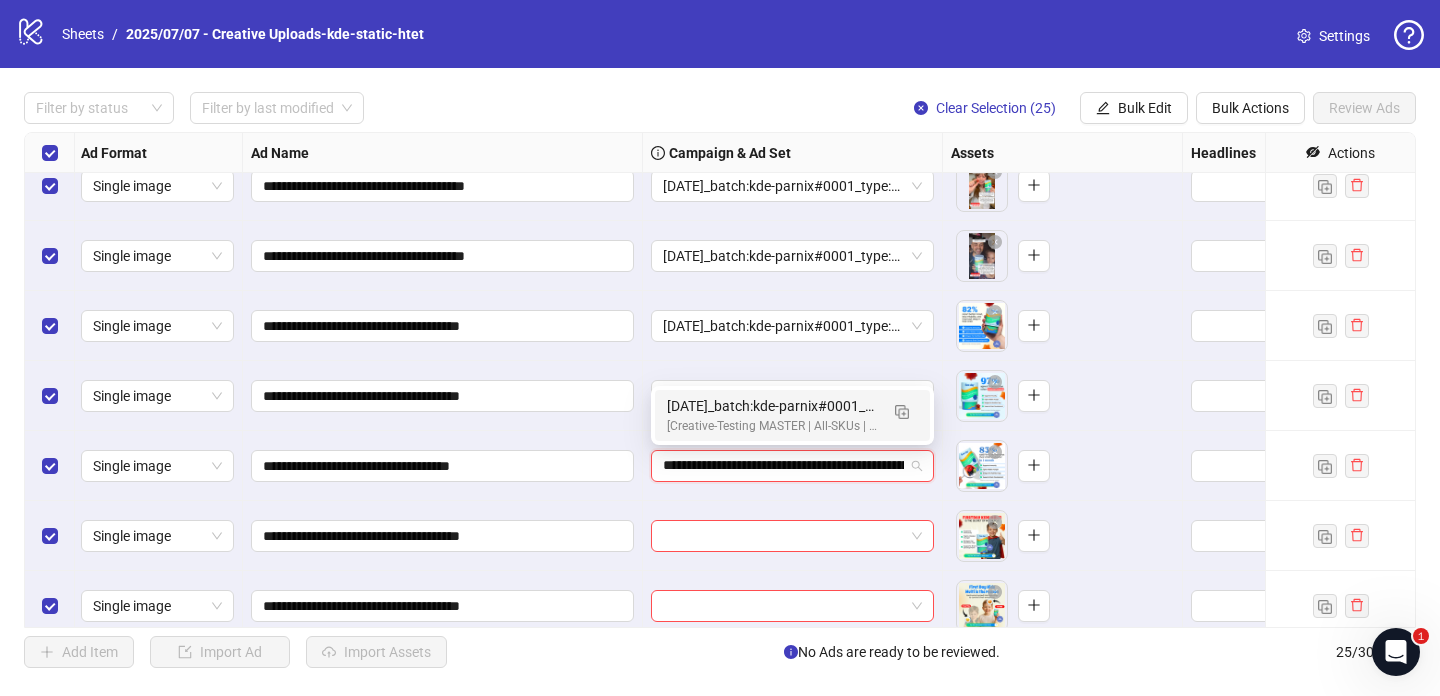 scroll, scrollTop: 0, scrollLeft: 246, axis: horizontal 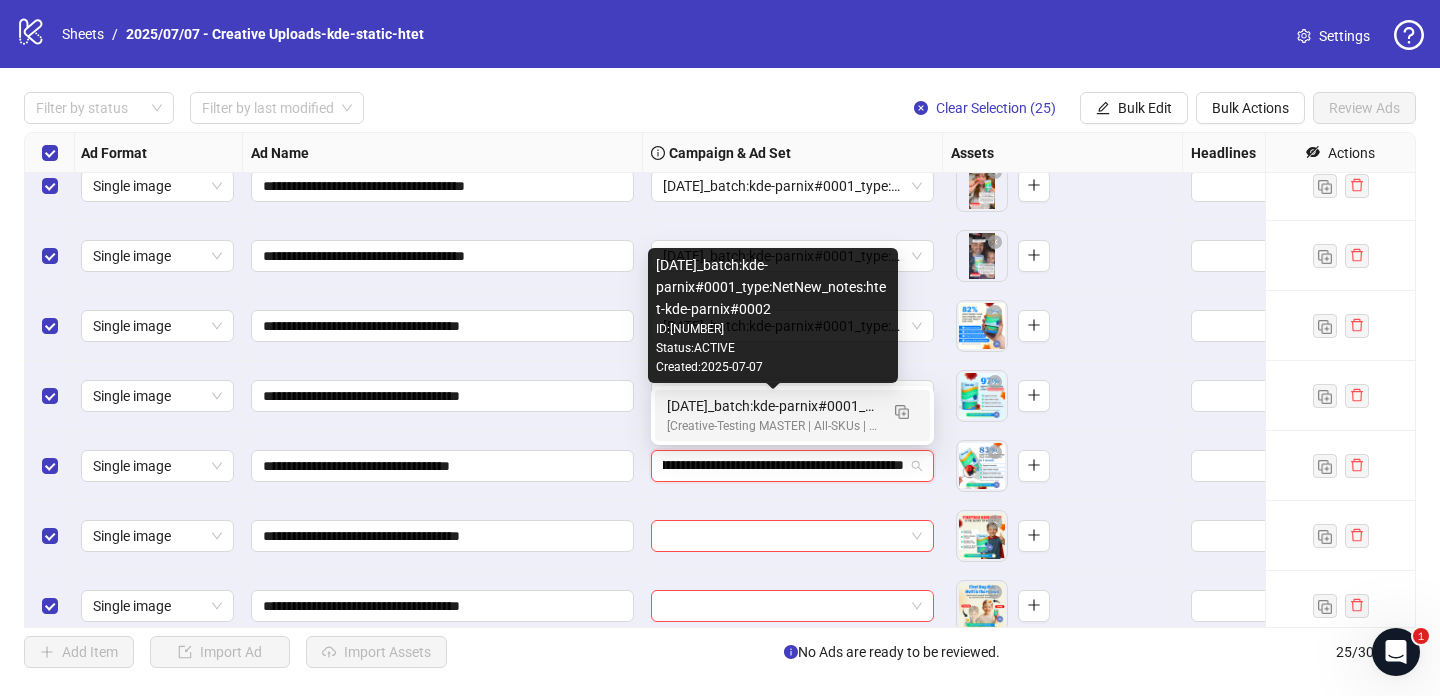 click on "[DATE]_batch:kde-parnix#0001_type:NetNew_notes:htet-kde-parnix#0002" at bounding box center (772, 406) 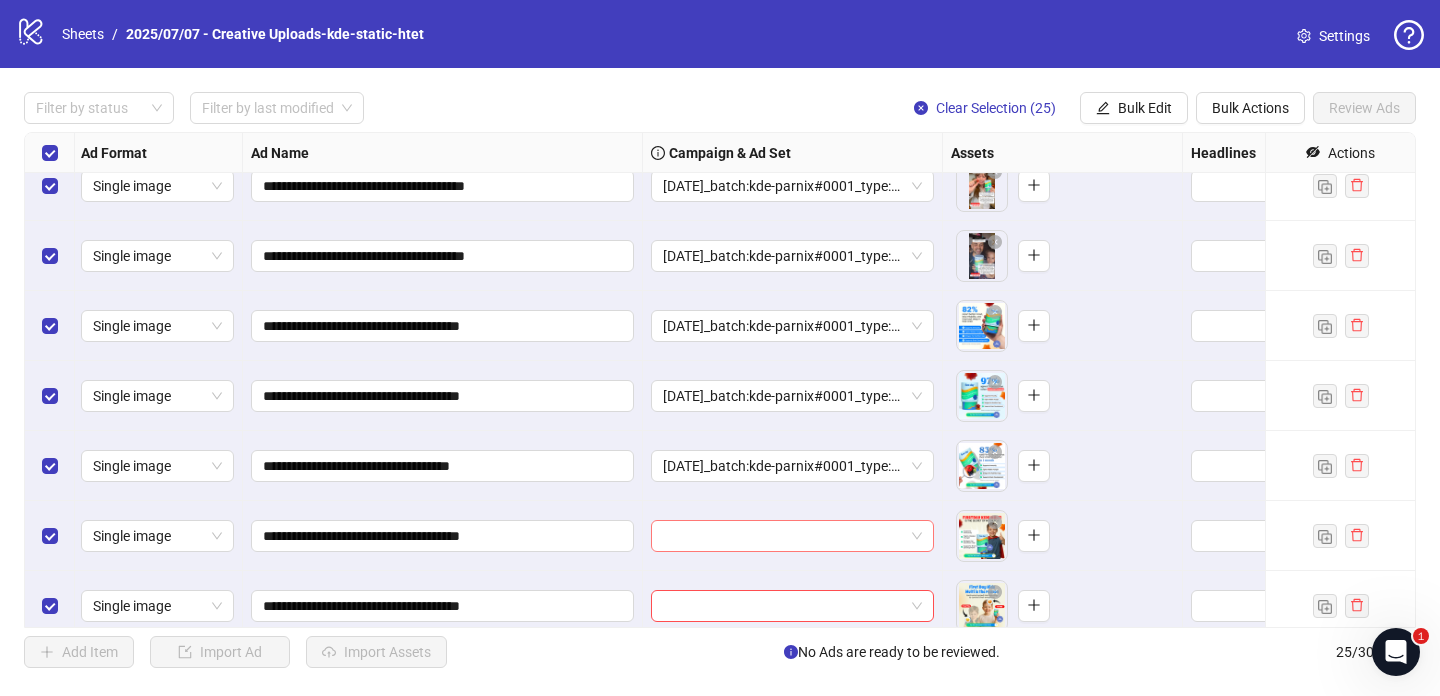 click at bounding box center [783, 536] 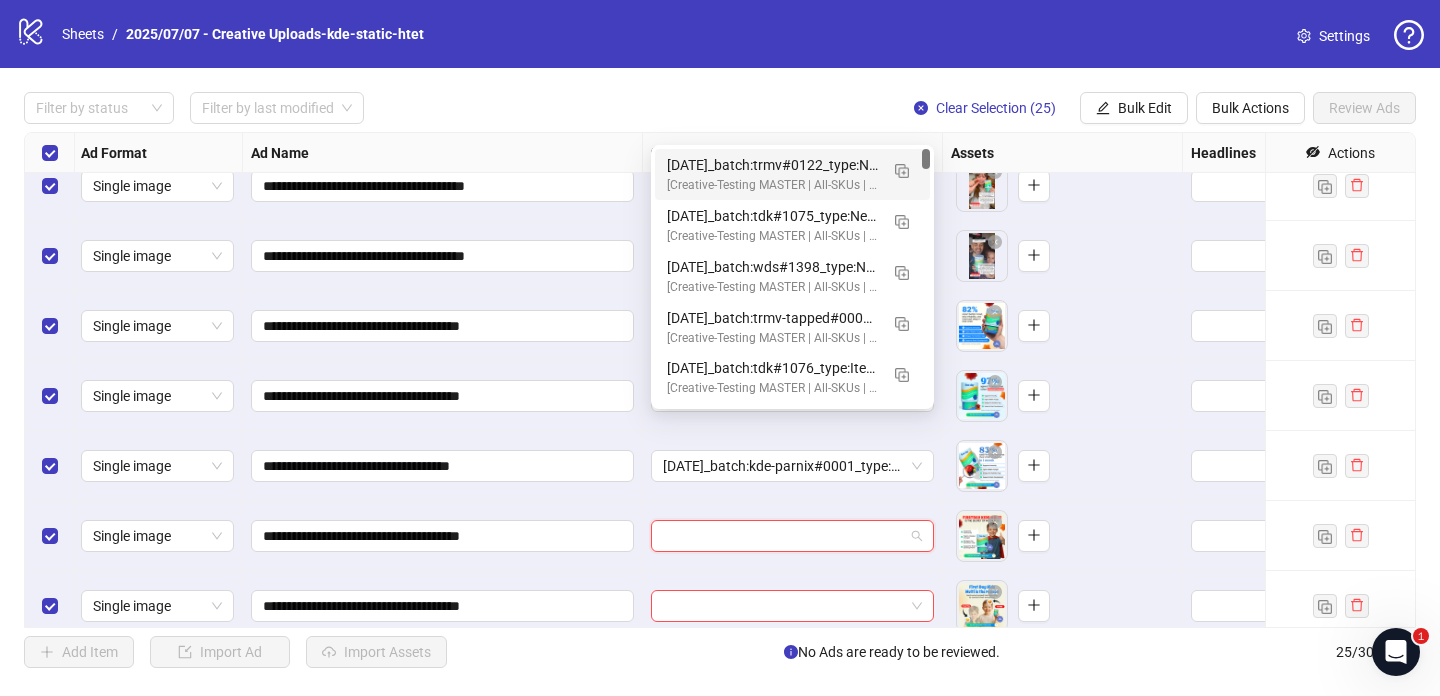 scroll, scrollTop: 268, scrollLeft: 2, axis: both 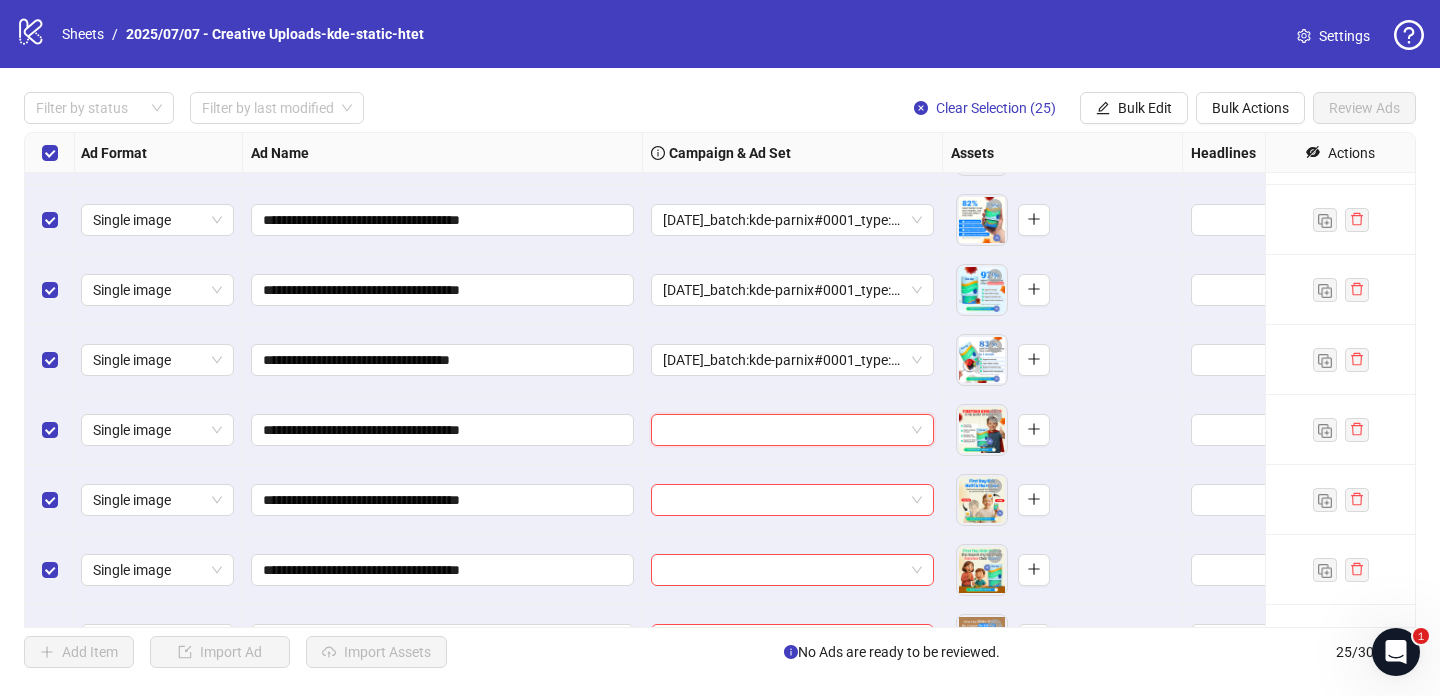 click at bounding box center [783, 430] 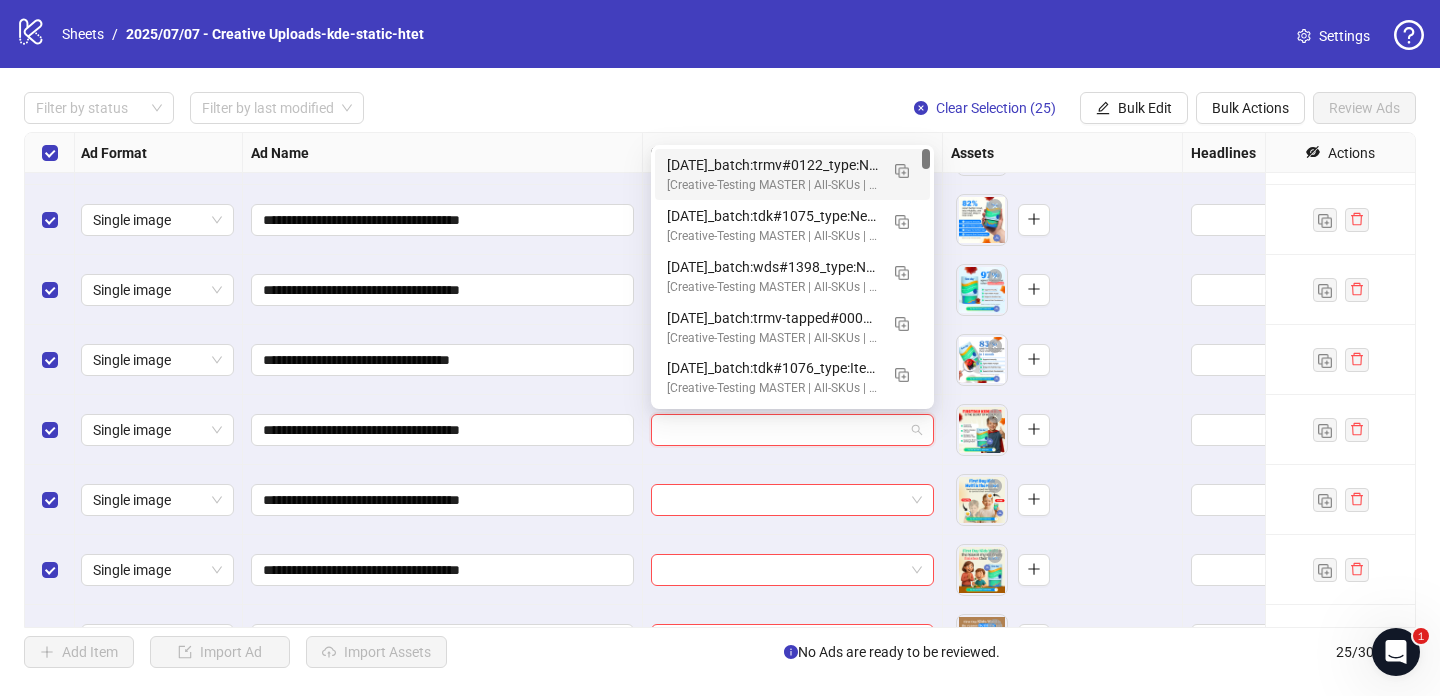 paste on "**********" 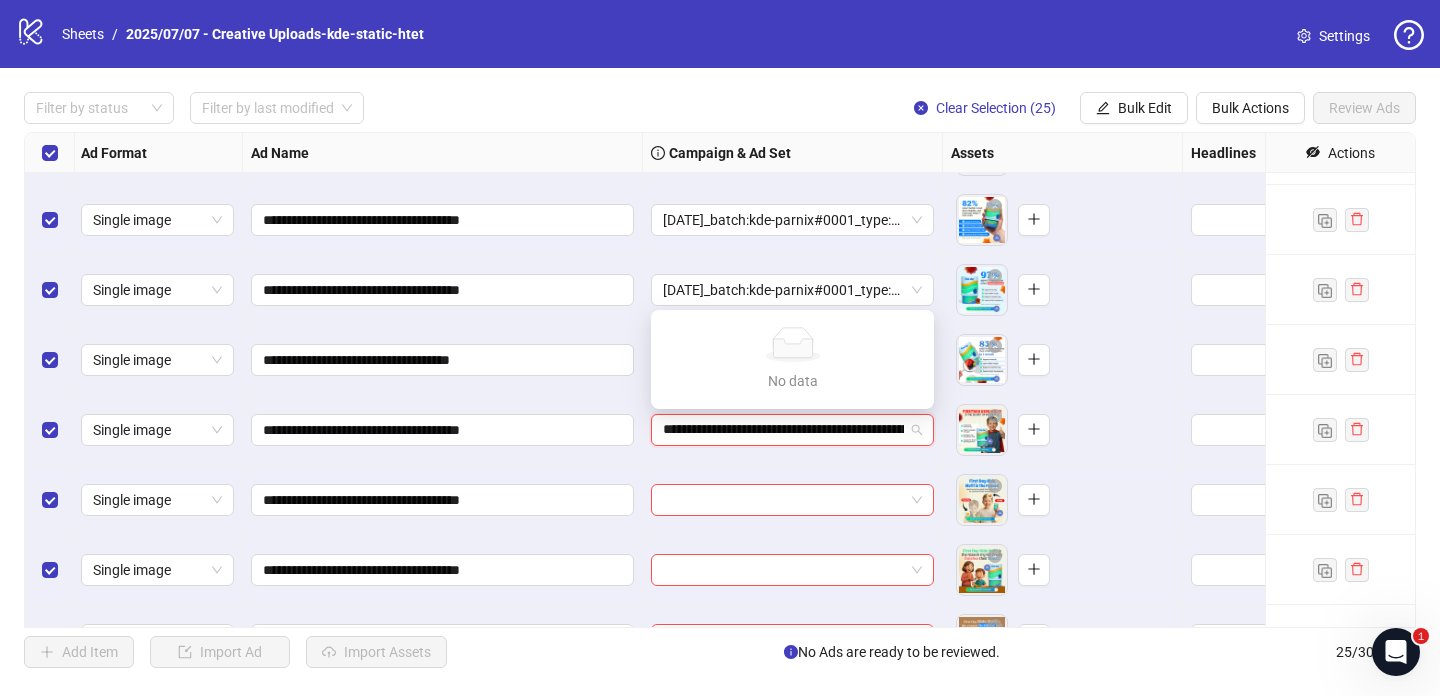 scroll, scrollTop: 0, scrollLeft: 137, axis: horizontal 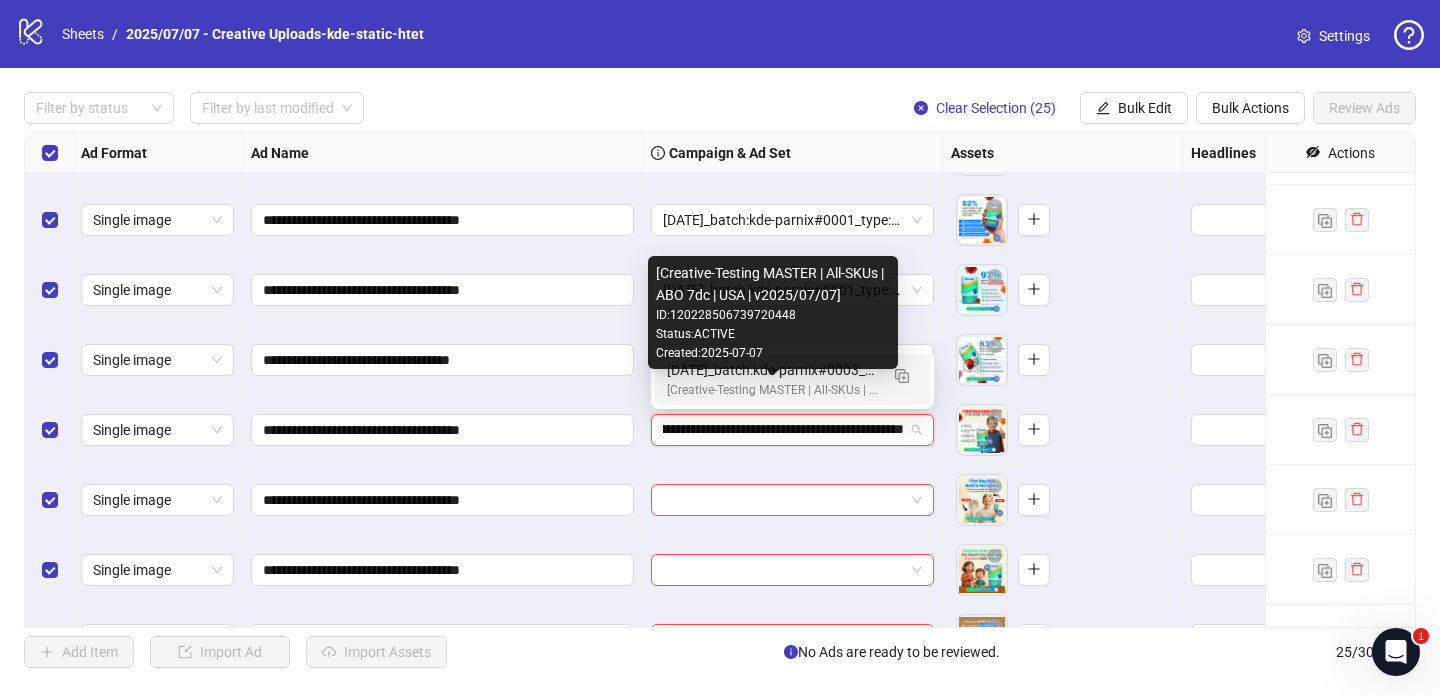 click on "[Creative-Testing MASTER | All-SKUs | ABO 7dc | USA | v2025/07/07]" at bounding box center [772, 390] 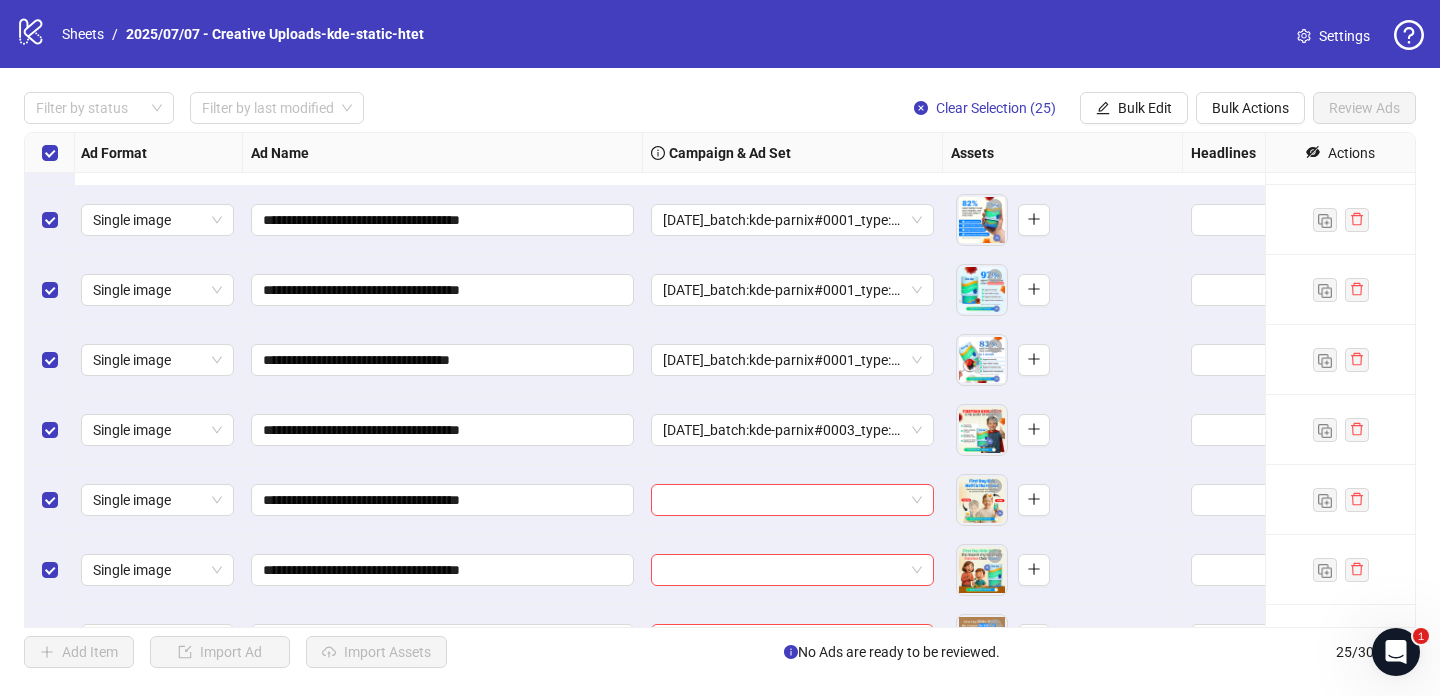 scroll, scrollTop: 422, scrollLeft: 2, axis: both 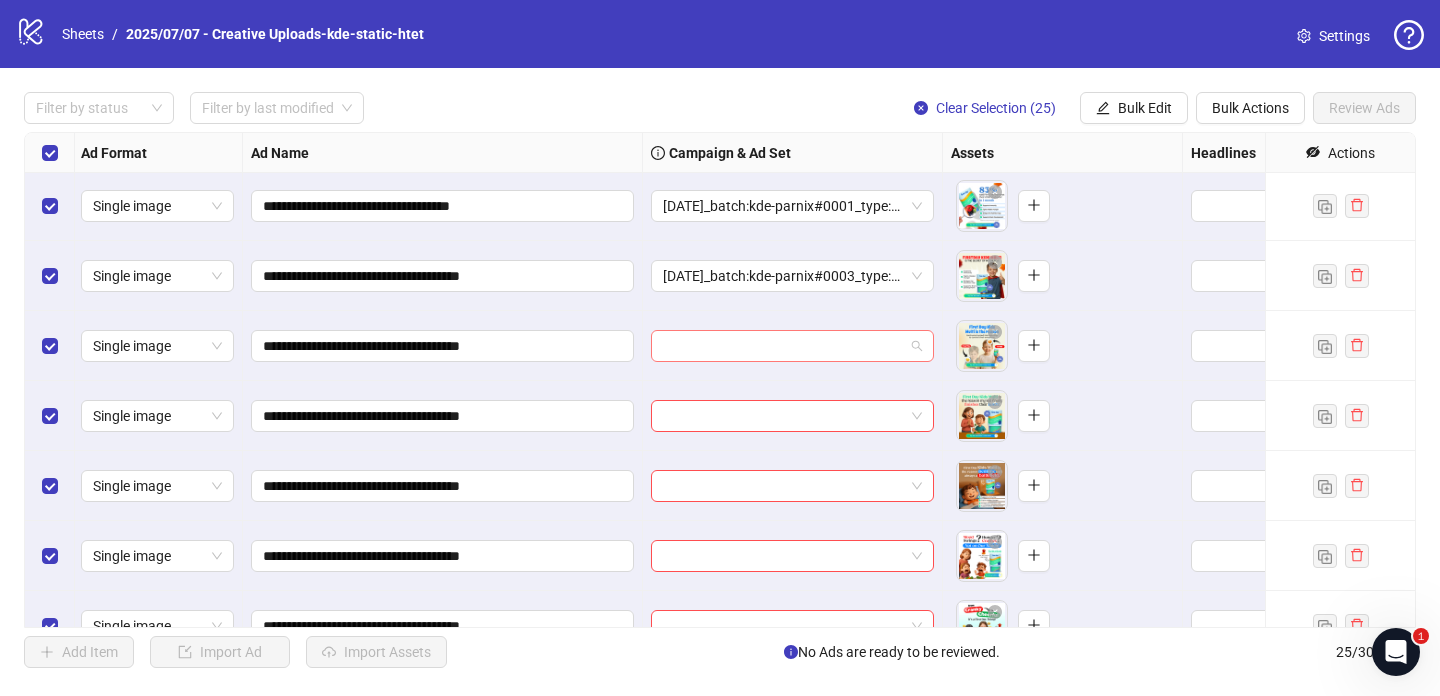 click at bounding box center (783, 346) 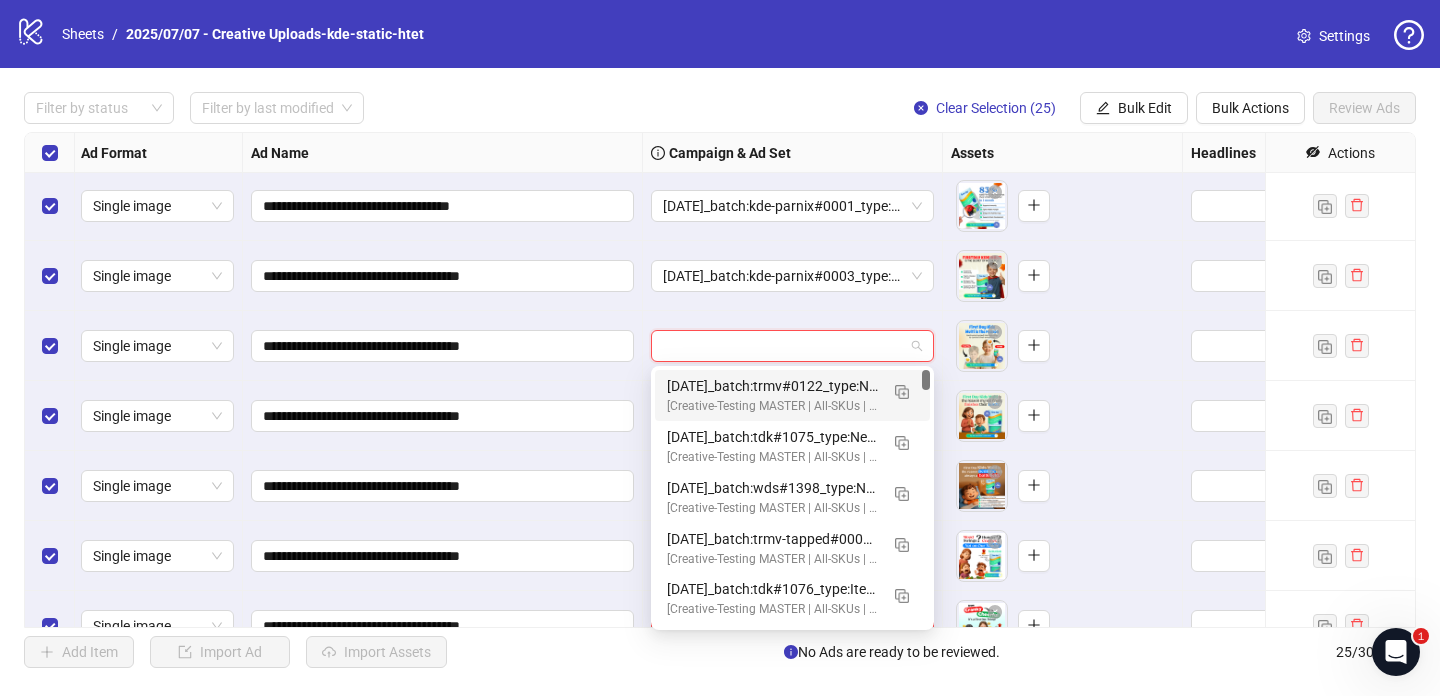 click at bounding box center [793, 346] 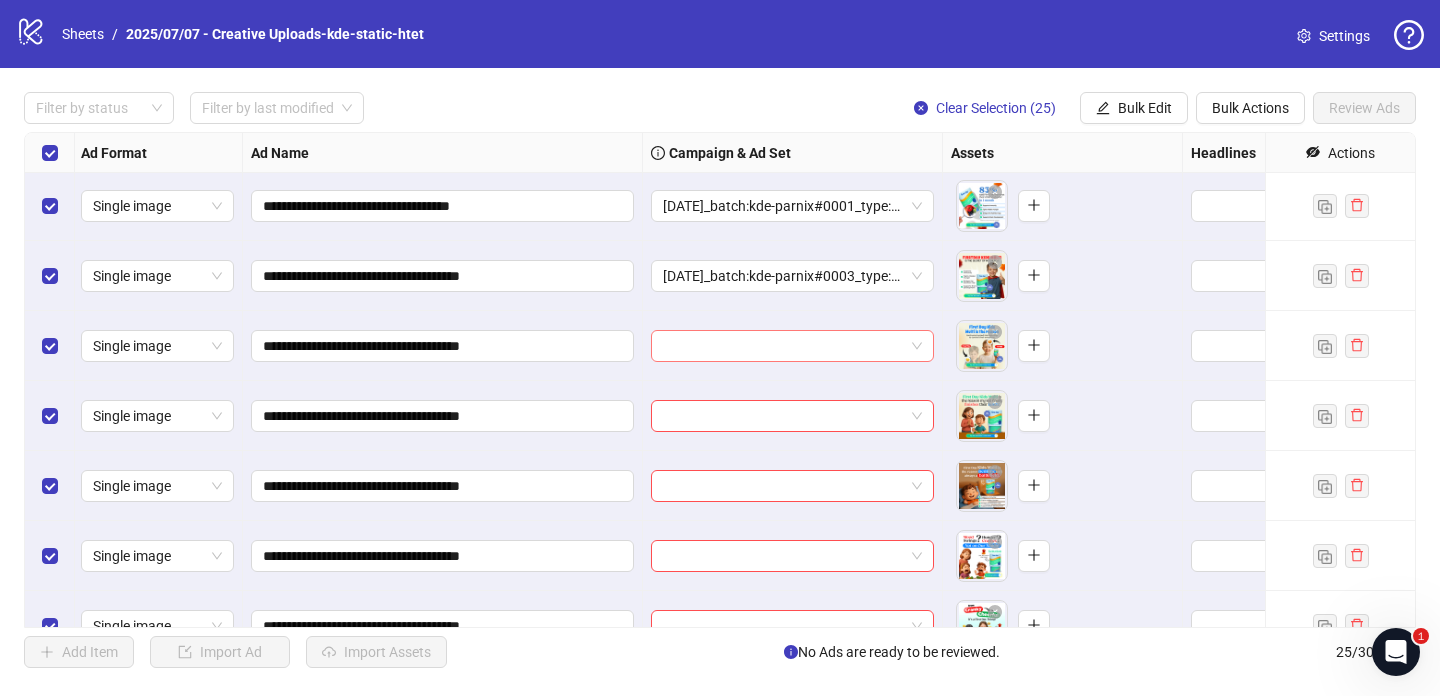 click at bounding box center [783, 346] 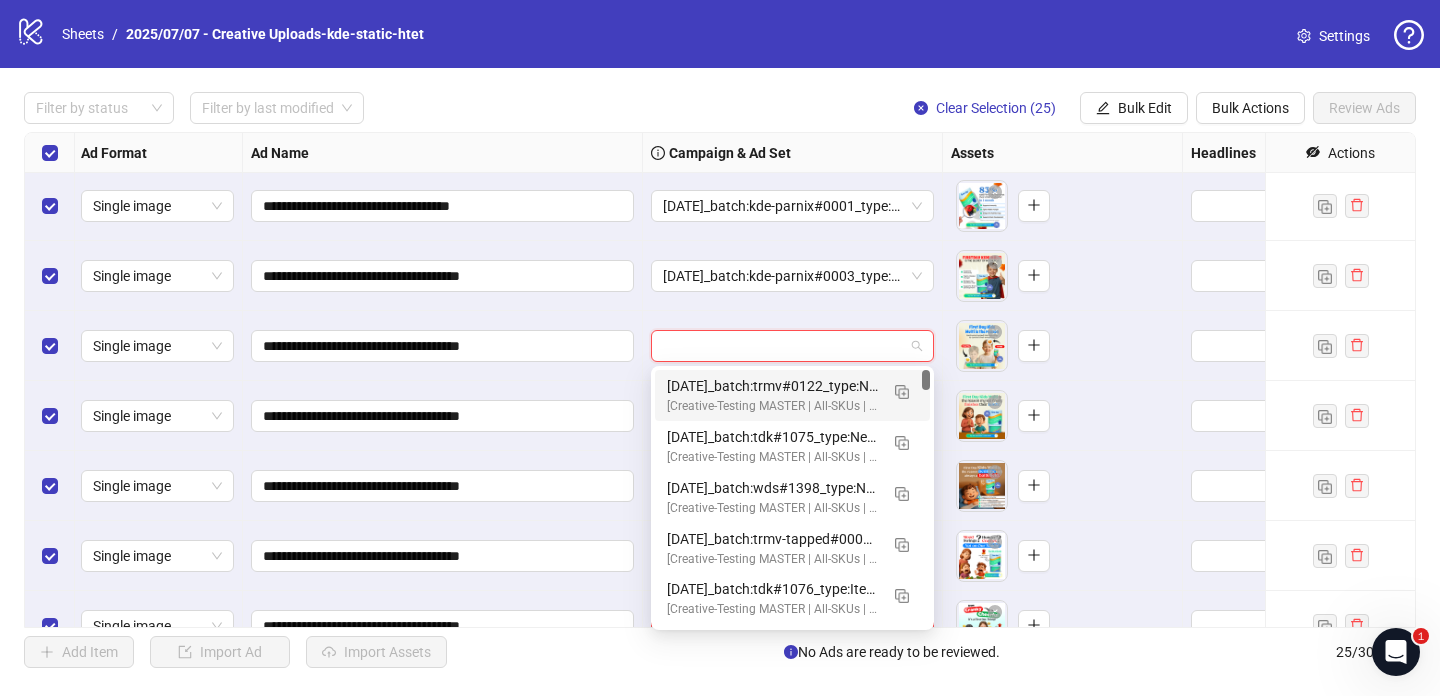 paste on "**********" 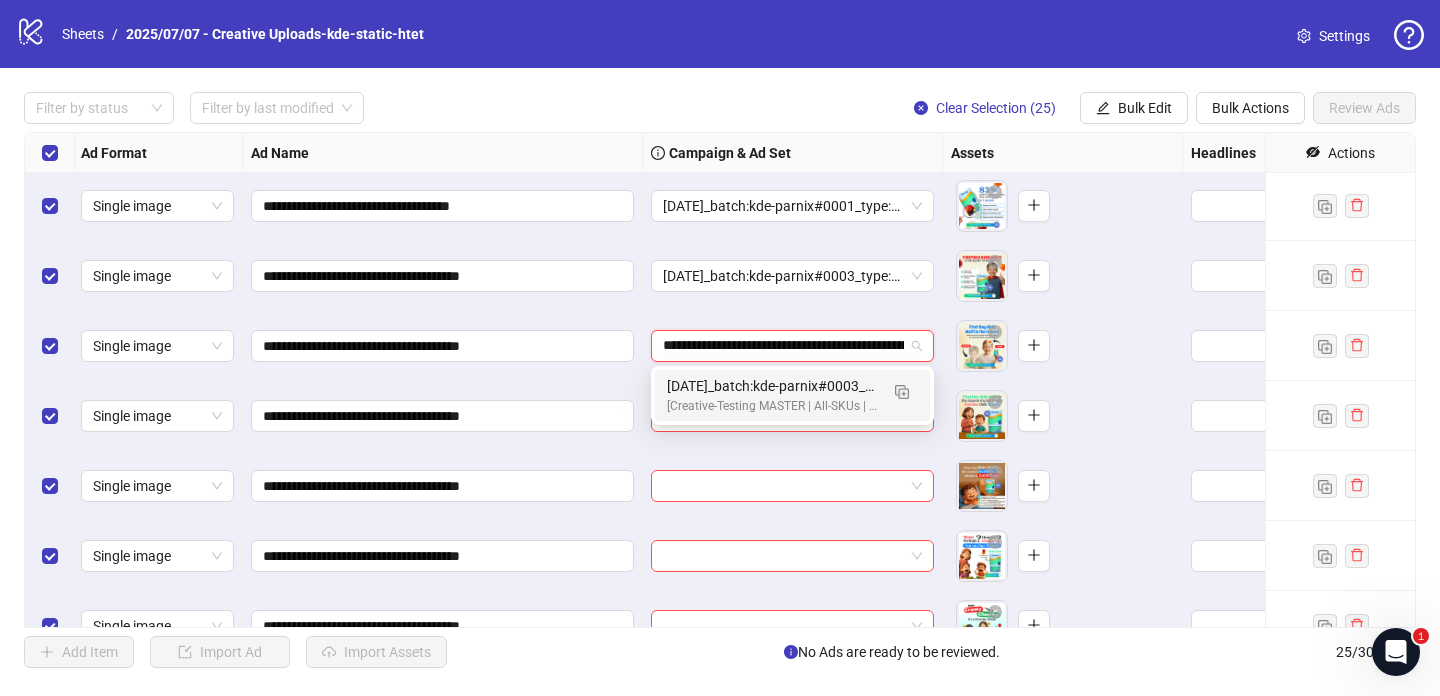 scroll, scrollTop: 0, scrollLeft: 137, axis: horizontal 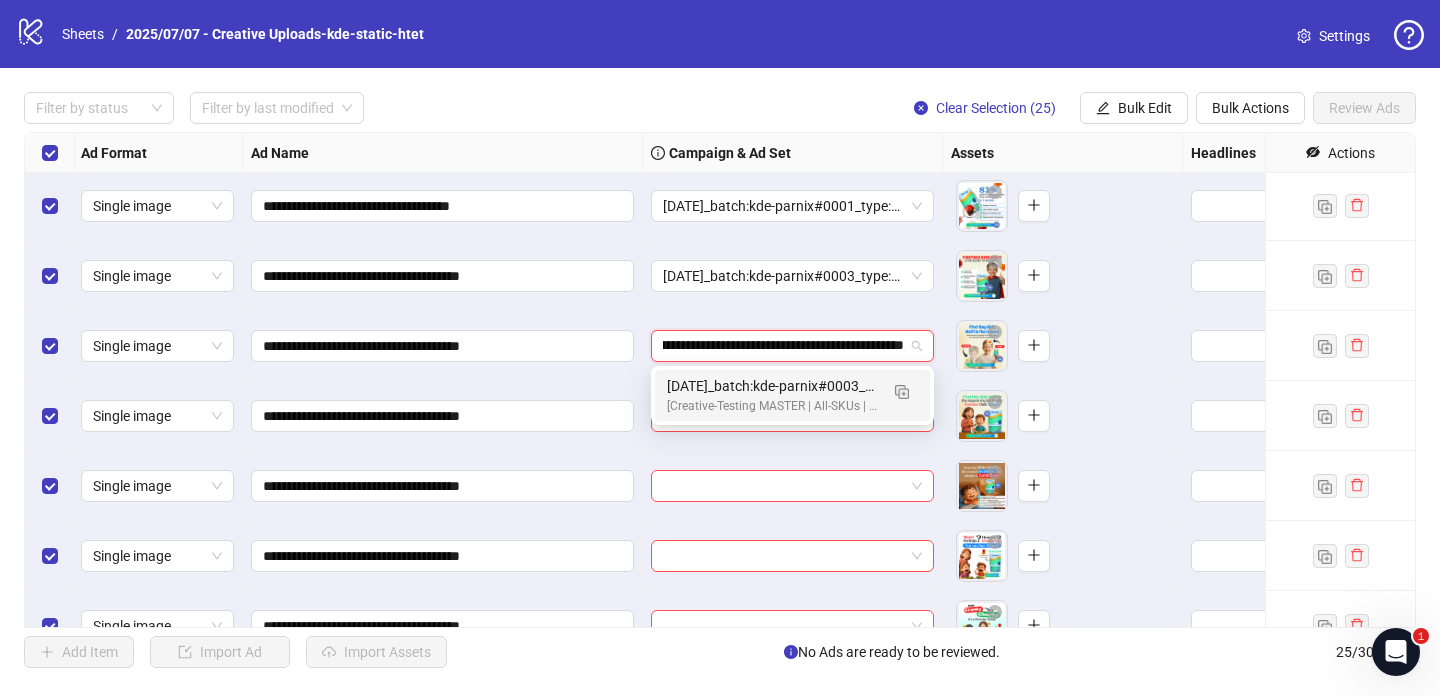 click on "[DATE]_batch:kde-parnix#0003_type:NetNew_notes:htet" at bounding box center (772, 386) 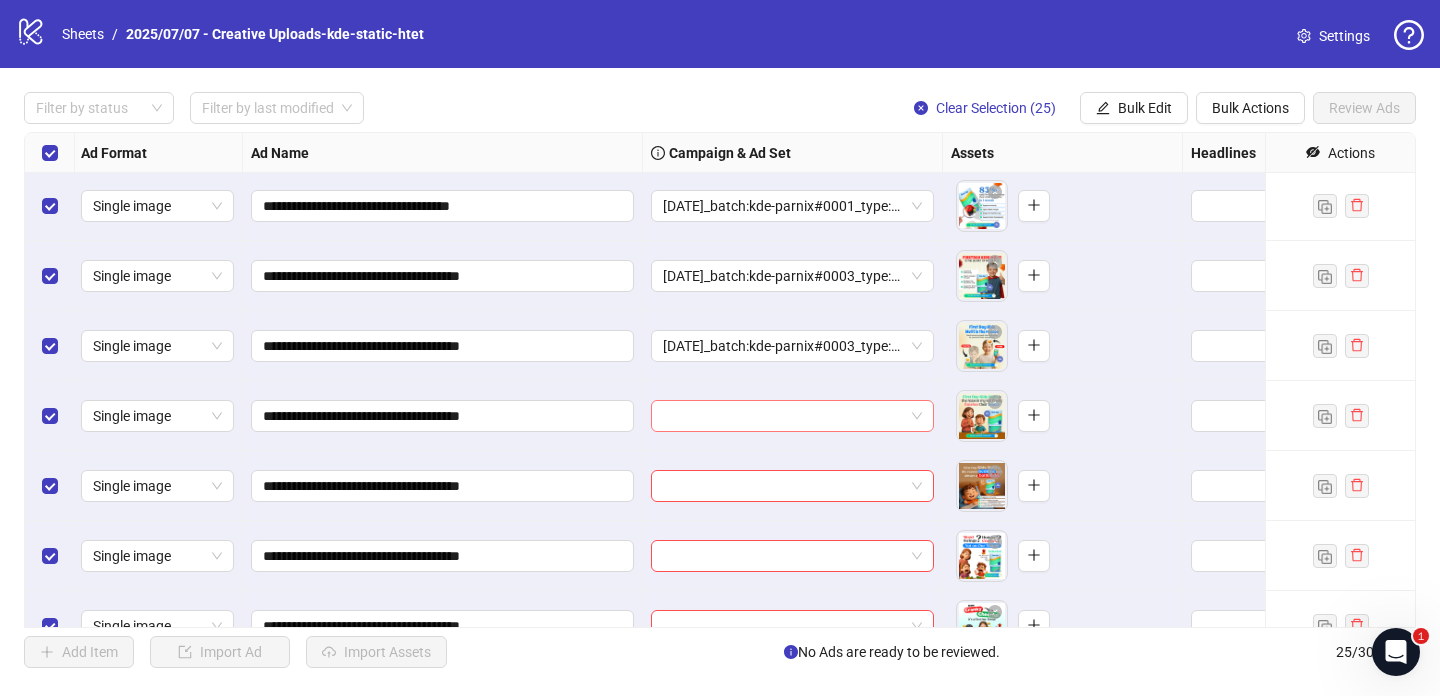 click at bounding box center (783, 416) 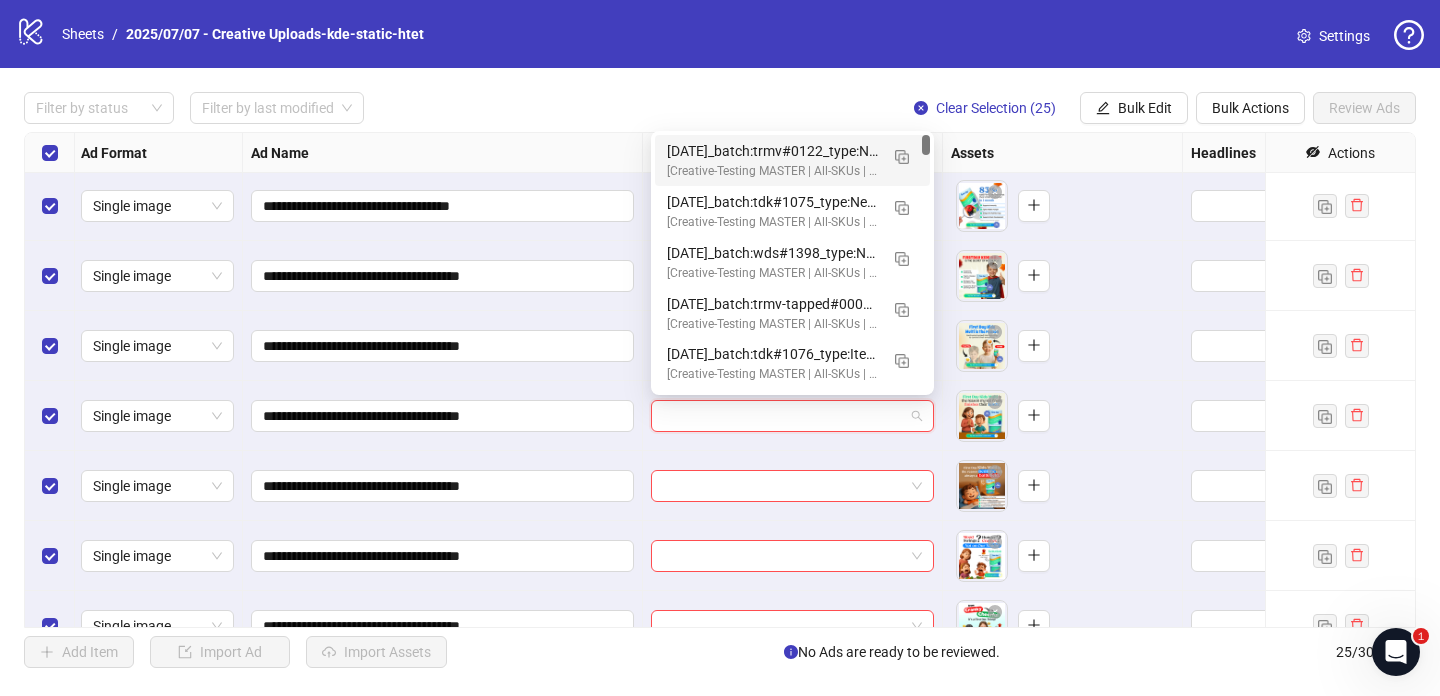 paste on "**********" 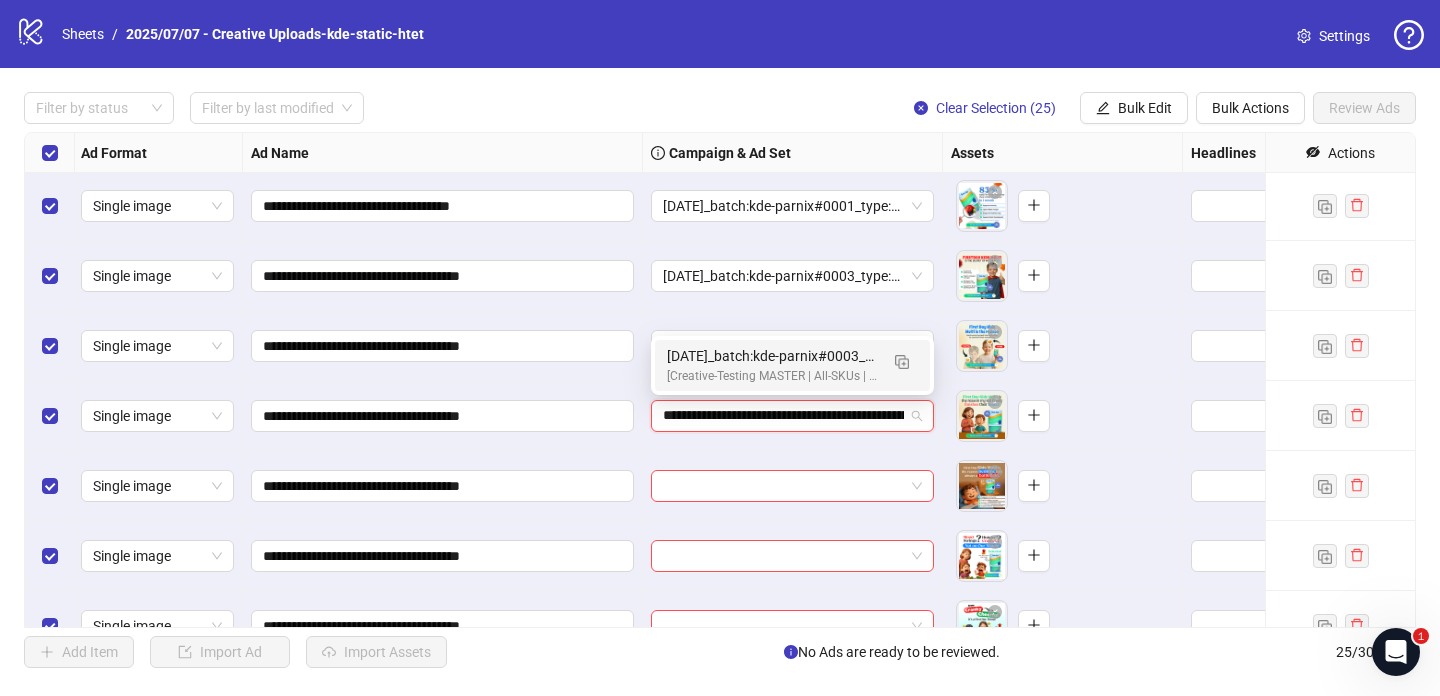 scroll, scrollTop: 0, scrollLeft: 137, axis: horizontal 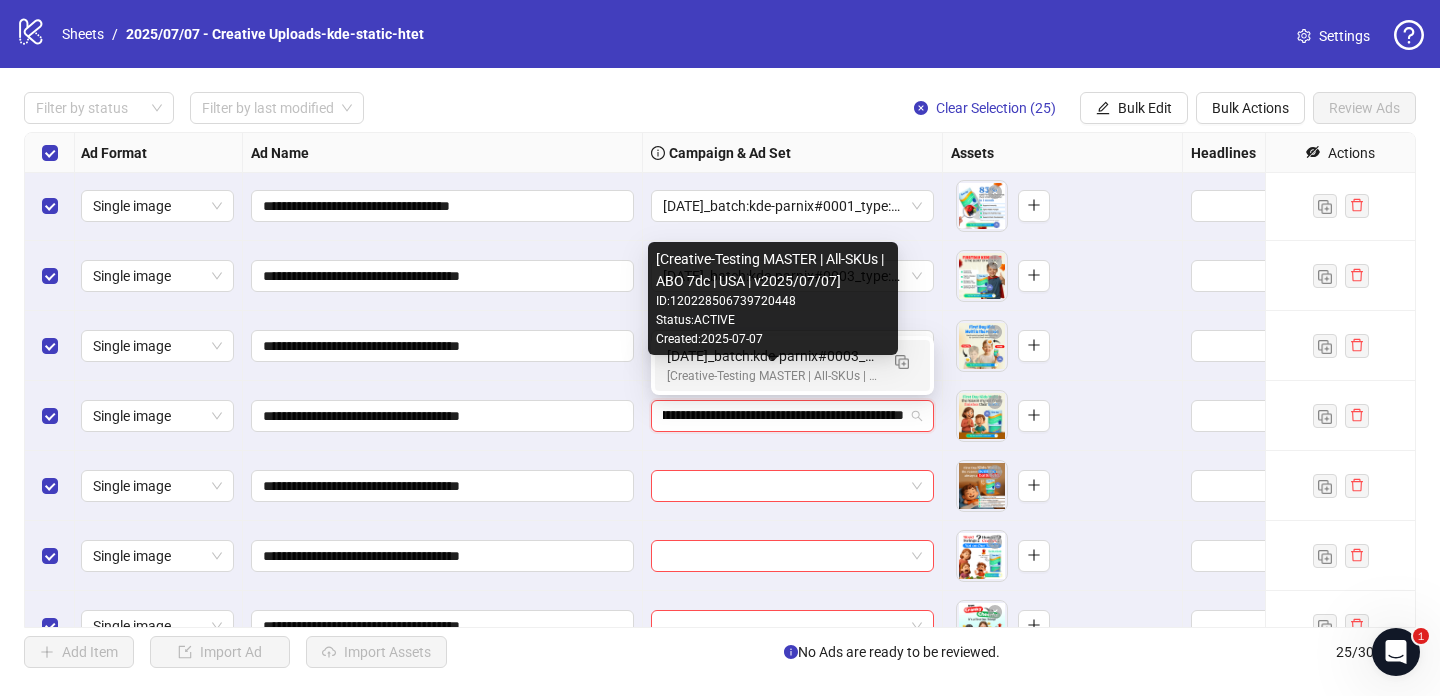 click on "[Creative-Testing MASTER | All-SKUs | ABO 7dc | USA | v2025/07/07]" at bounding box center [772, 376] 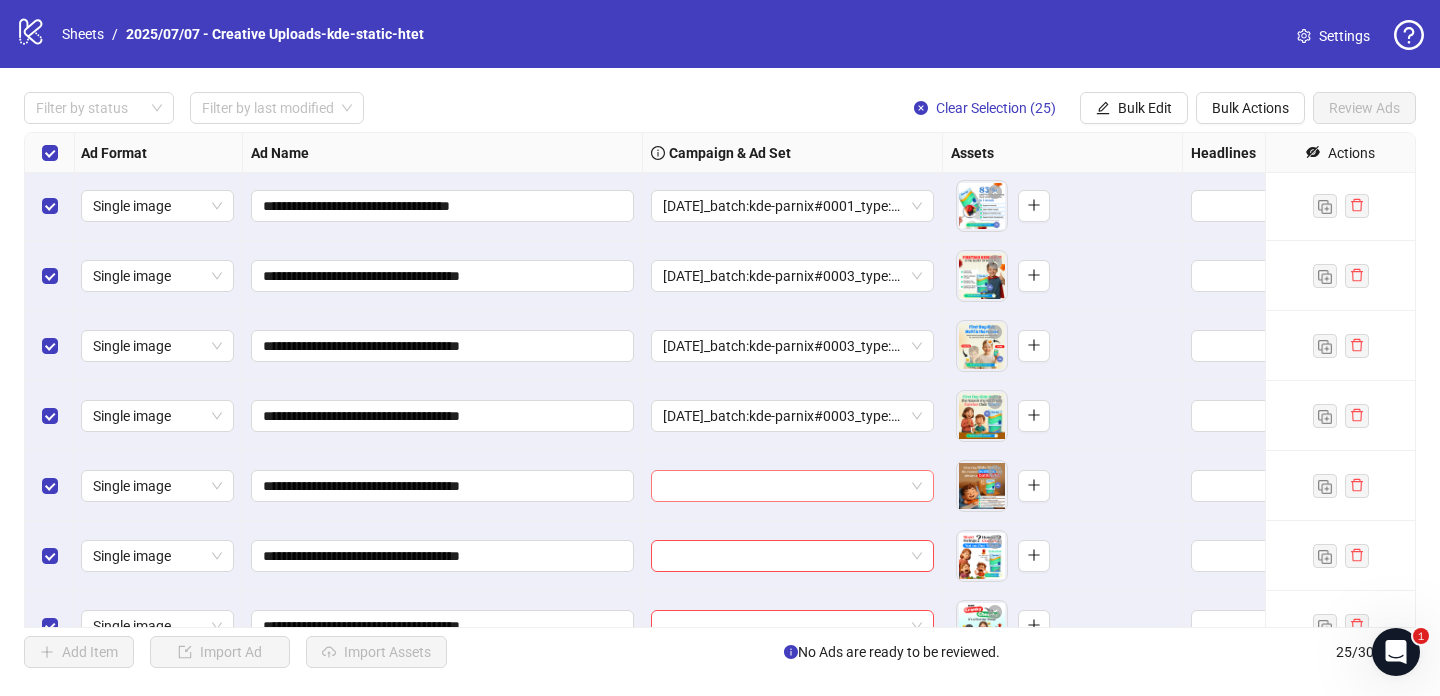 click at bounding box center [783, 486] 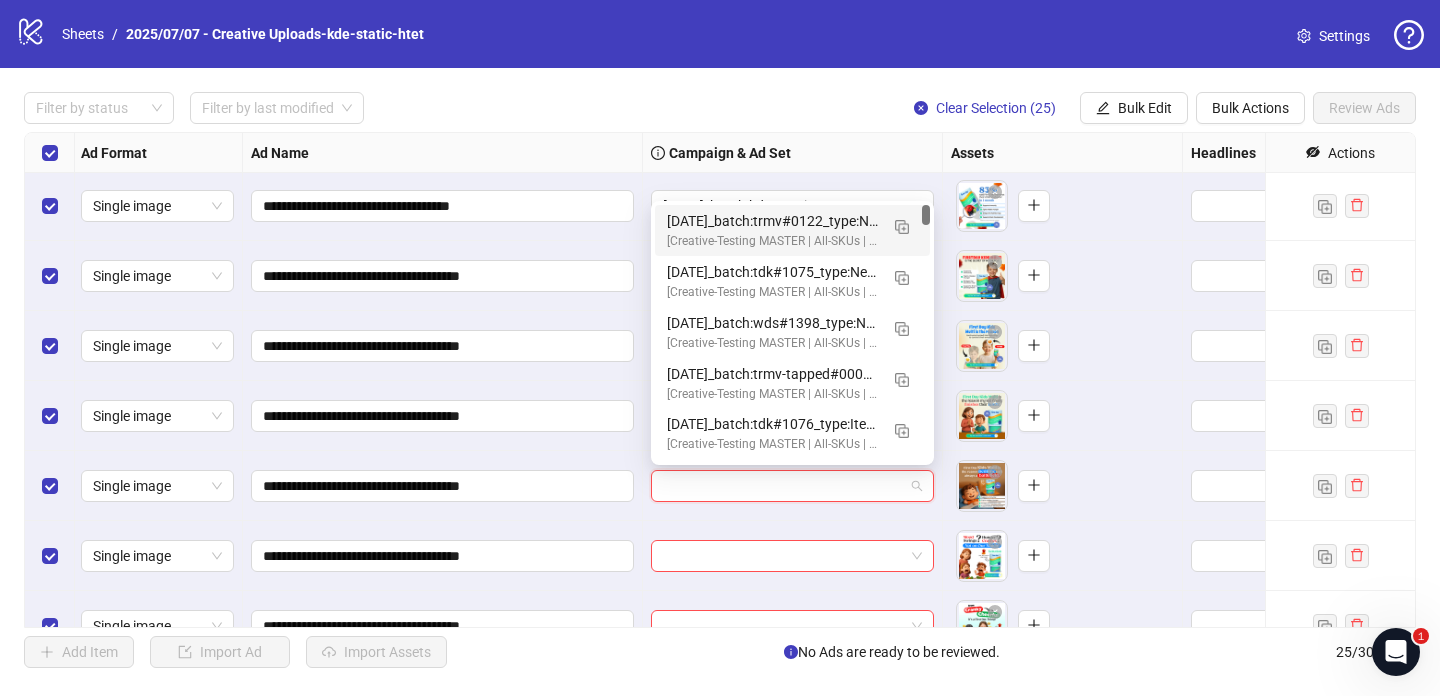 paste on "**********" 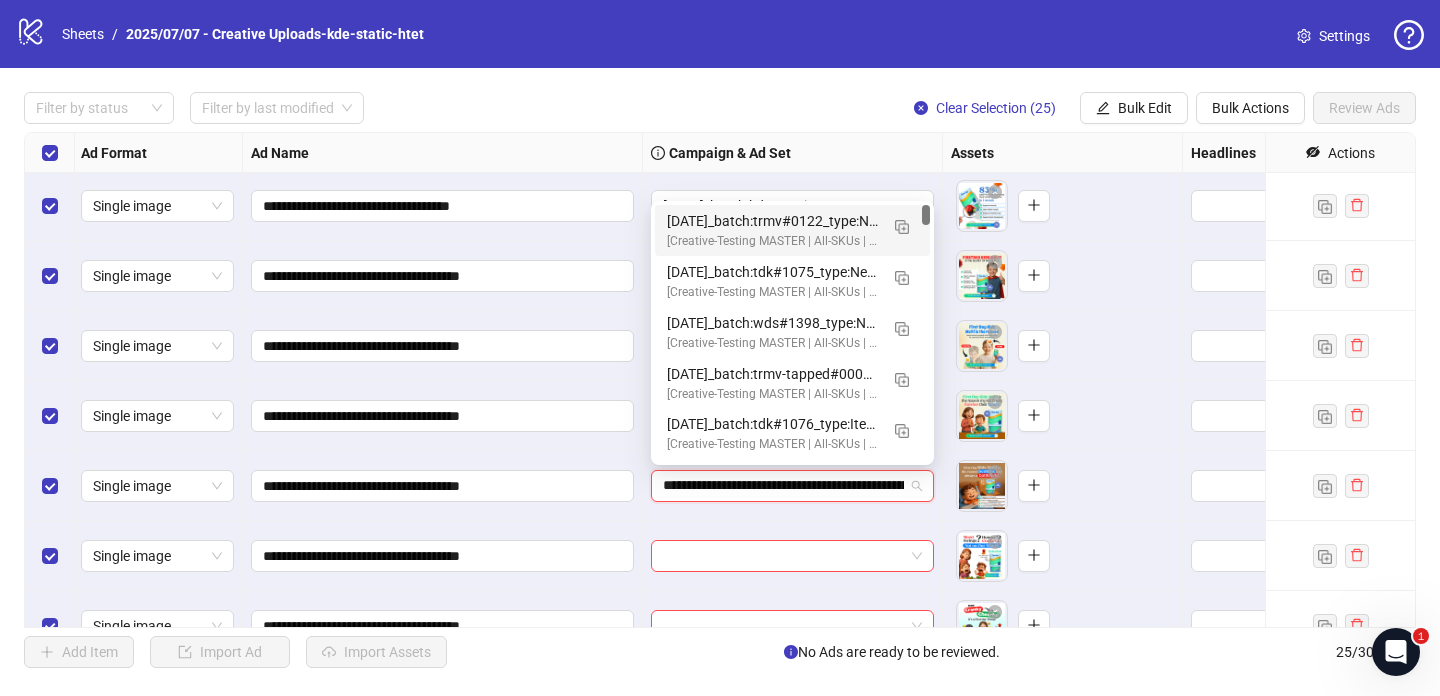 scroll, scrollTop: 0, scrollLeft: 137, axis: horizontal 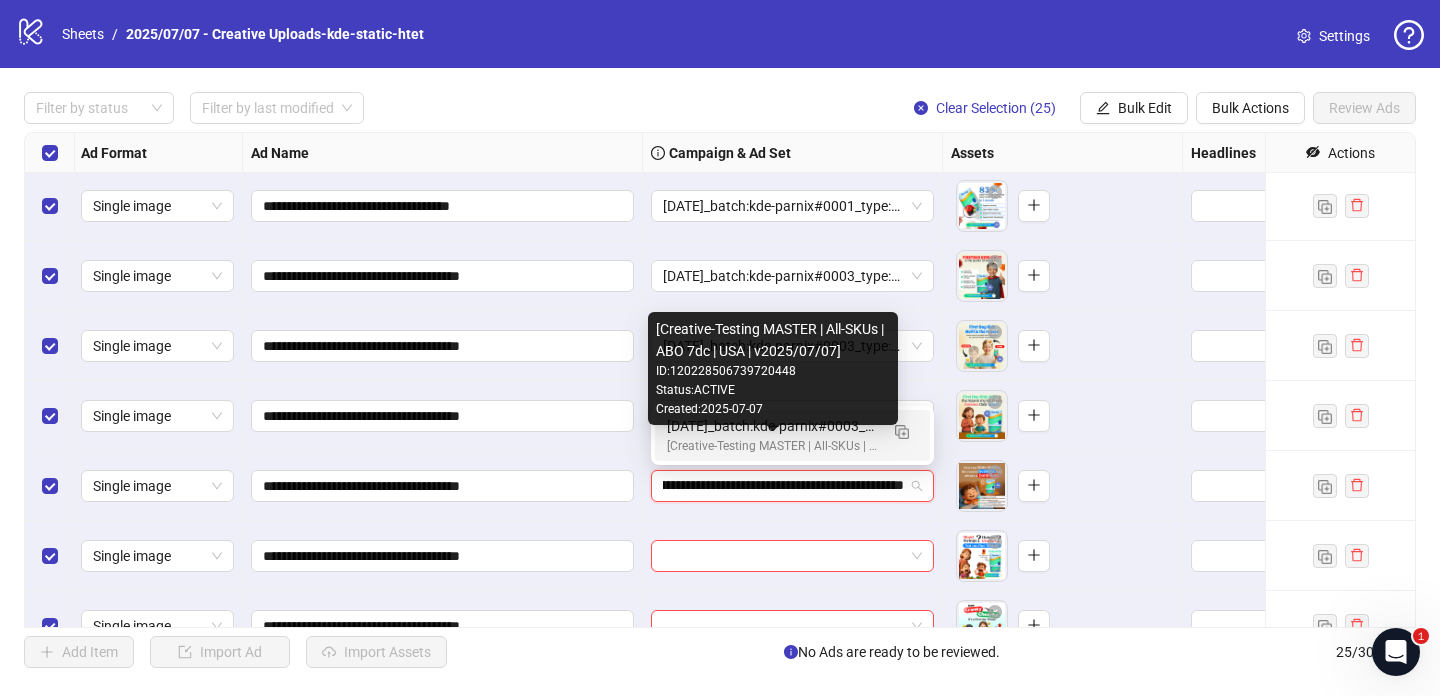 click on "[Creative-Testing MASTER | All-SKUs | ABO 7dc | USA | v2025/07/07]" at bounding box center (772, 446) 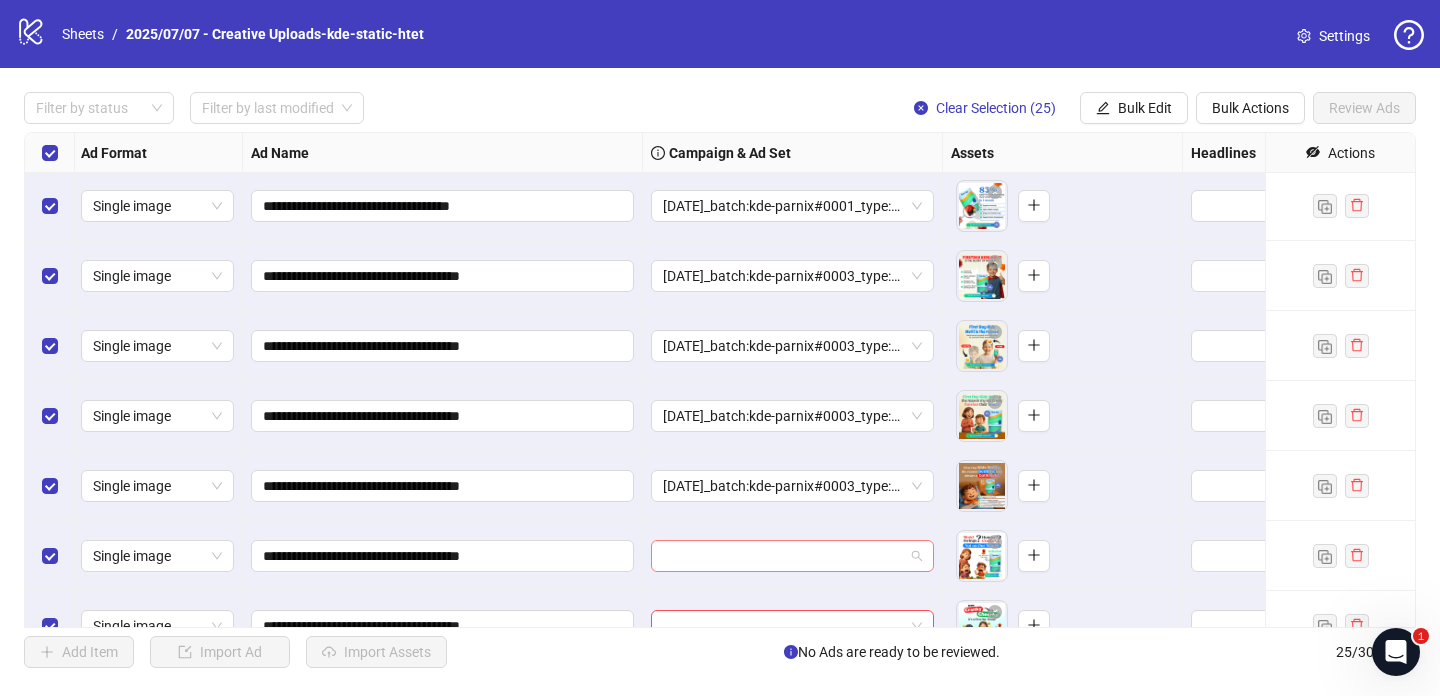 click at bounding box center [783, 556] 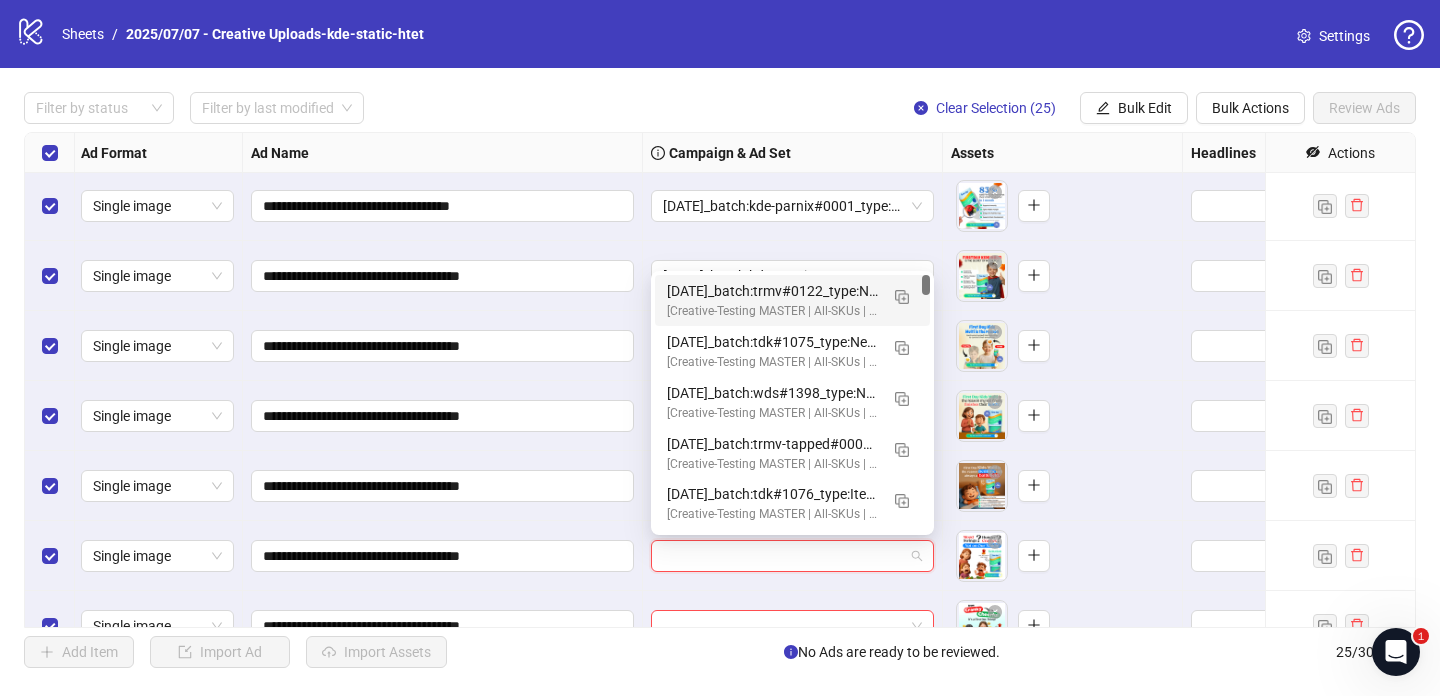 paste on "**********" 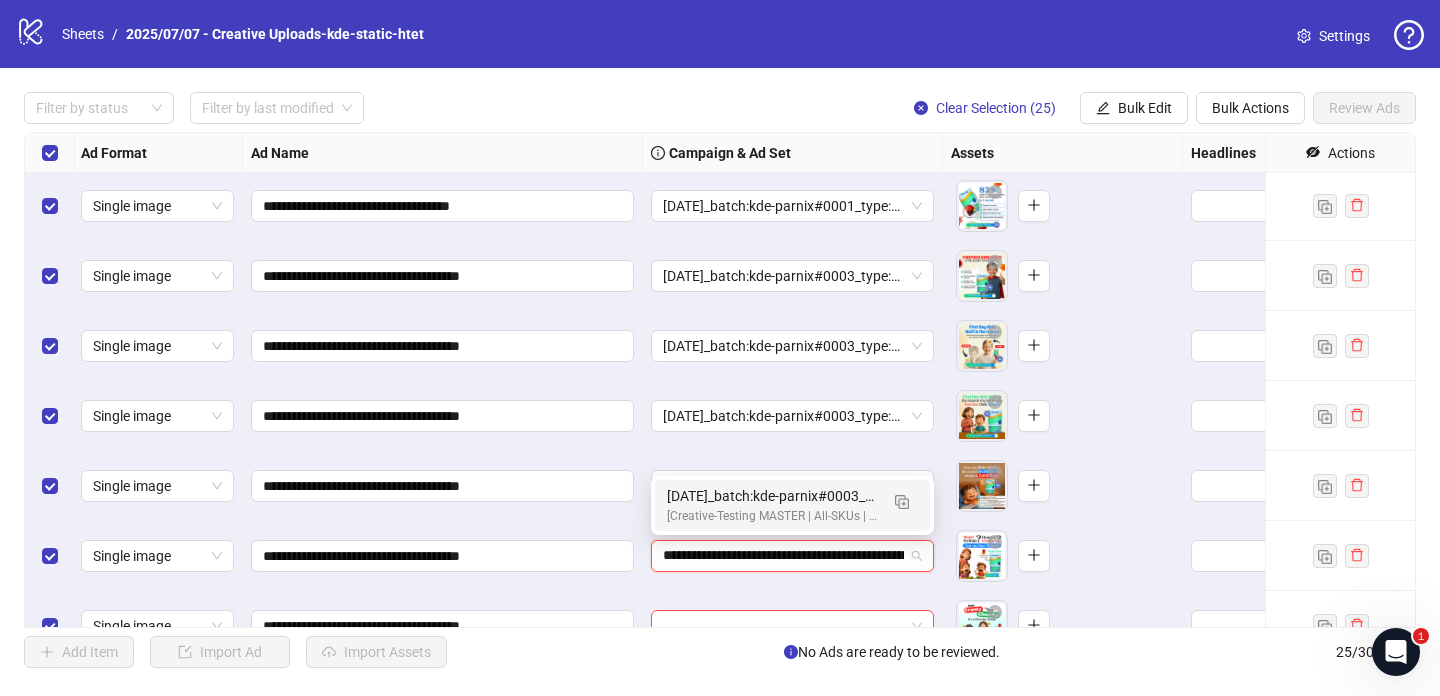 scroll, scrollTop: 0, scrollLeft: 137, axis: horizontal 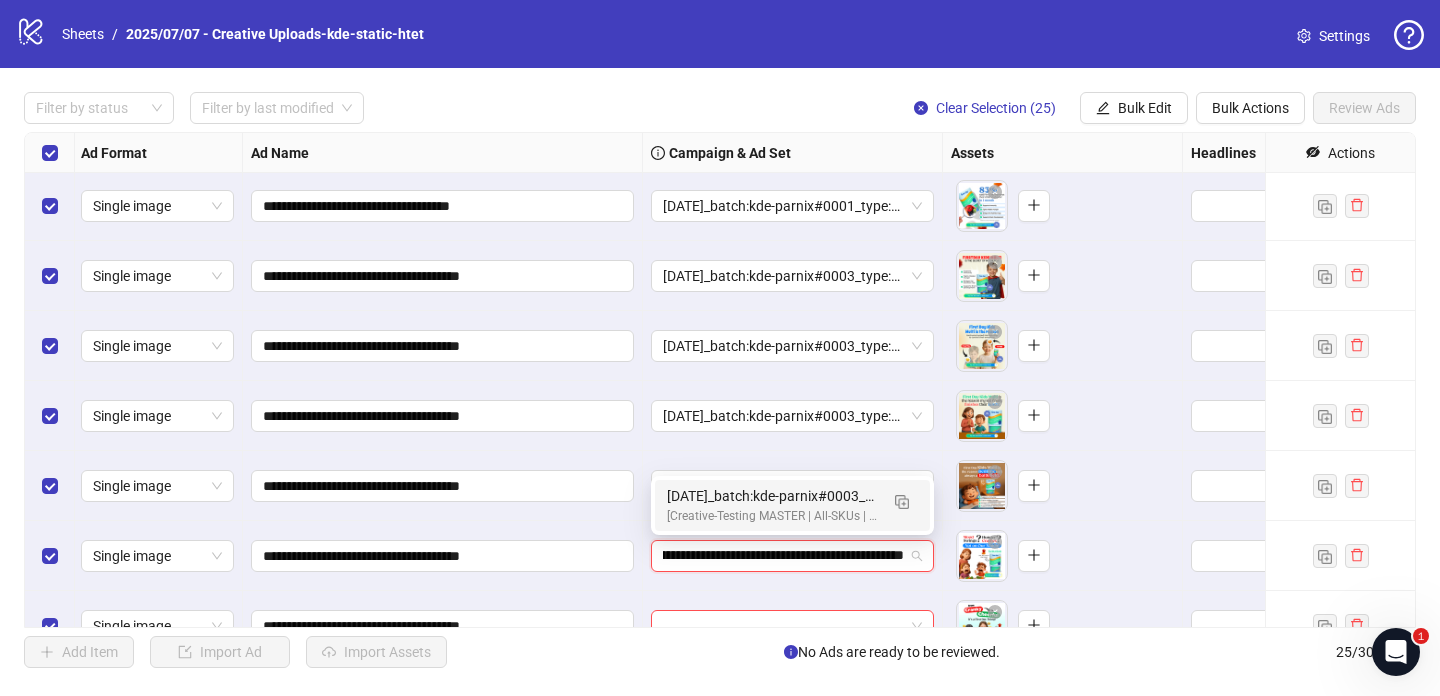 click on "[Creative-Testing MASTER | All-SKUs | ABO 7dc | USA | v2025/07/07]" at bounding box center [772, 516] 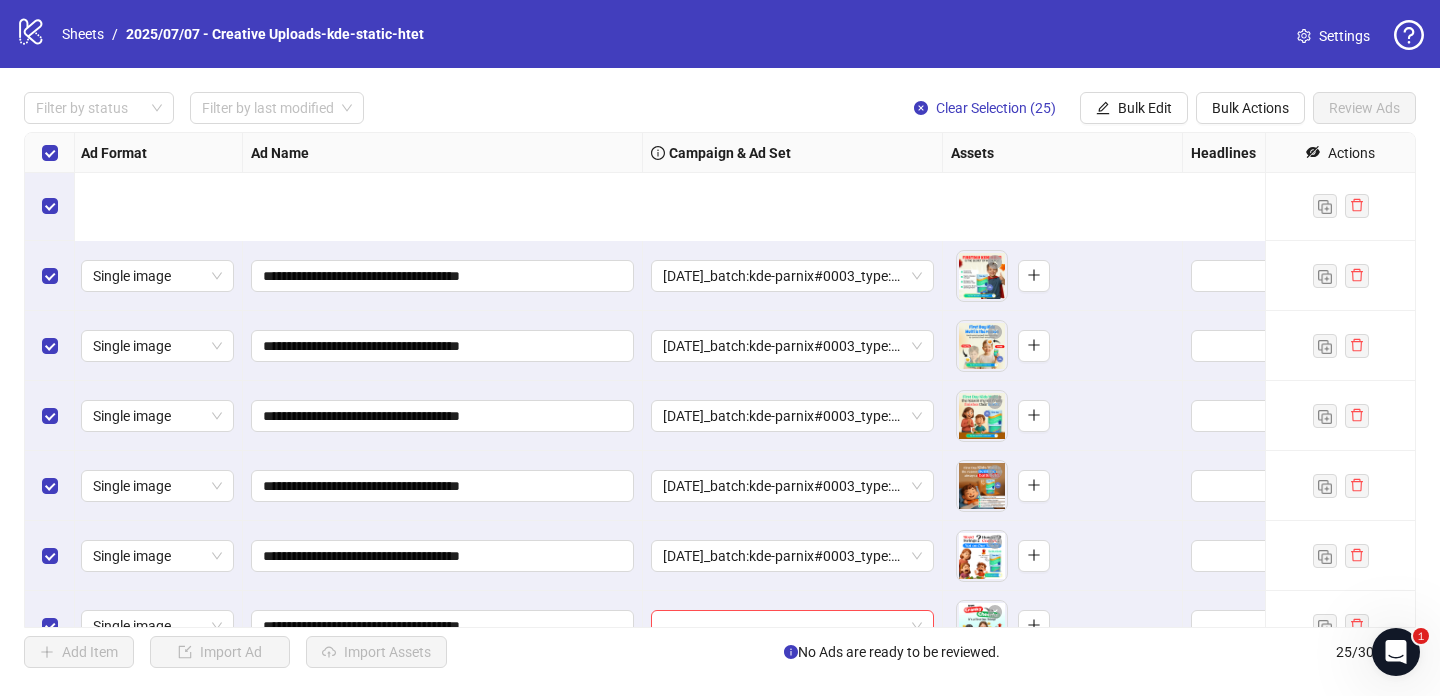 scroll, scrollTop: 634, scrollLeft: 2, axis: both 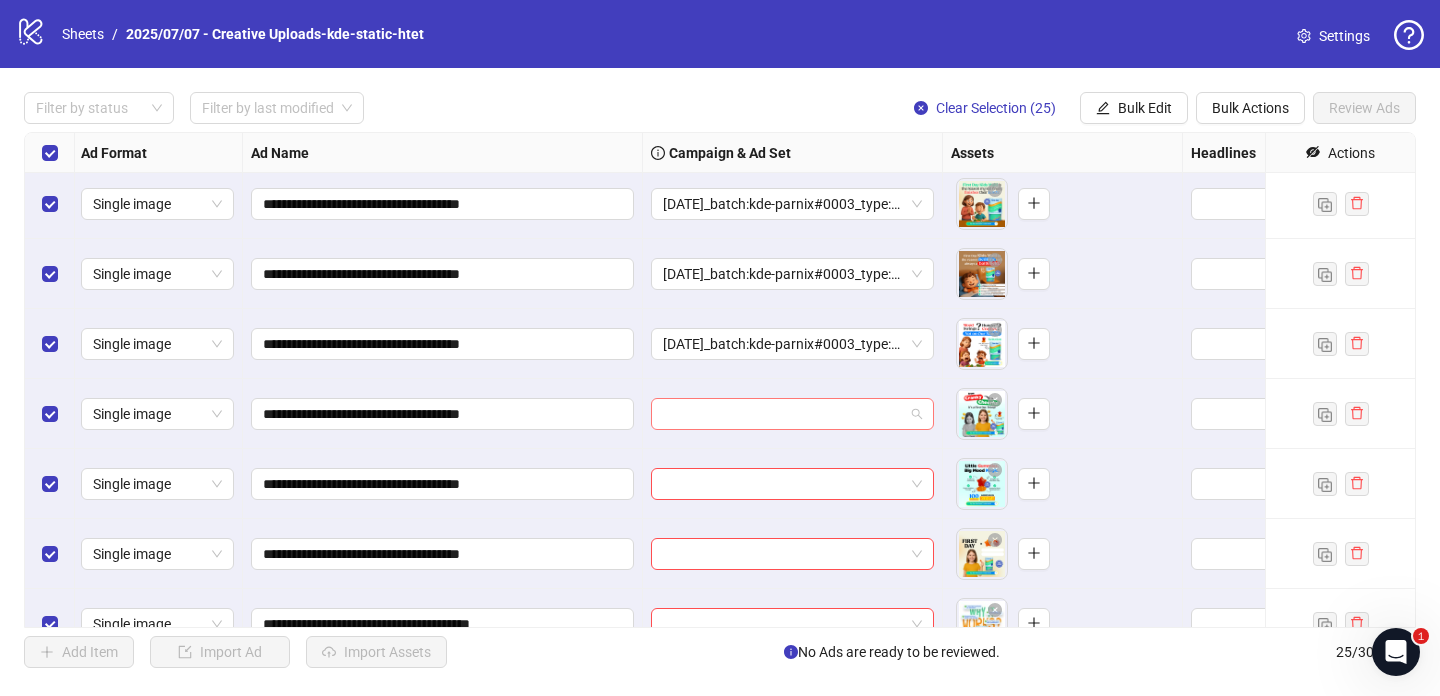 click at bounding box center (783, 414) 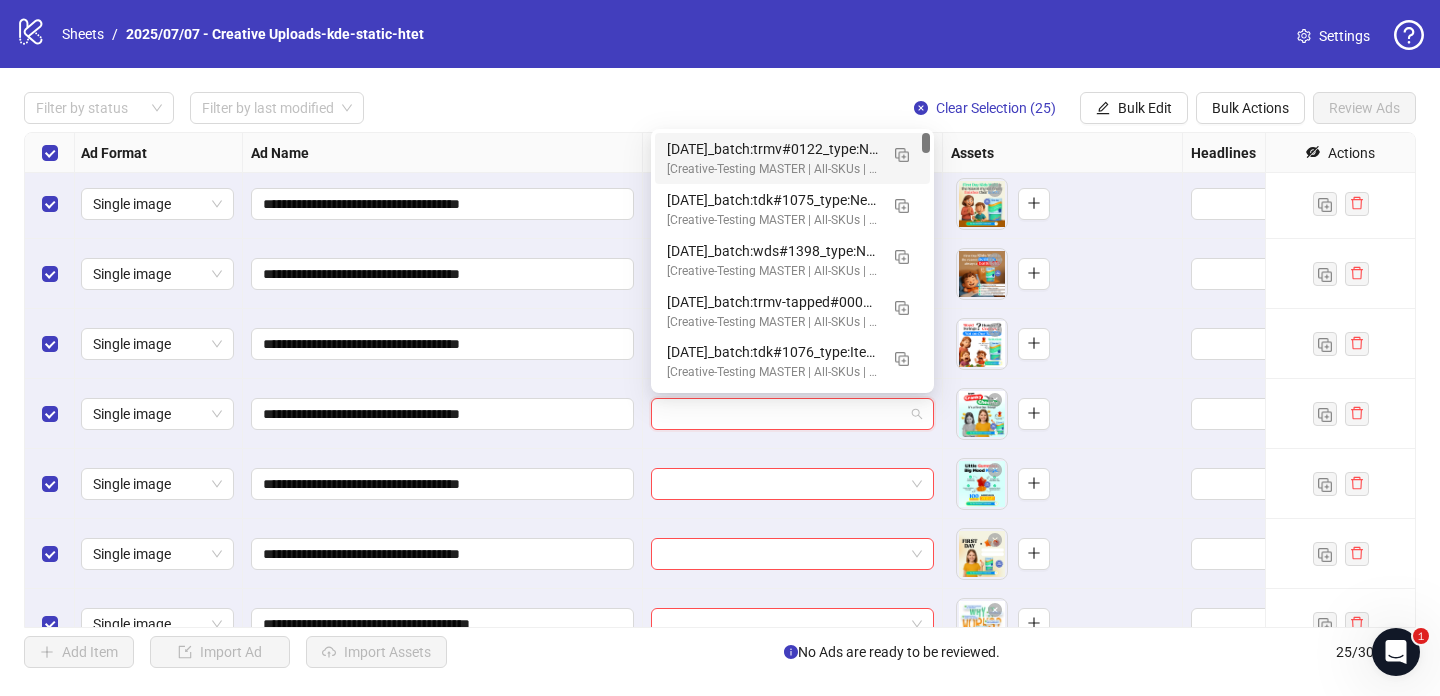 paste on "**********" 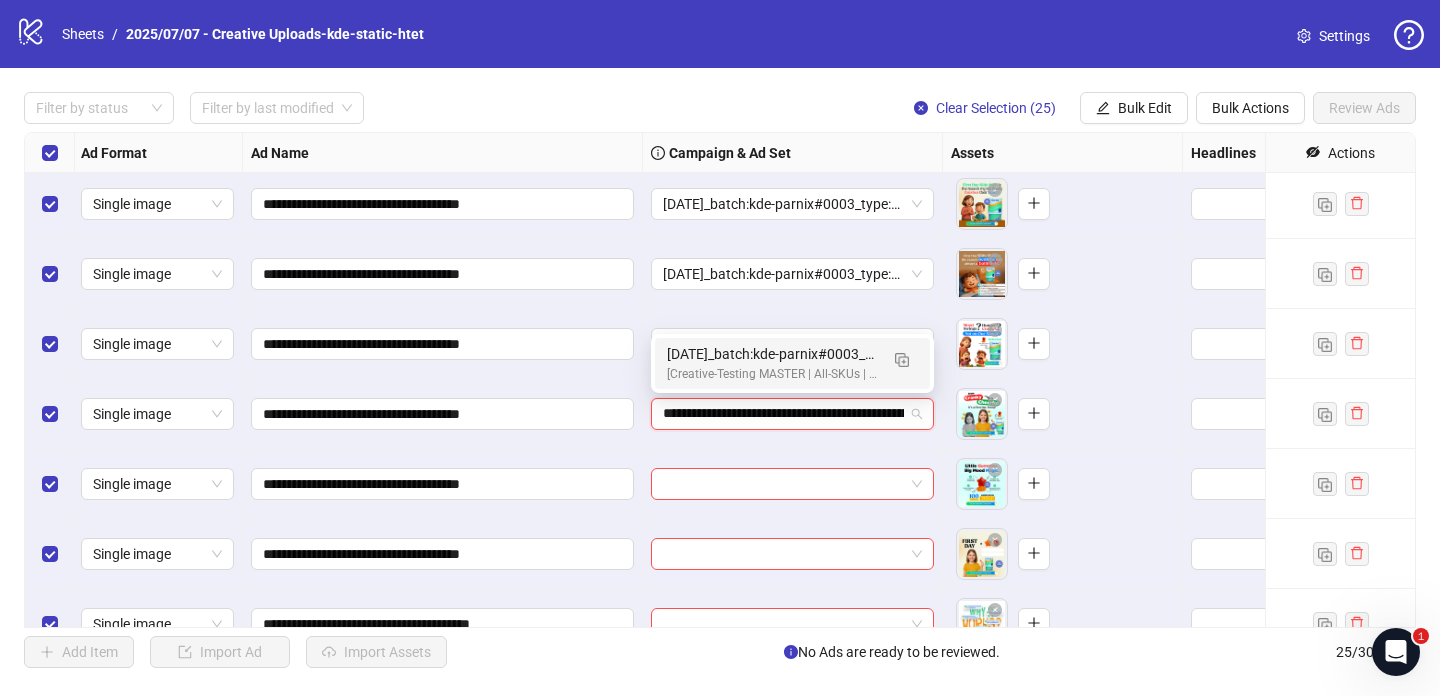 scroll, scrollTop: 0, scrollLeft: 137, axis: horizontal 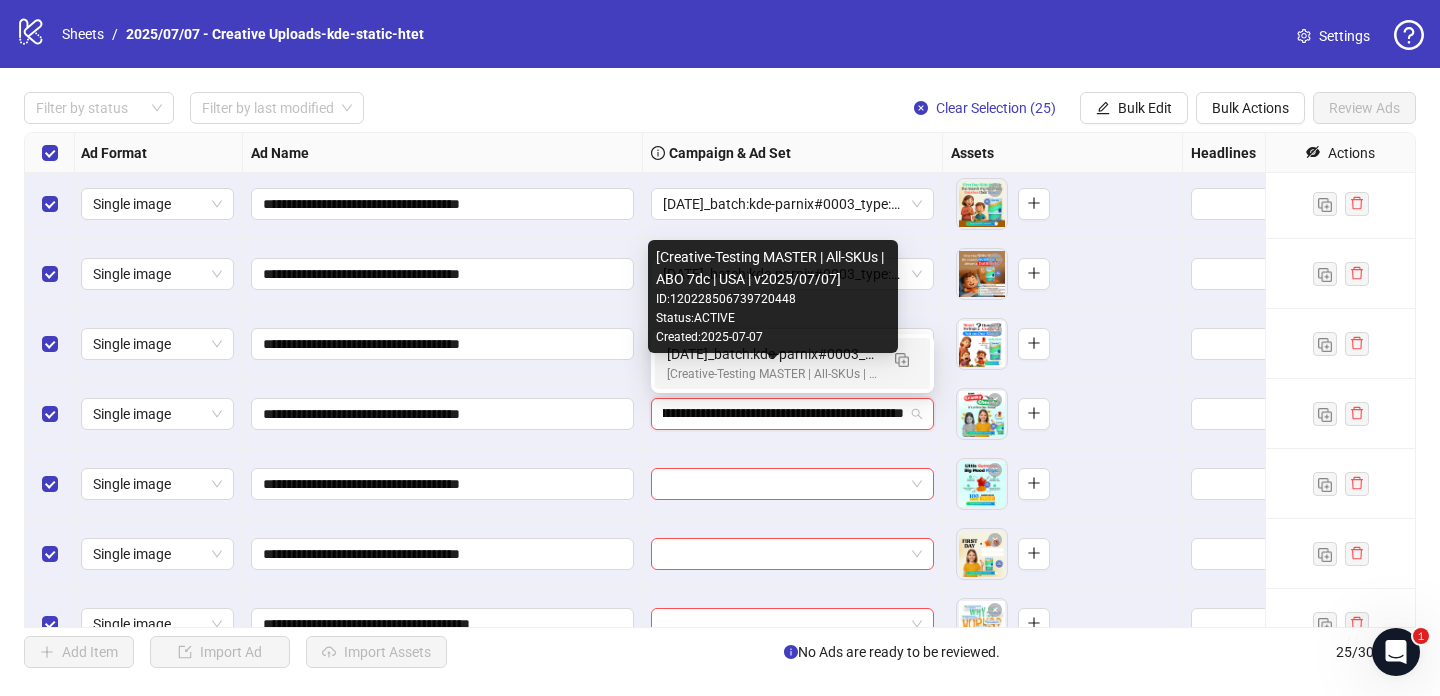 click on "[Creative-Testing MASTER | All-SKUs | ABO 7dc | USA | v2025/07/07]" at bounding box center (772, 374) 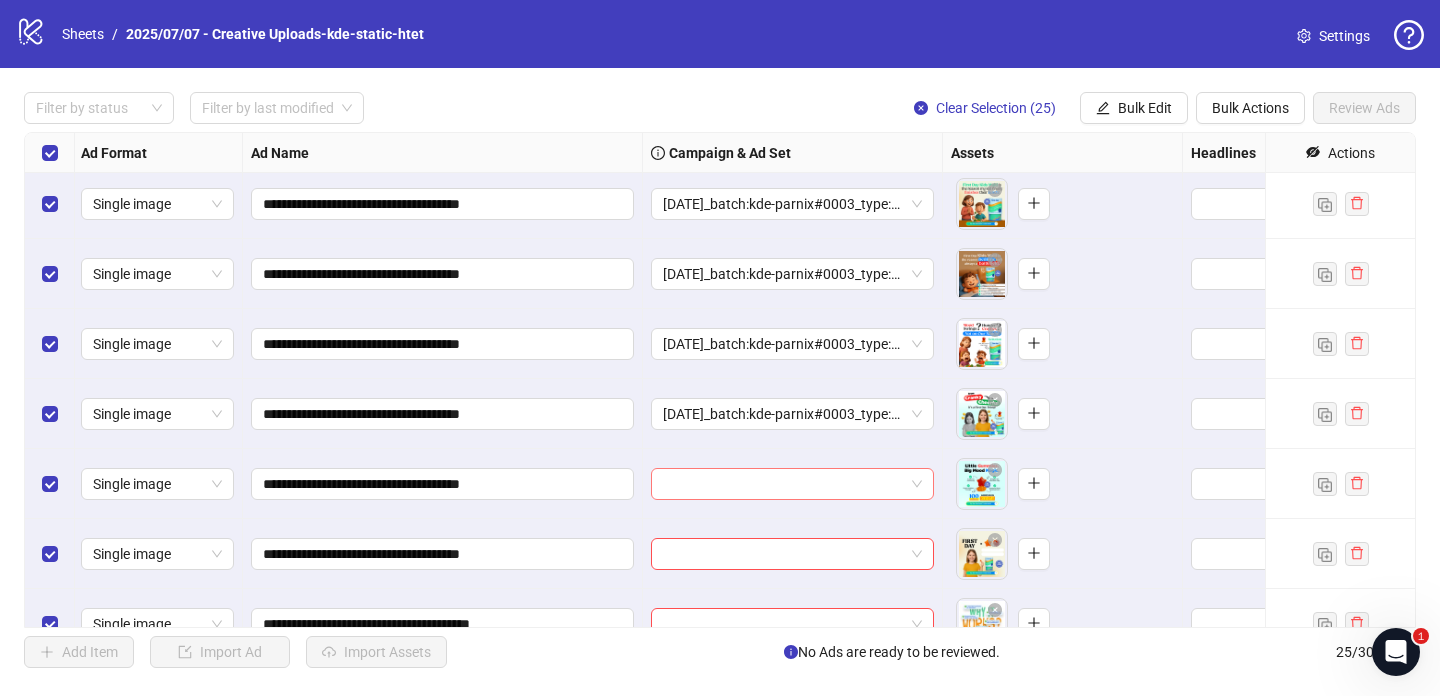 click at bounding box center [783, 484] 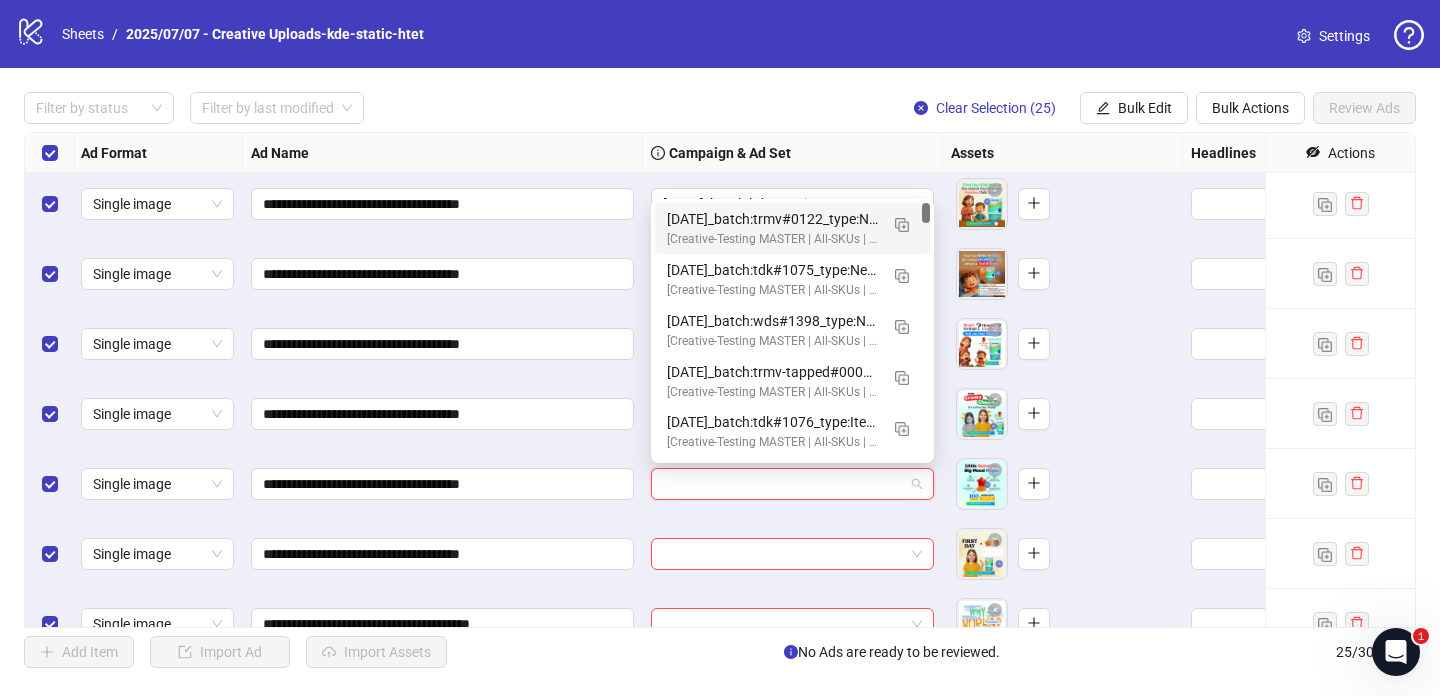 paste on "**********" 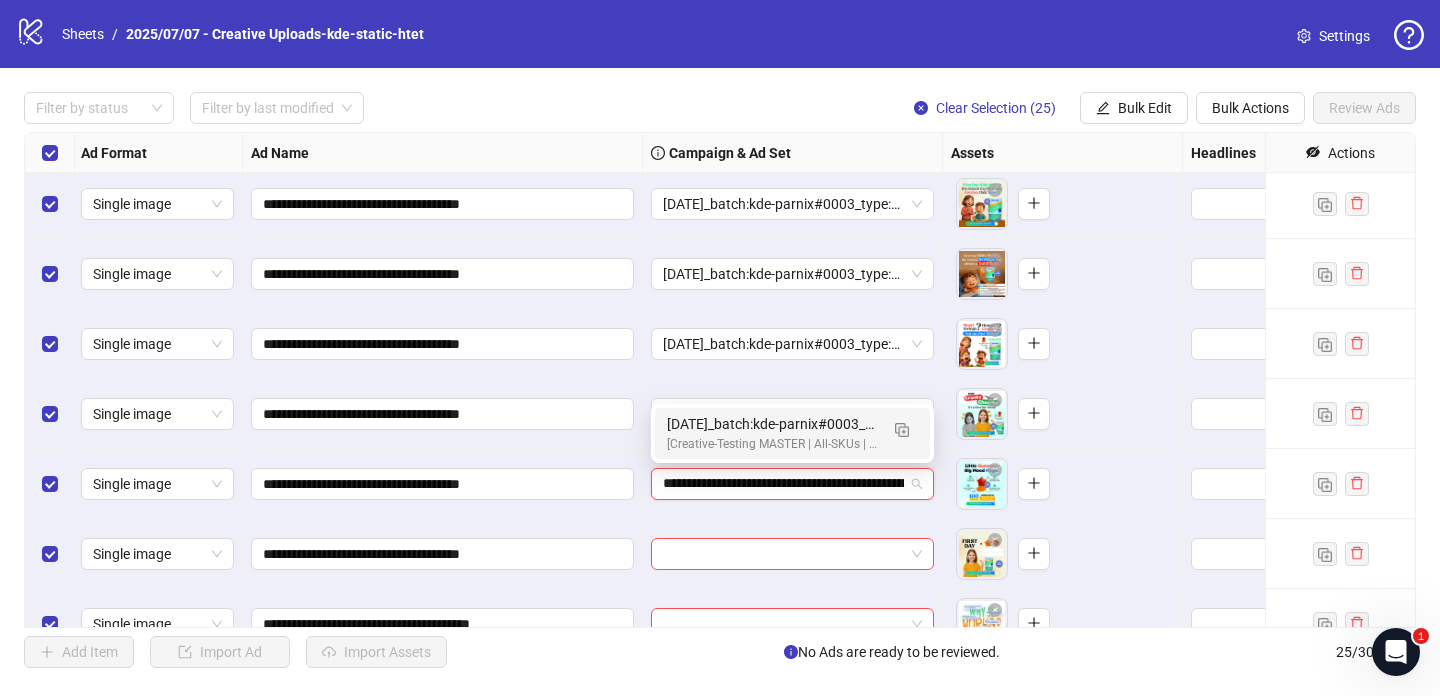 scroll, scrollTop: 0, scrollLeft: 137, axis: horizontal 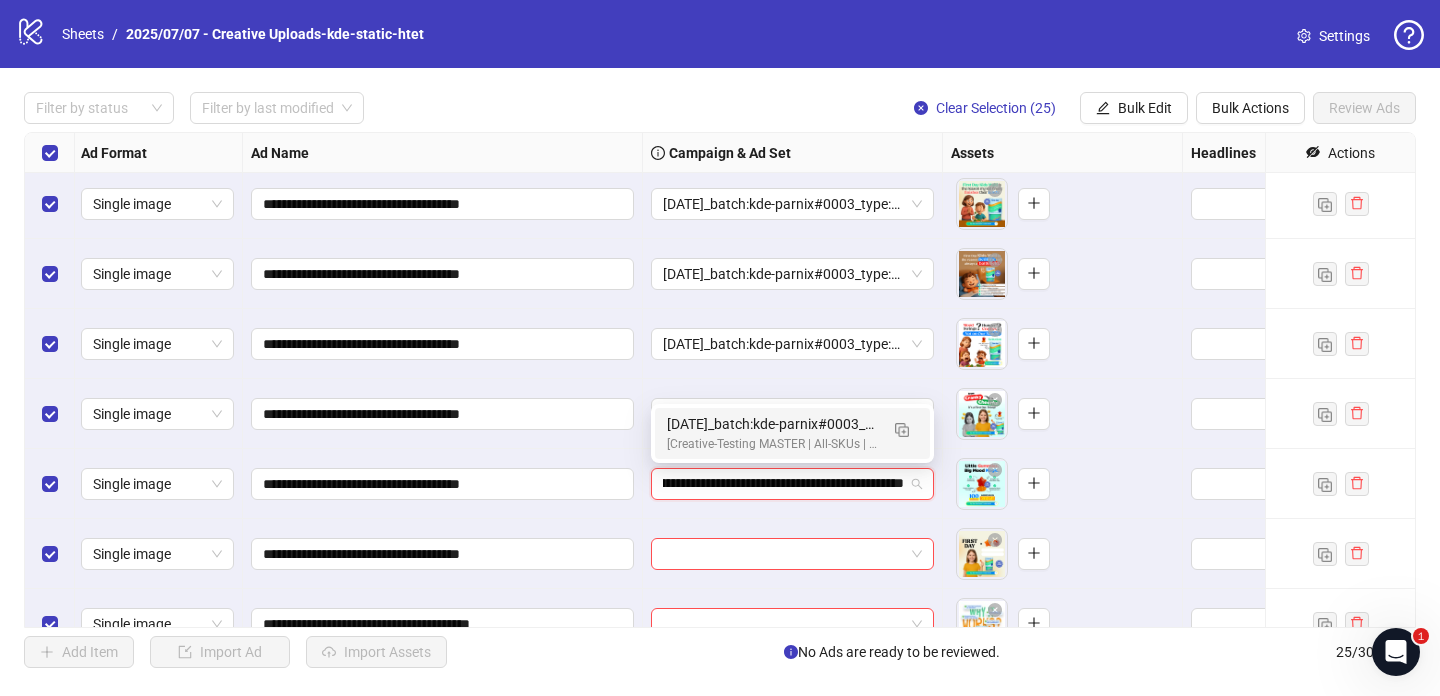 click on "[Creative-Testing MASTER | All-SKUs | ABO 7dc | USA | v2025/07/07]" at bounding box center [772, 444] 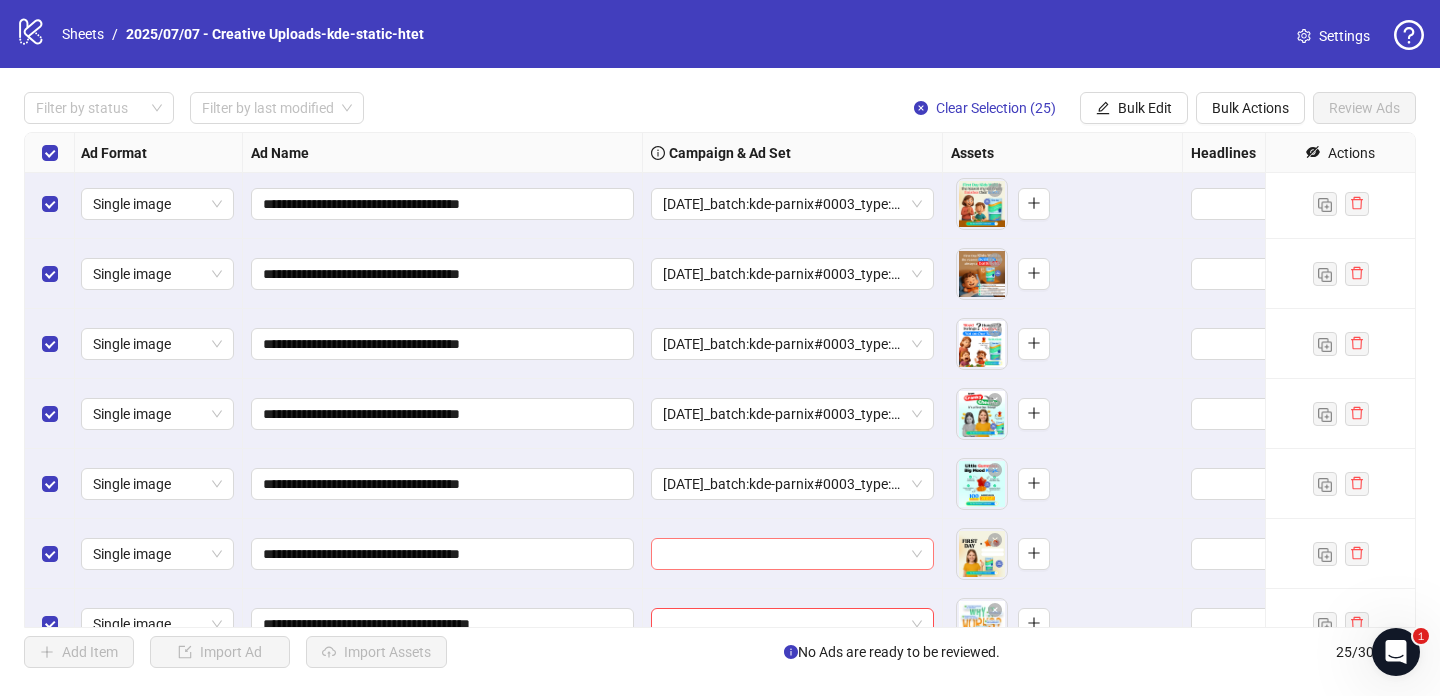 click at bounding box center [783, 554] 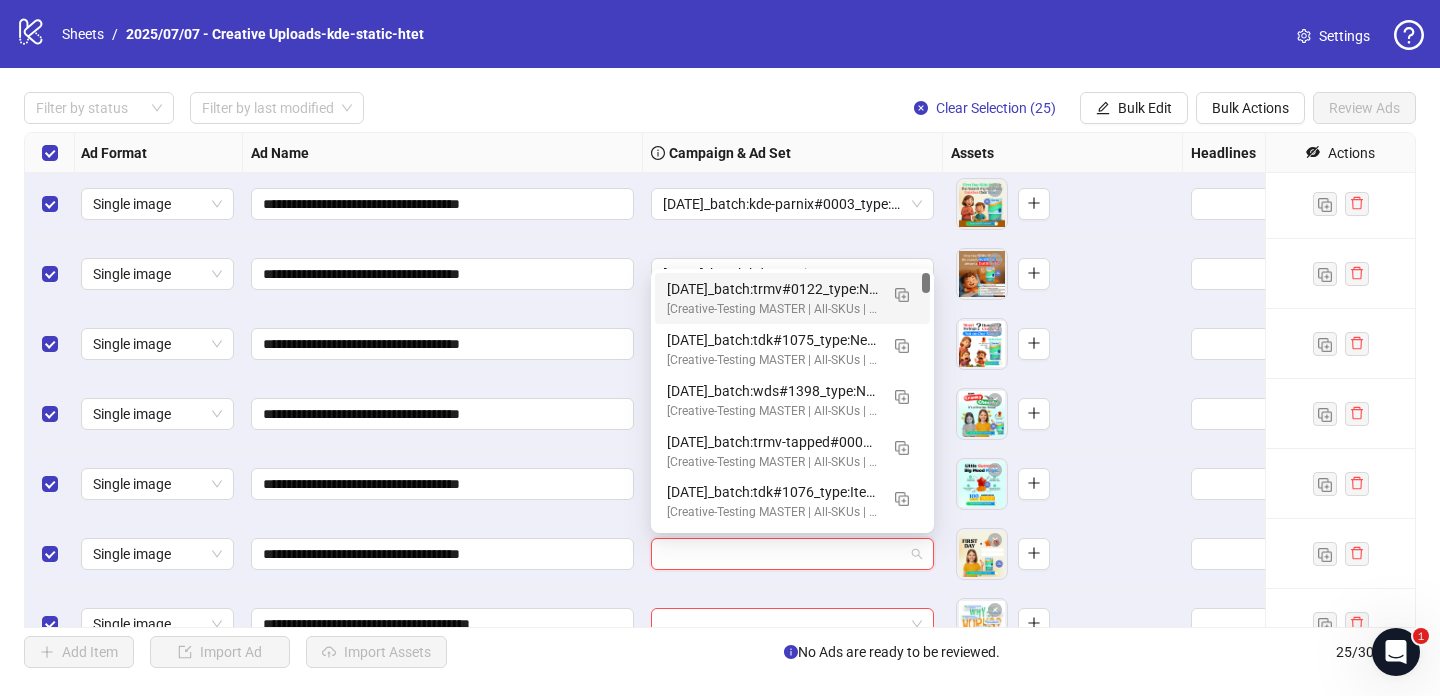 paste on "**********" 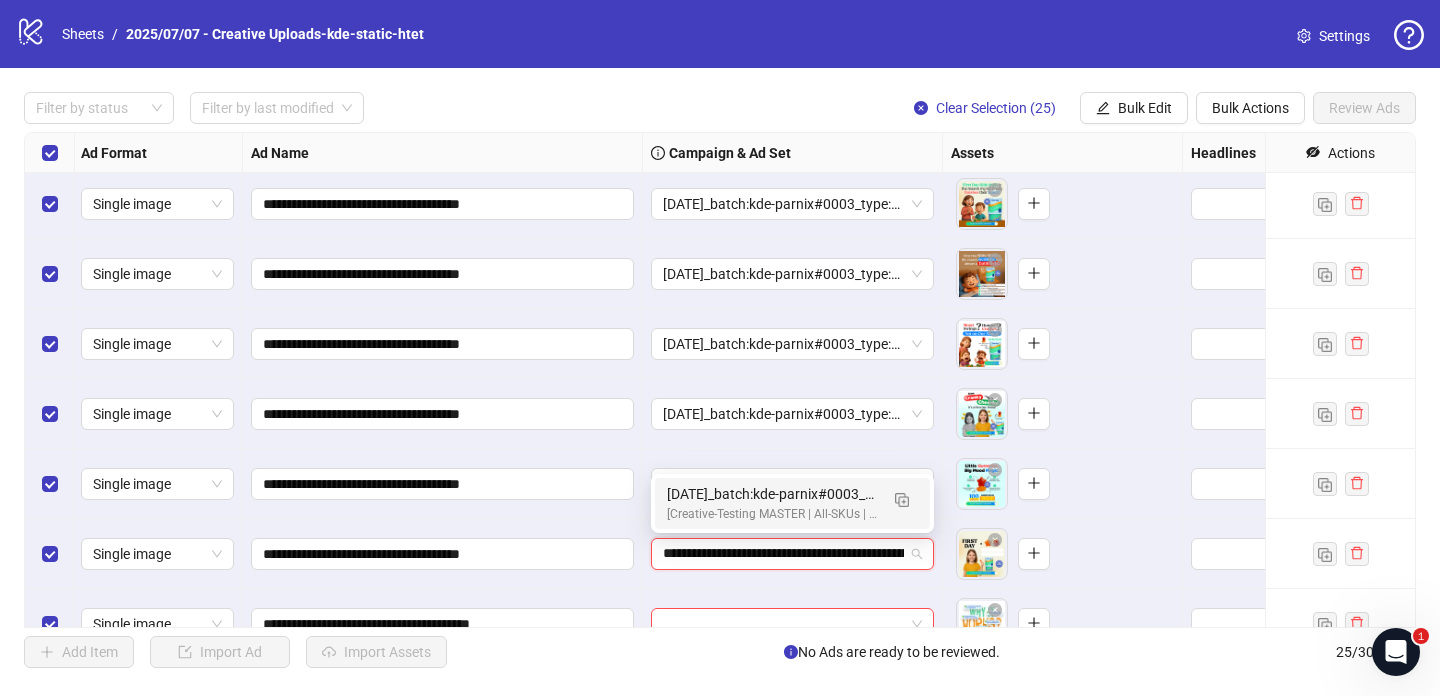 scroll, scrollTop: 0, scrollLeft: 137, axis: horizontal 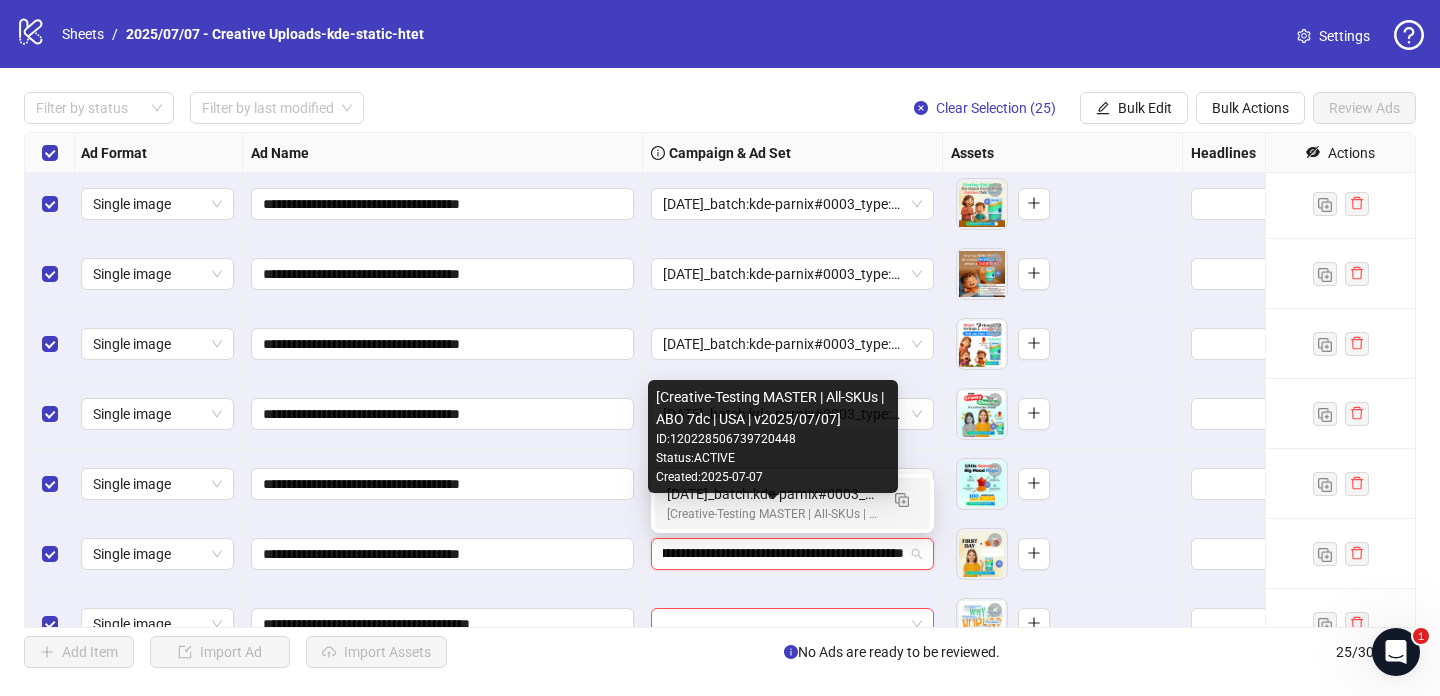 click on "[DATE]_batch:kde-parnix#0003_type:NetNew_notes:htet" at bounding box center (772, 494) 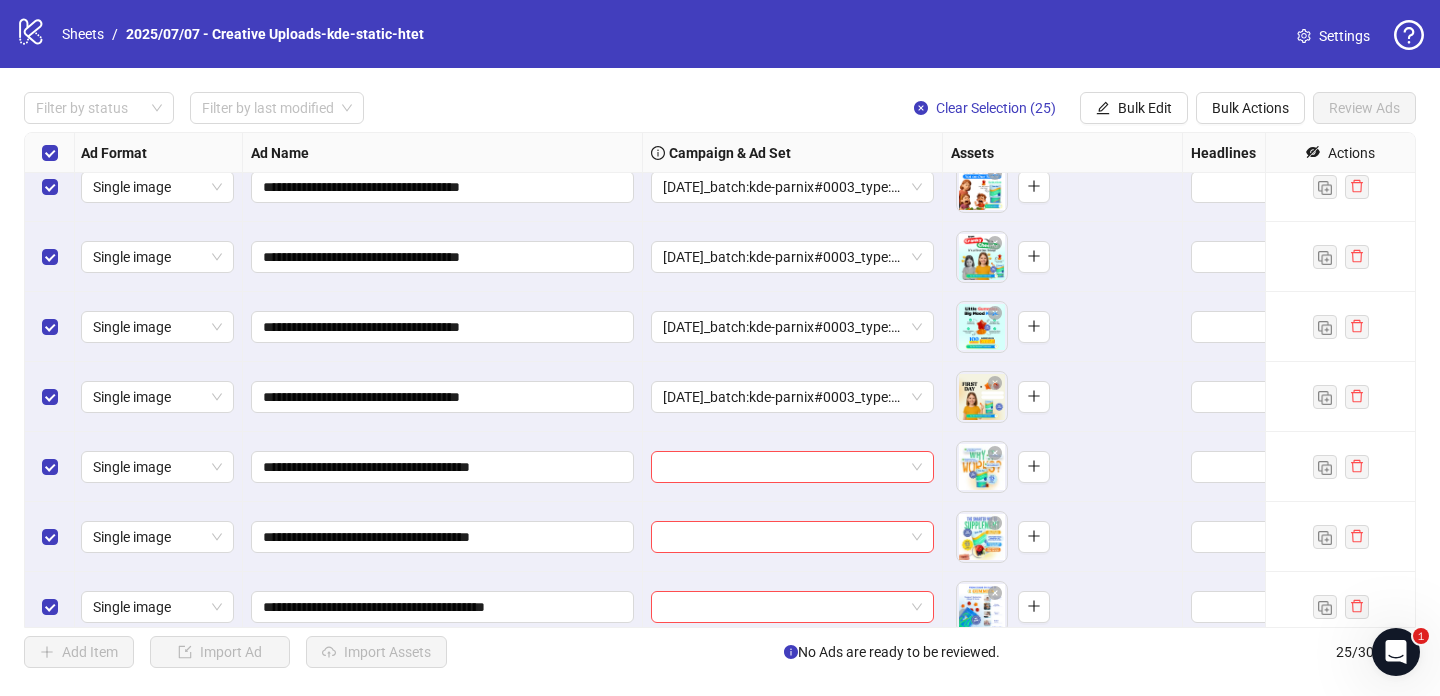scroll, scrollTop: 855, scrollLeft: 2, axis: both 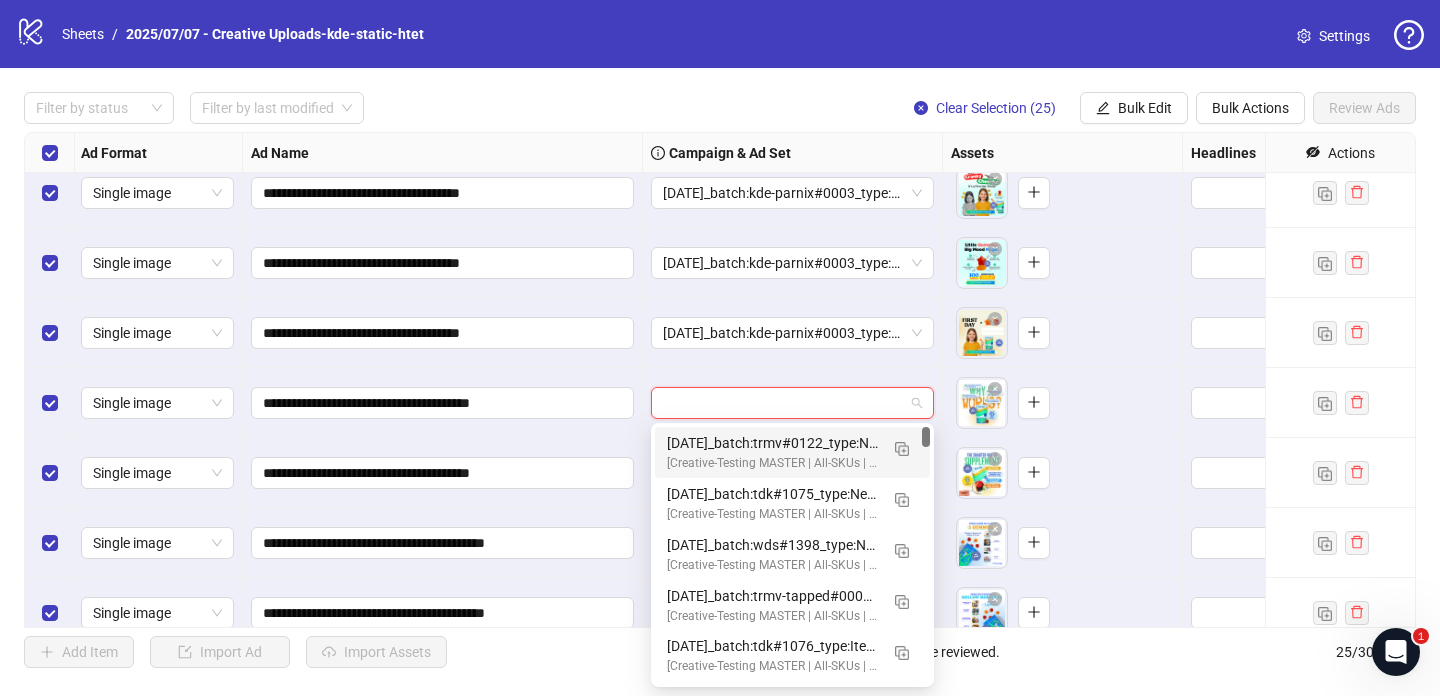 click at bounding box center (783, 403) 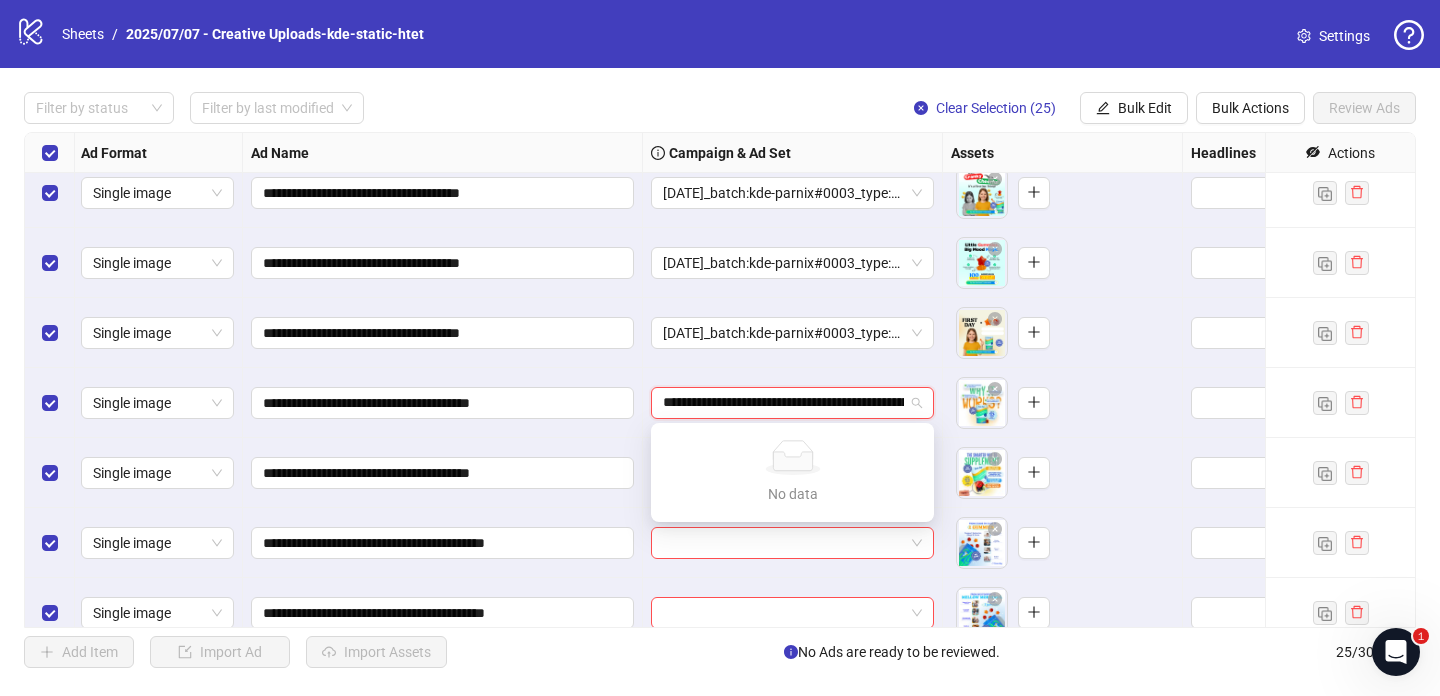 scroll, scrollTop: 0, scrollLeft: 228, axis: horizontal 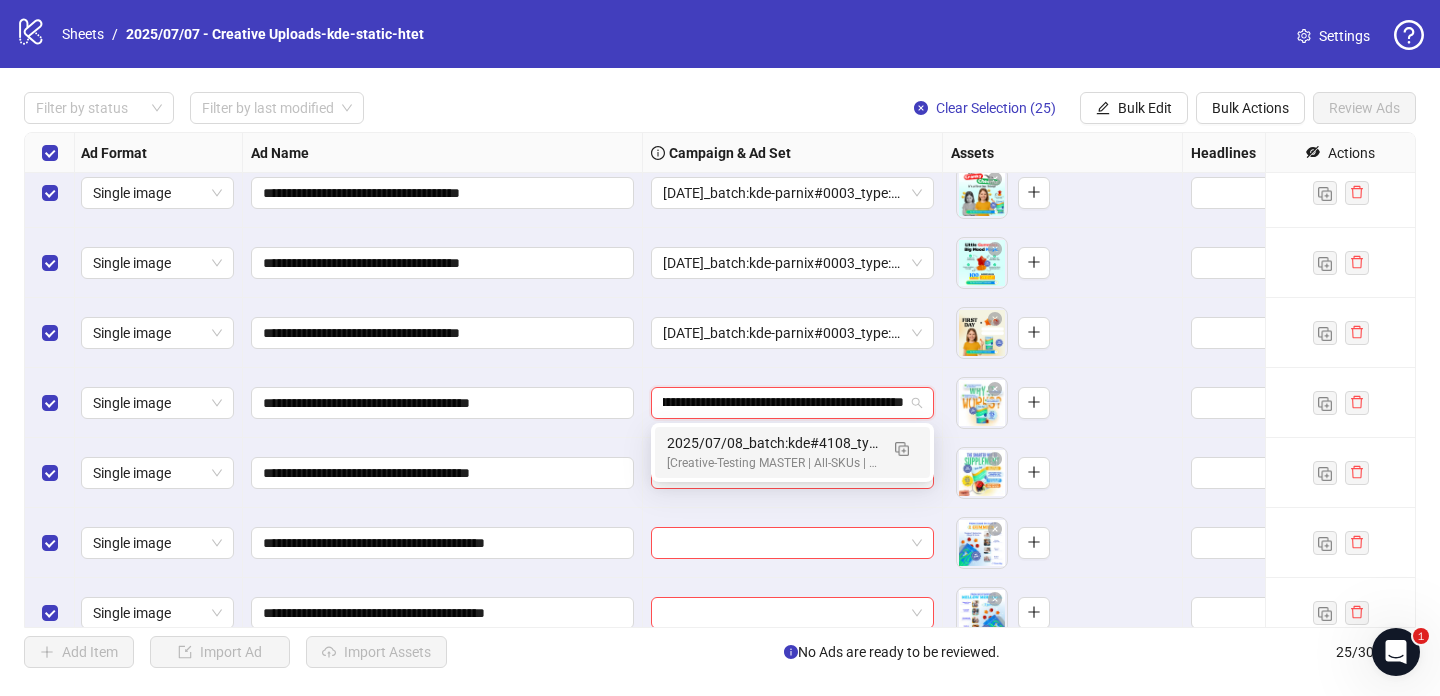 click on "2025/07/08_batch:kde#4108_type:NetNew_notes:htet-kde#4109-kde#4110" at bounding box center (772, 443) 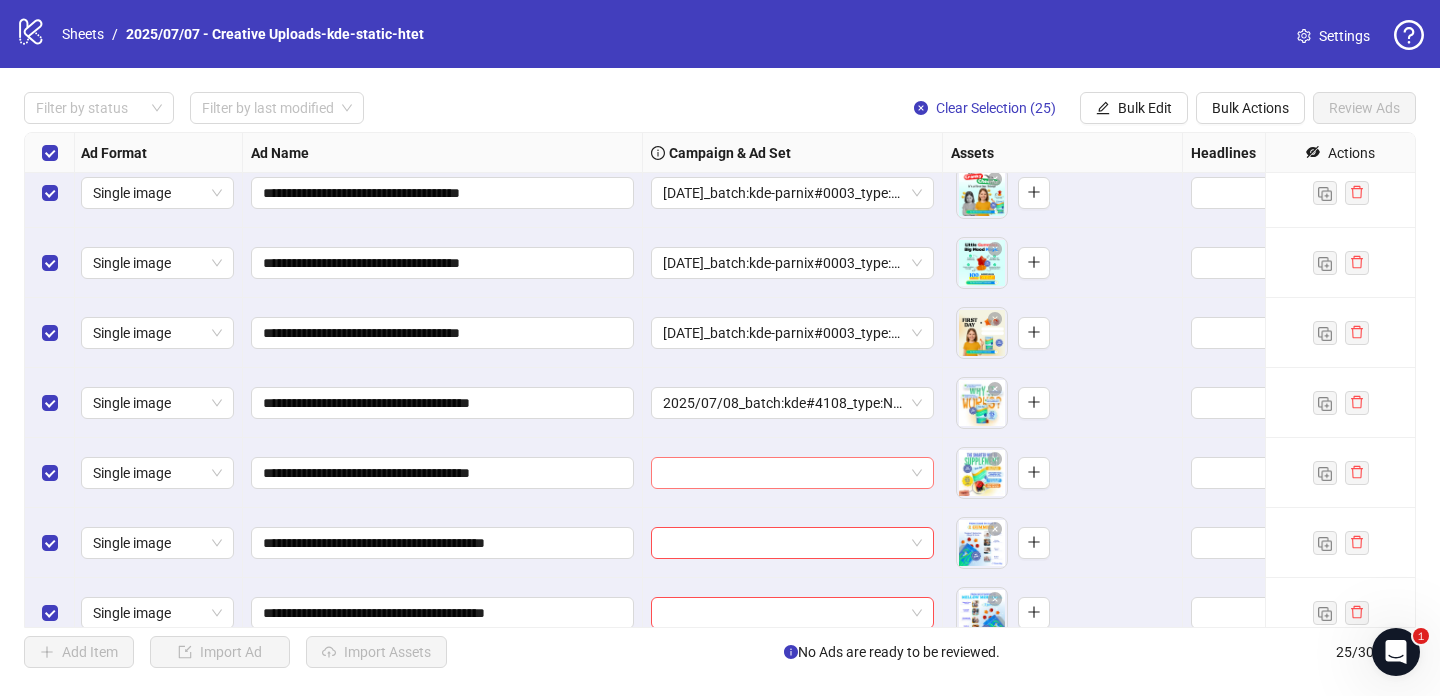 click at bounding box center [783, 473] 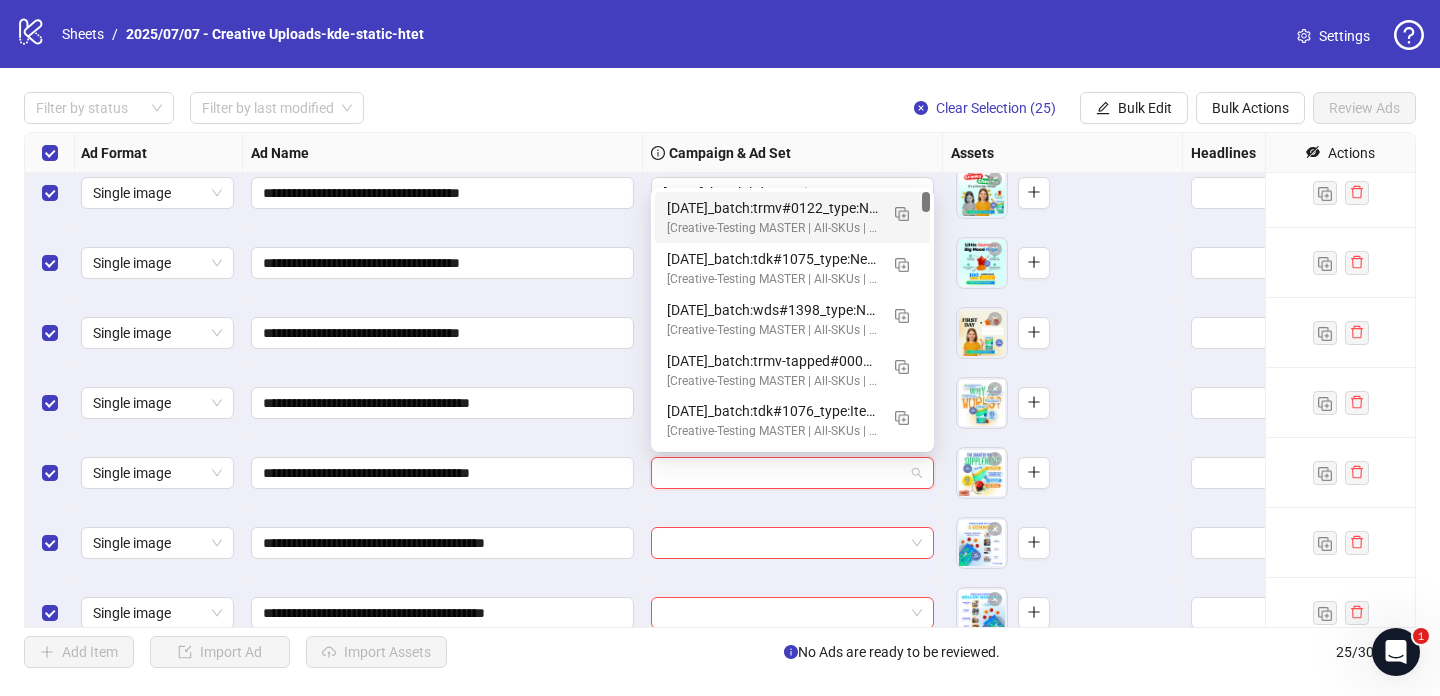 paste on "**********" 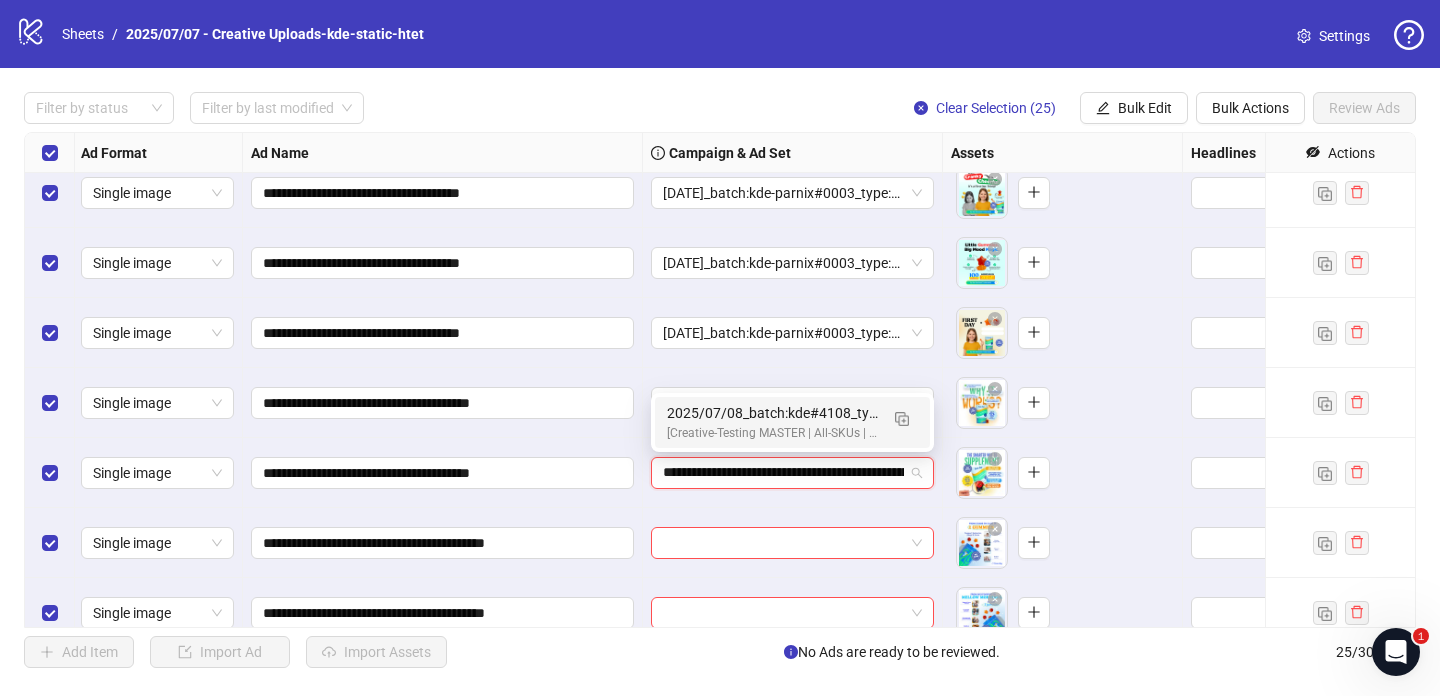 scroll, scrollTop: 0, scrollLeft: 228, axis: horizontal 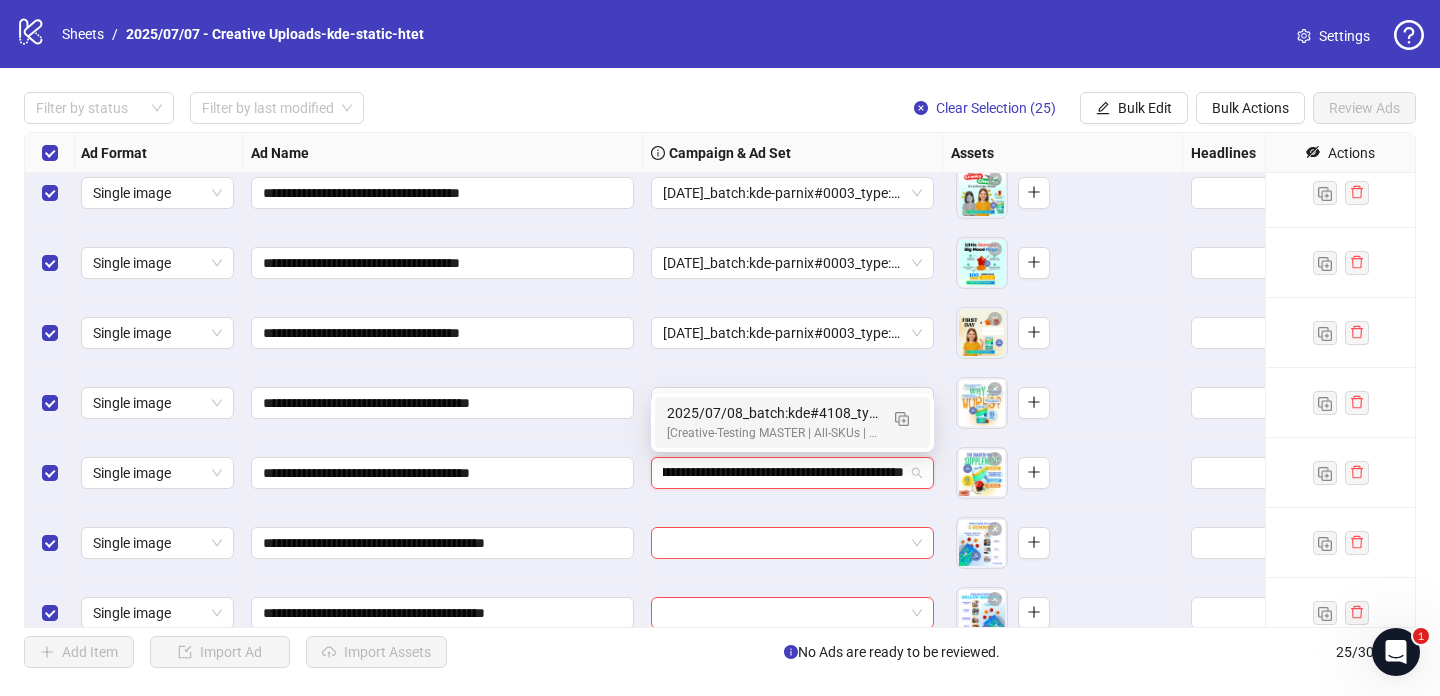 click on "2025/07/08_batch:kde#4108_type:NetNew_notes:htet-kde#4109-kde#4110" at bounding box center [772, 413] 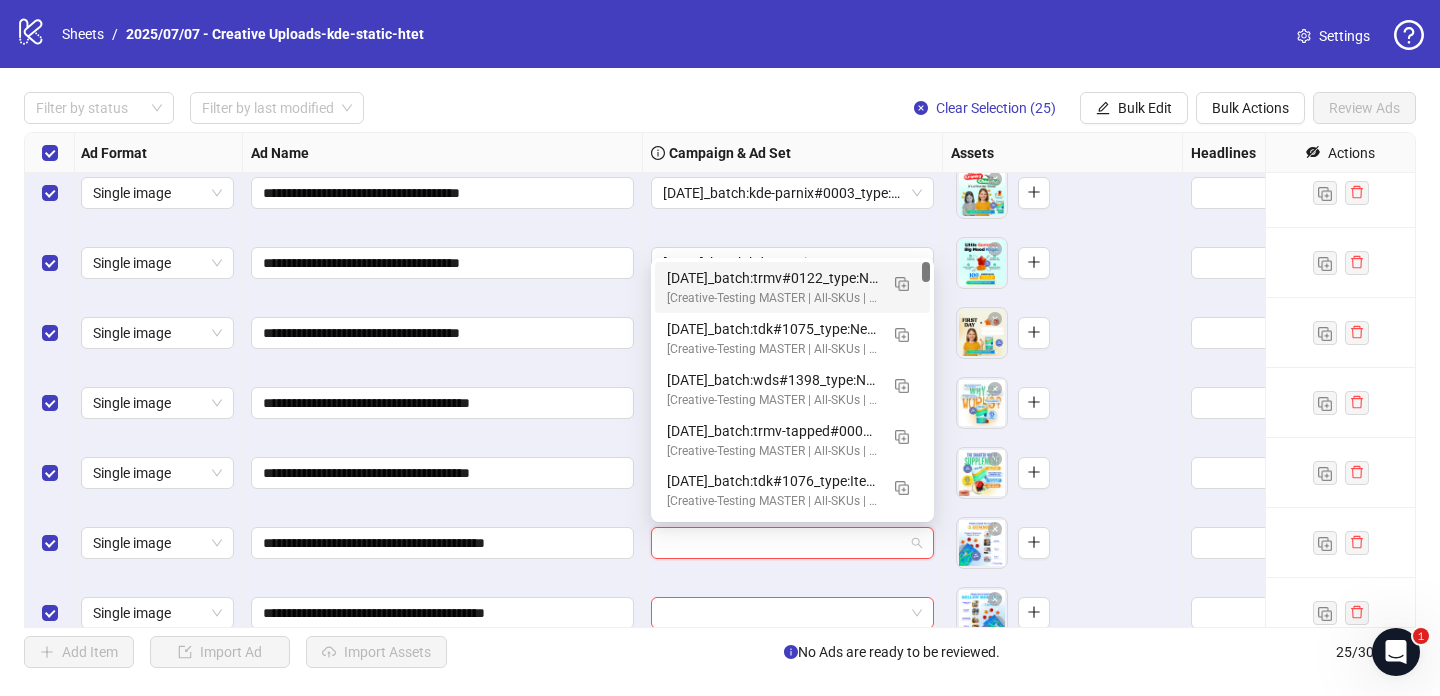 click at bounding box center [783, 543] 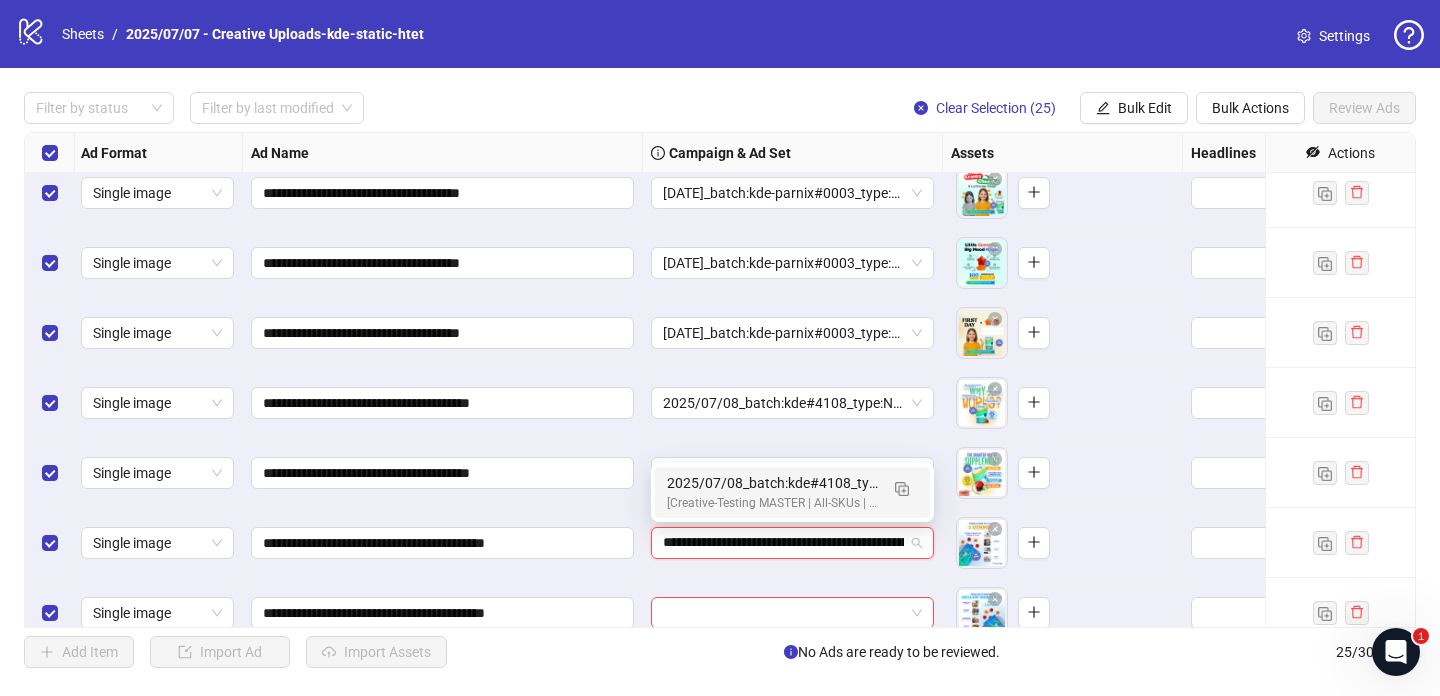 scroll, scrollTop: 0, scrollLeft: 228, axis: horizontal 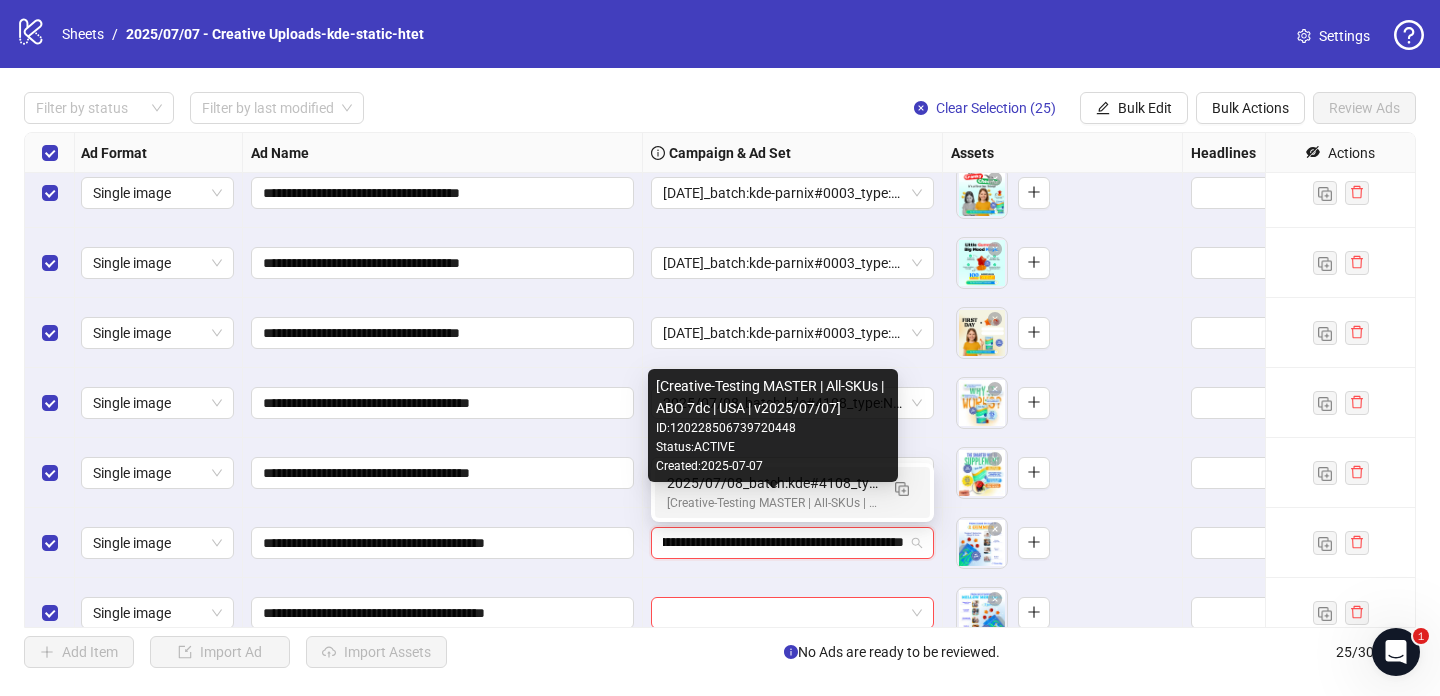 click on "[Creative-Testing MASTER | All-SKUs | ABO 7dc | USA | v2025/07/07]" at bounding box center [772, 503] 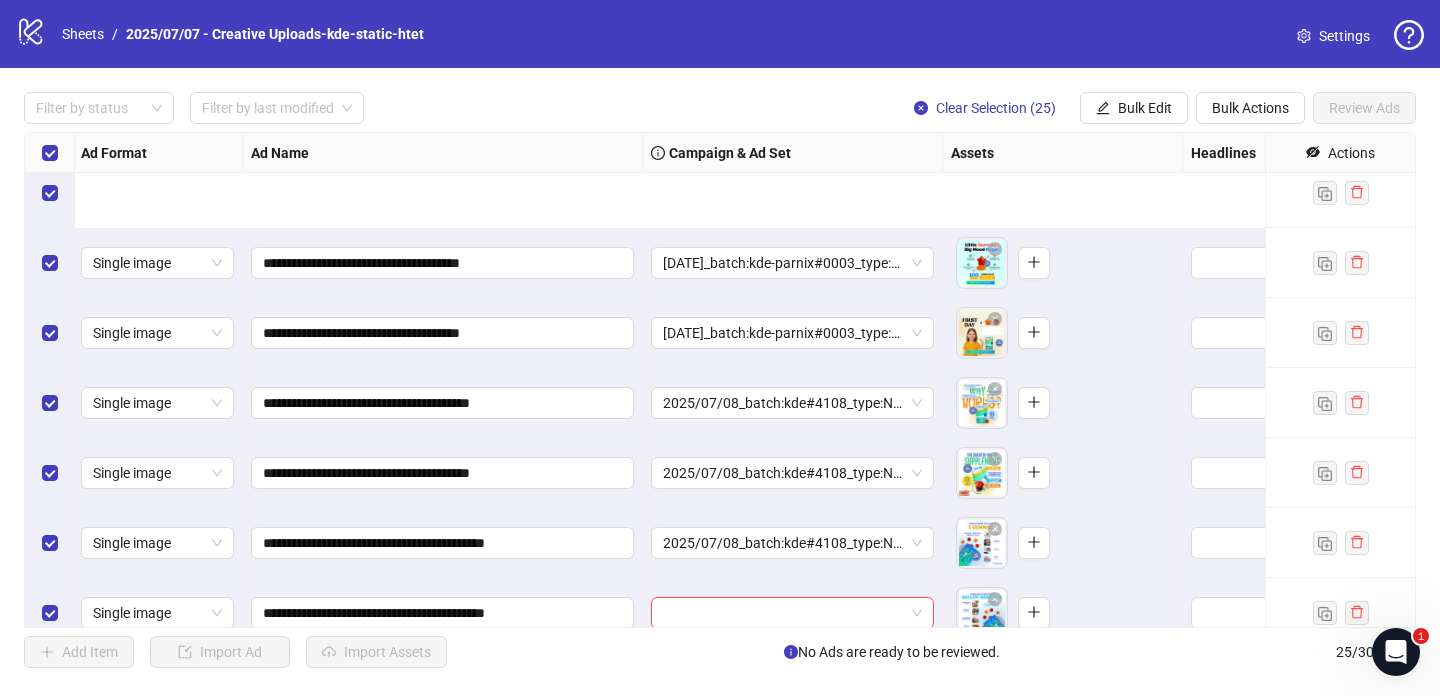 scroll, scrollTop: 1027, scrollLeft: 2, axis: both 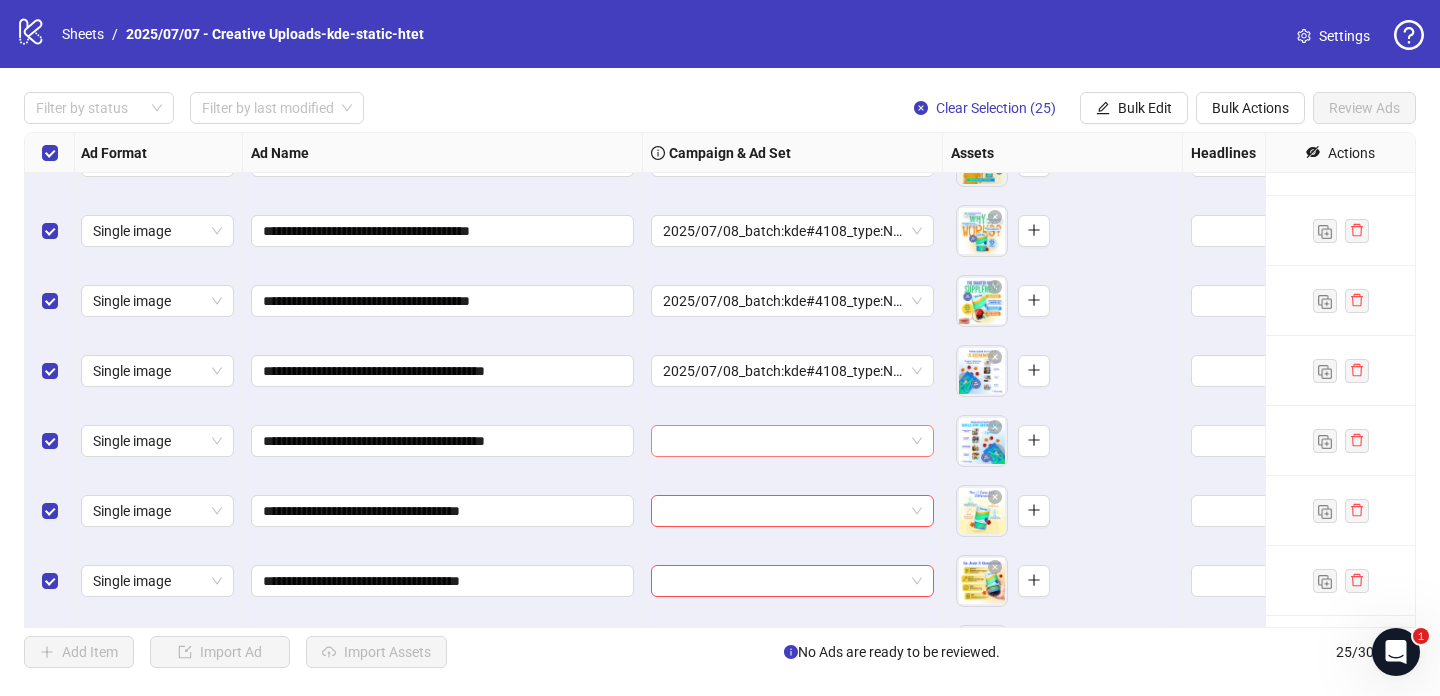 click at bounding box center (783, 441) 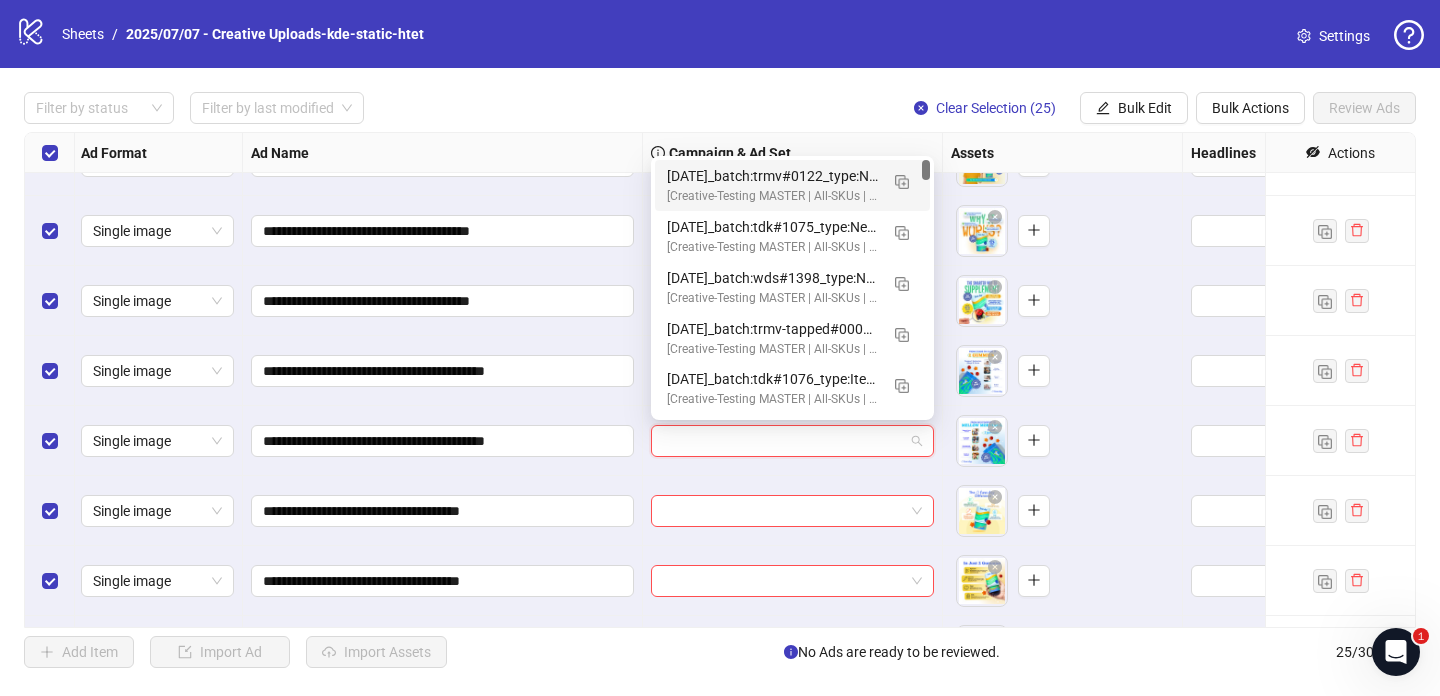 paste on "**********" 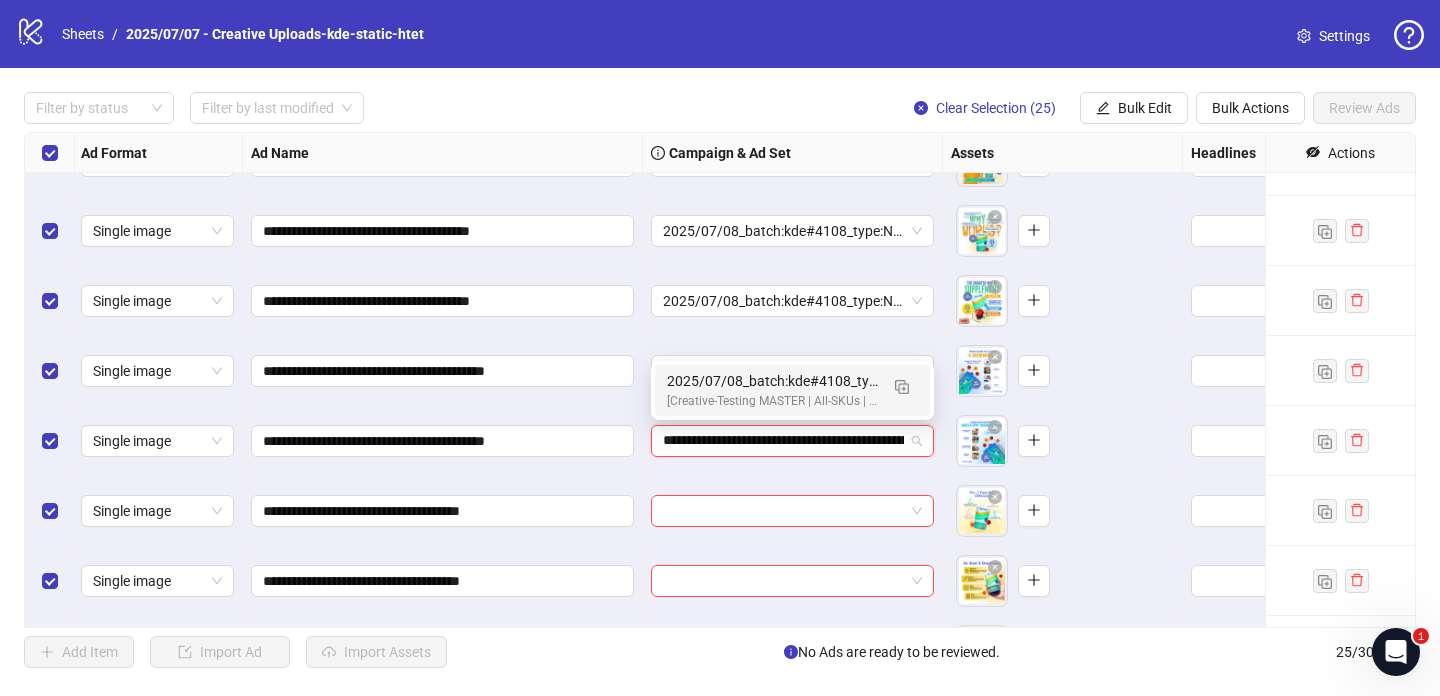 scroll, scrollTop: 0, scrollLeft: 228, axis: horizontal 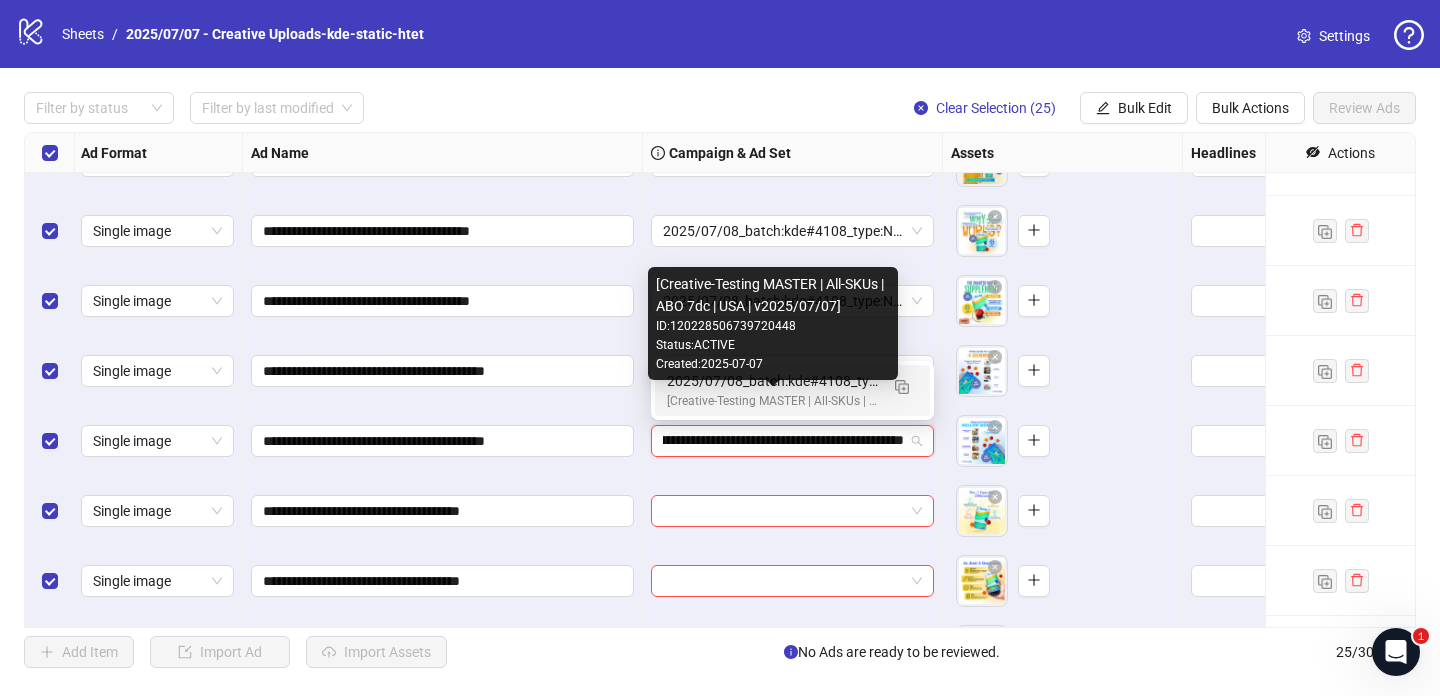 click on "[Creative-Testing MASTER | All-SKUs | ABO 7dc | USA | v2025/07/07]" at bounding box center [772, 401] 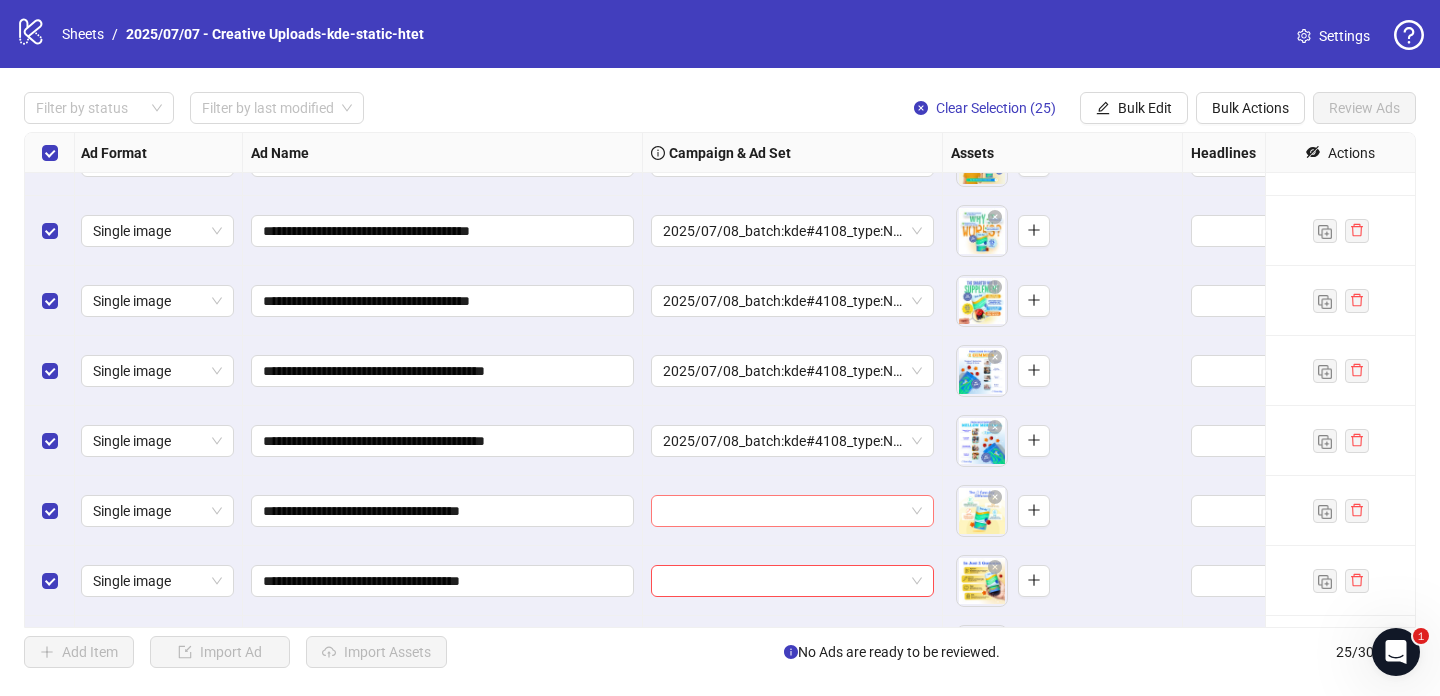 click at bounding box center (783, 511) 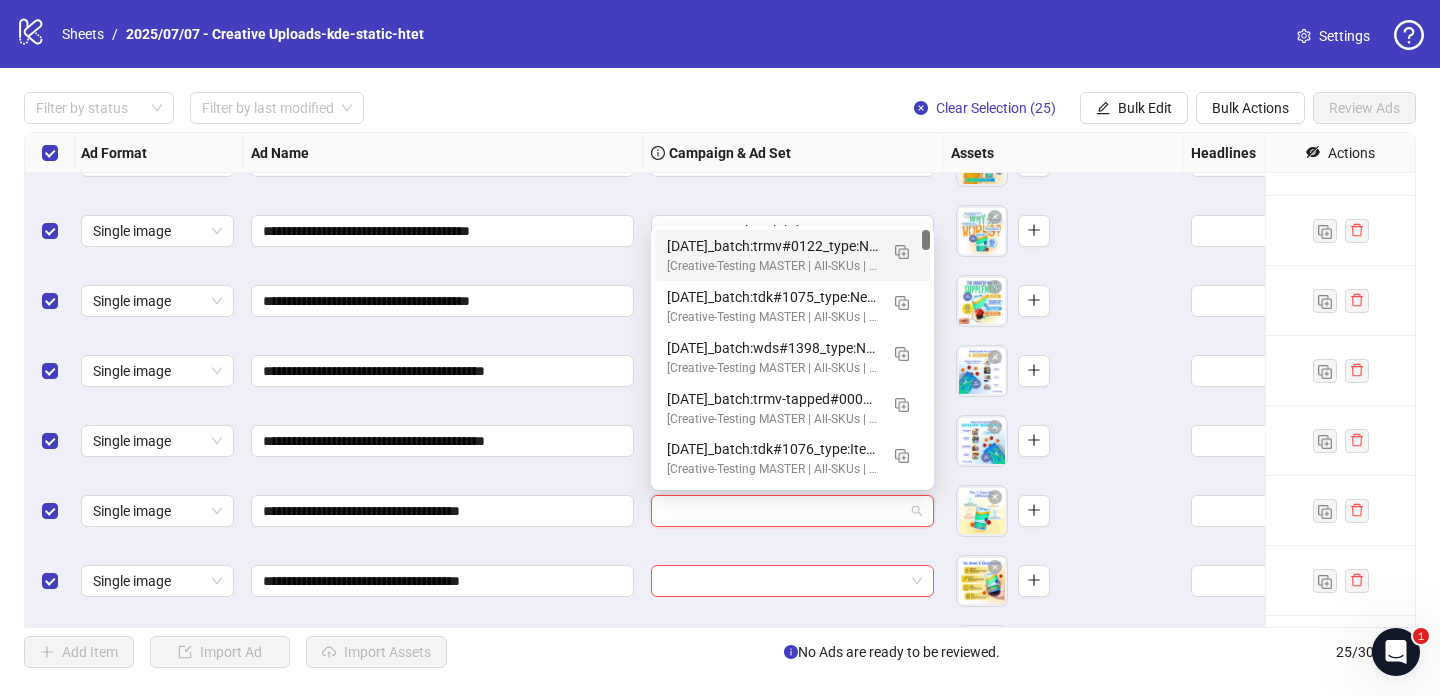paste on "**********" 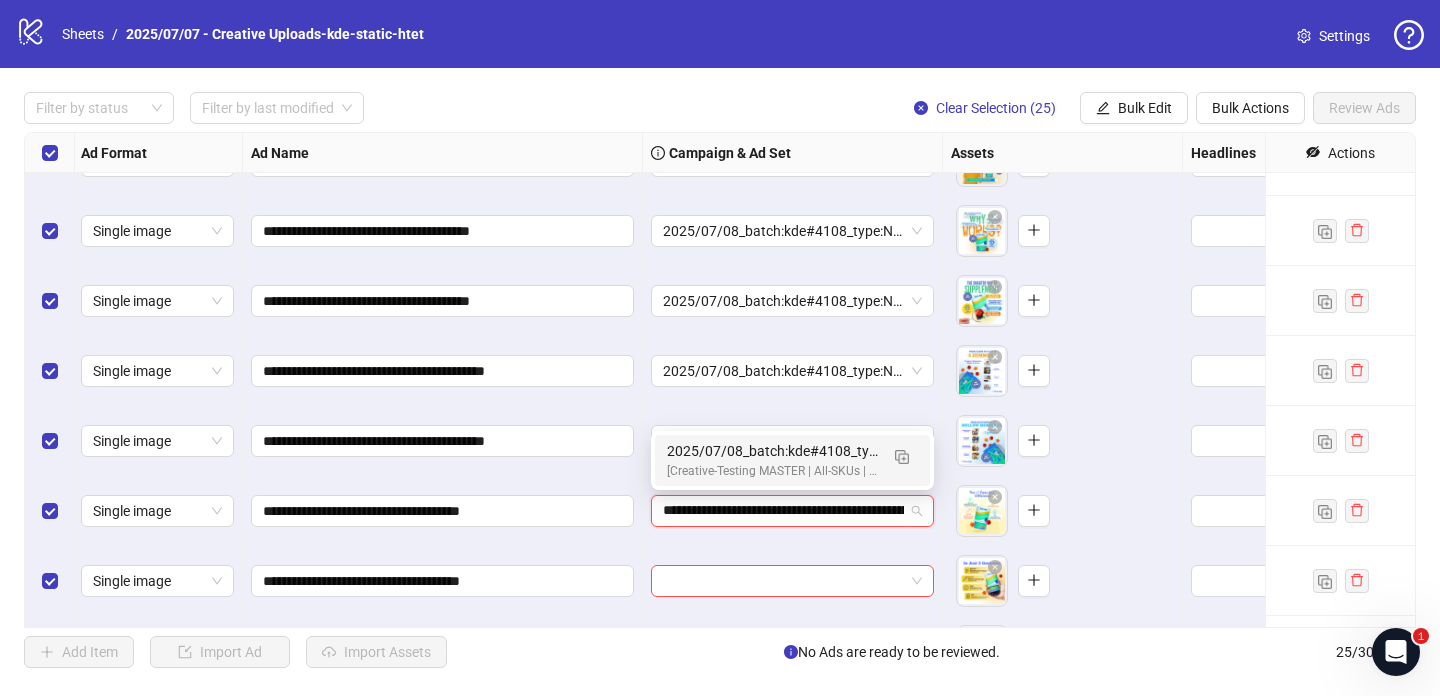 scroll, scrollTop: 0, scrollLeft: 228, axis: horizontal 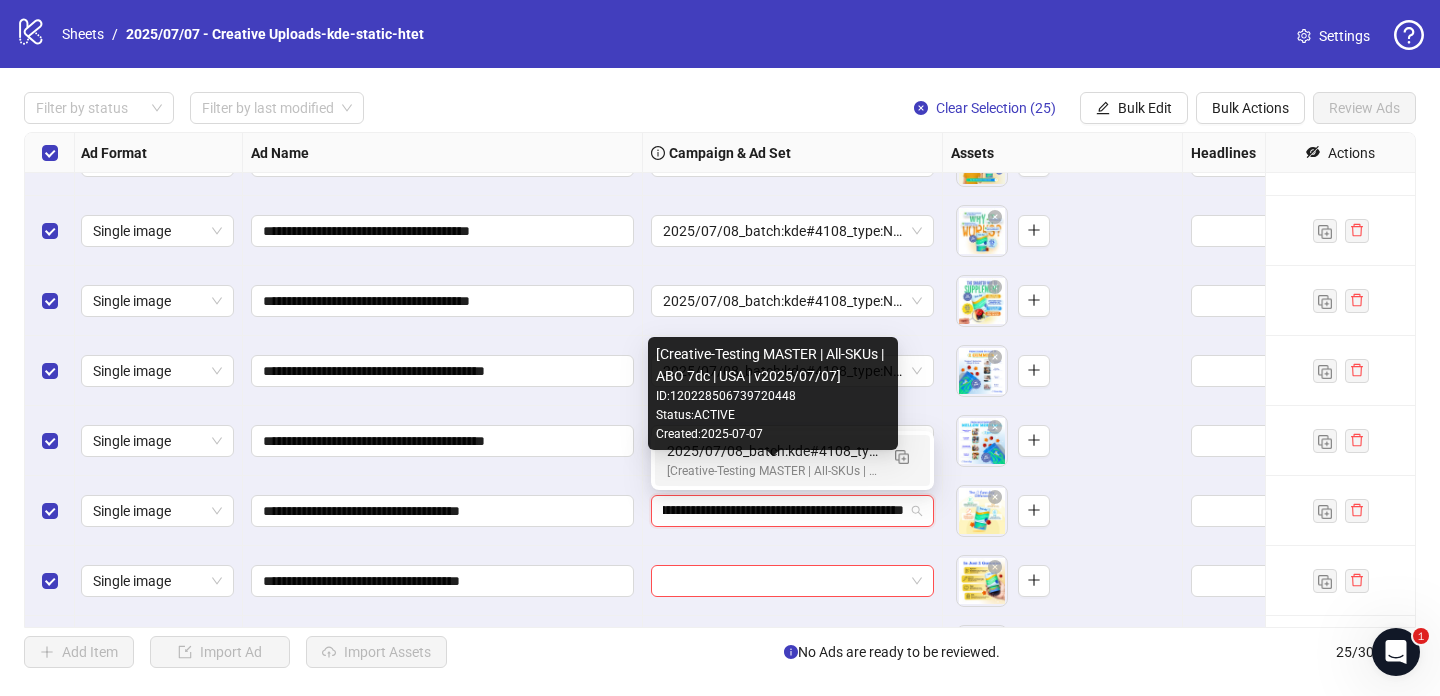 click on "2025/07/08_batch:kde#4108_type:NetNew_notes:htet-kde#4109-kde#4110" at bounding box center [772, 451] 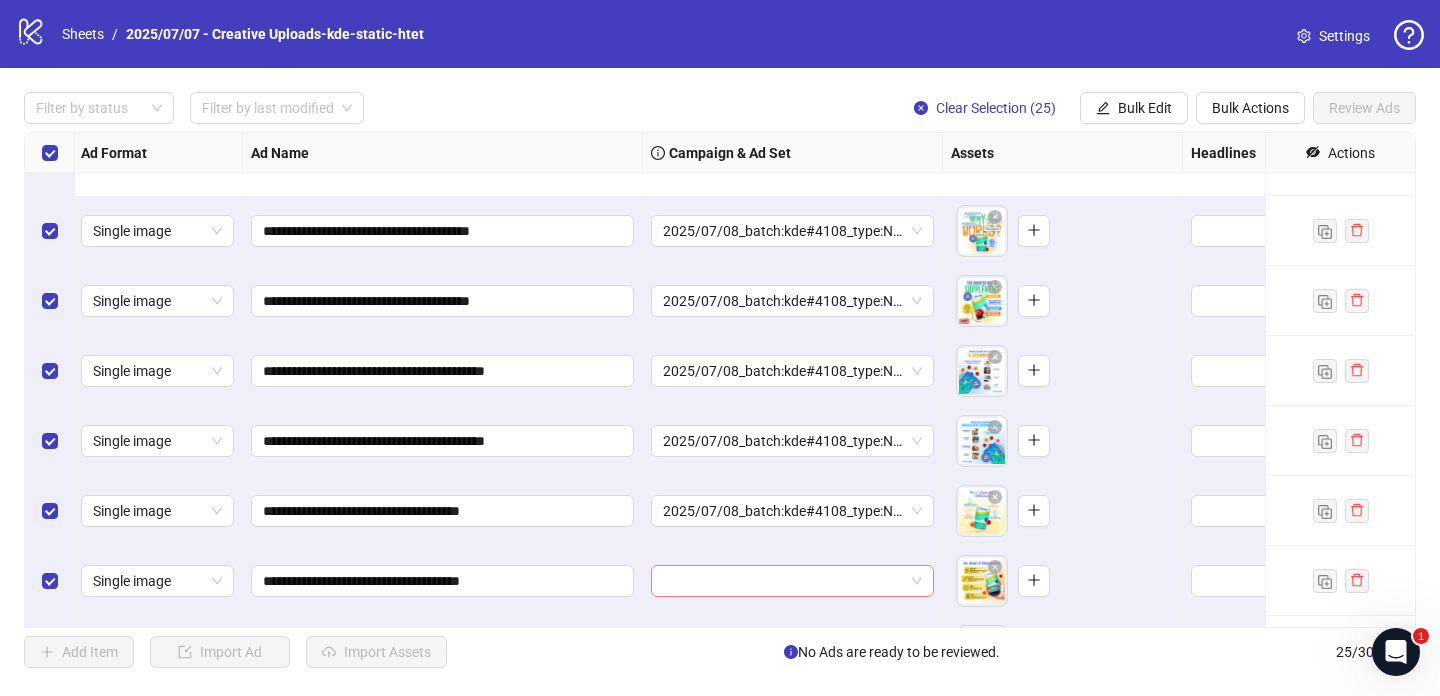 scroll, scrollTop: 1196, scrollLeft: 2, axis: both 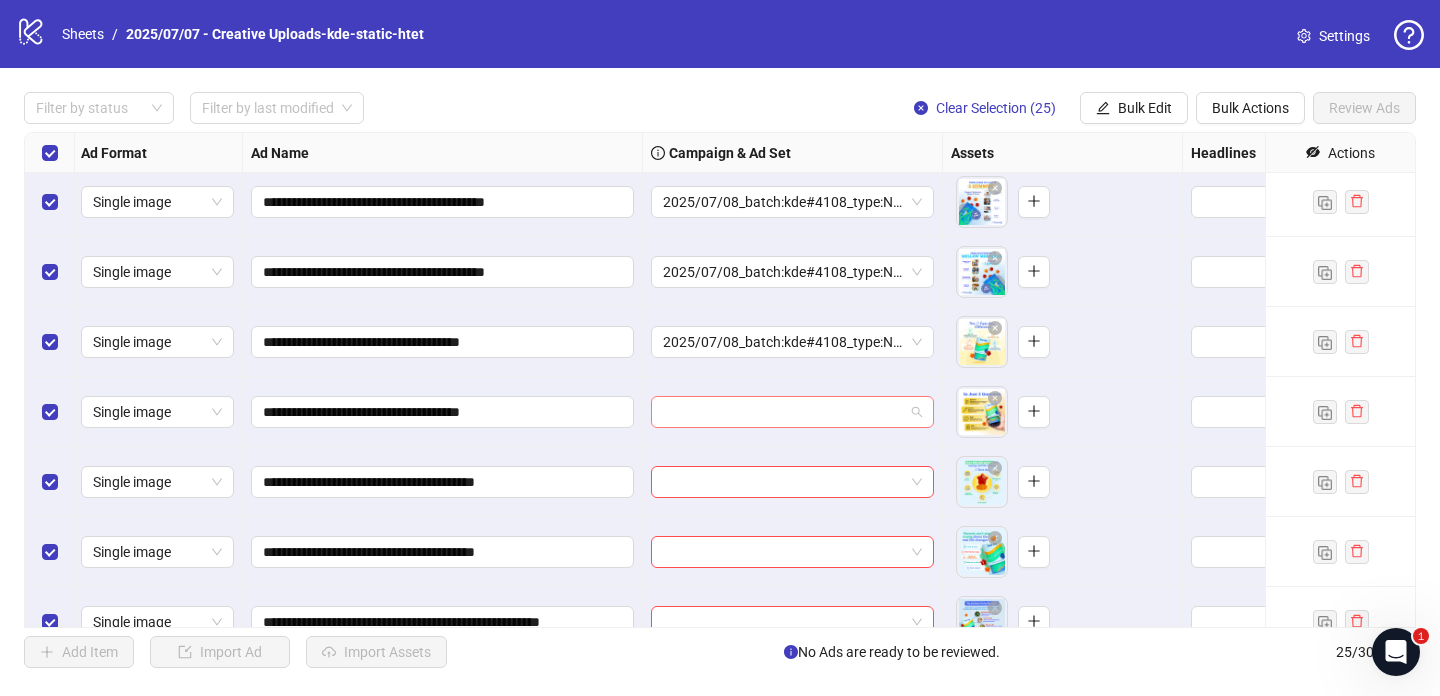 click at bounding box center (783, 412) 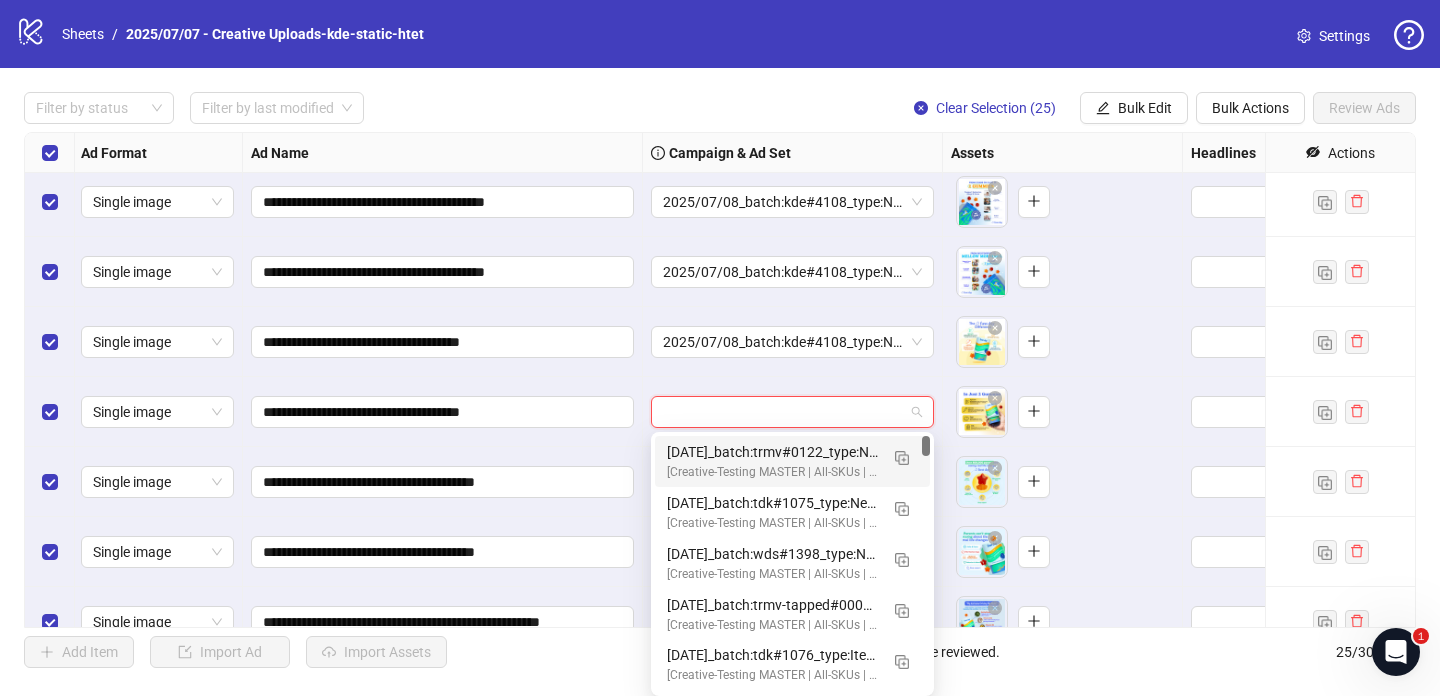 paste on "**********" 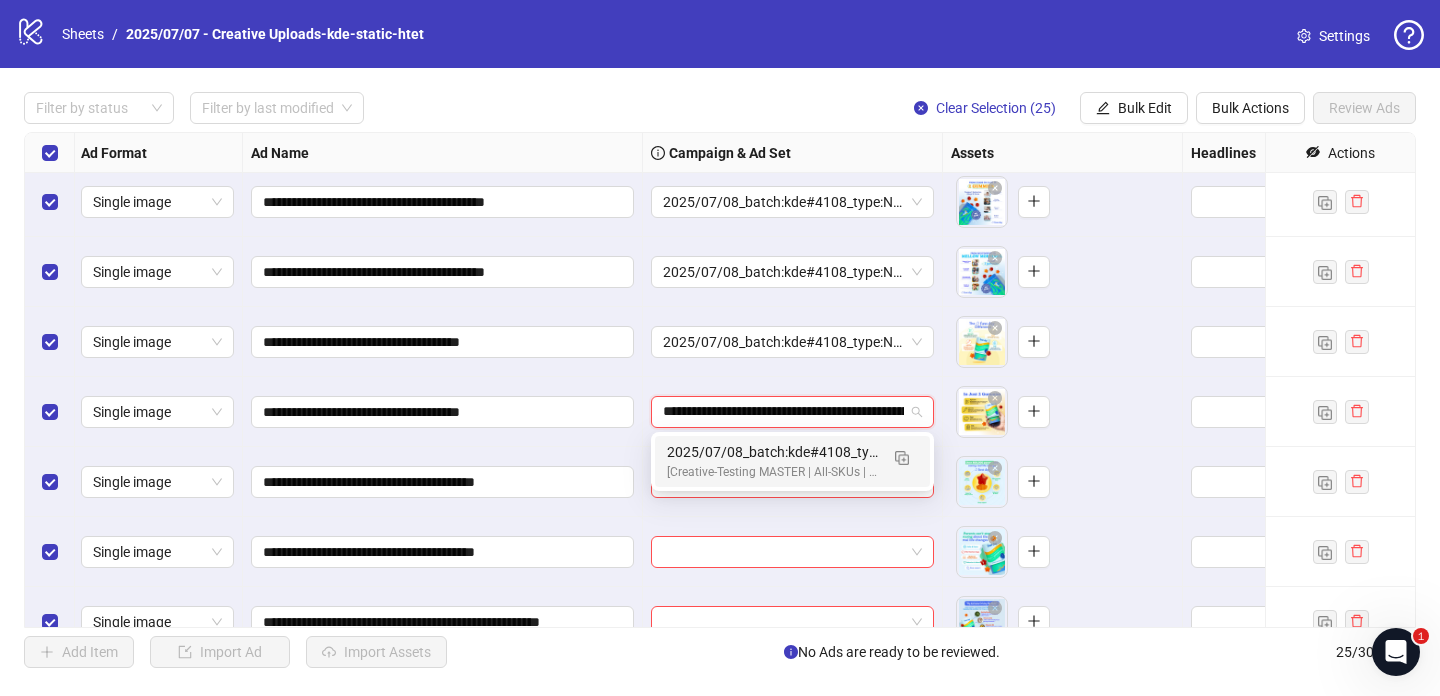 scroll, scrollTop: 0, scrollLeft: 228, axis: horizontal 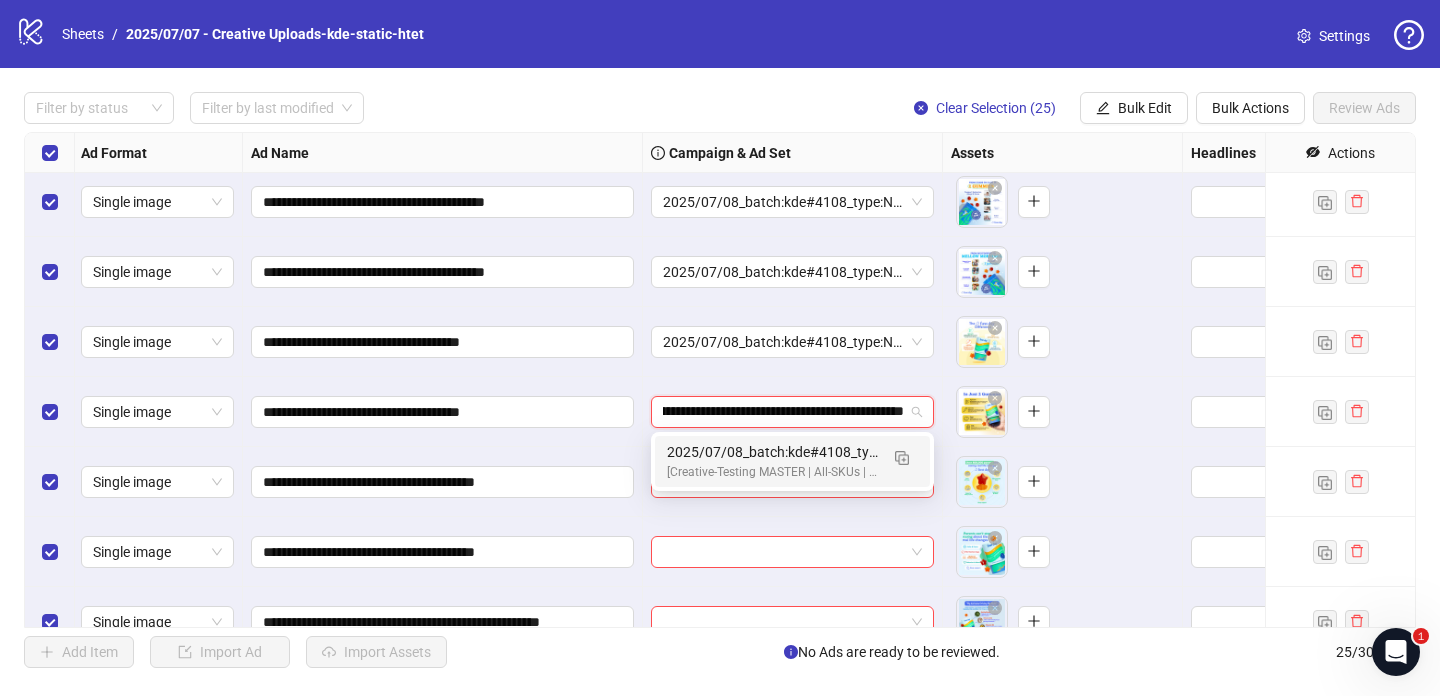 click on "[Creative-Testing MASTER | All-SKUs | ABO 7dc | USA | v2025/07/07]" at bounding box center (772, 472) 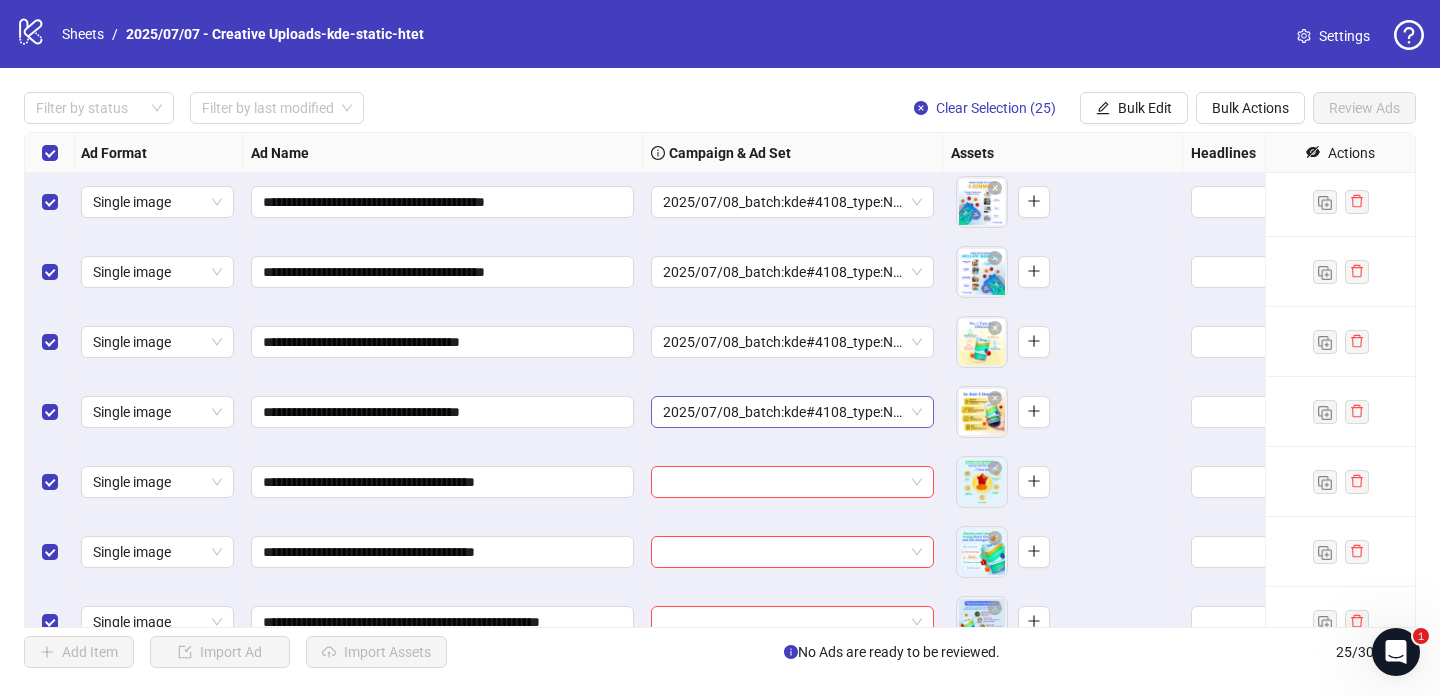 scroll, scrollTop: 1296, scrollLeft: 2, axis: both 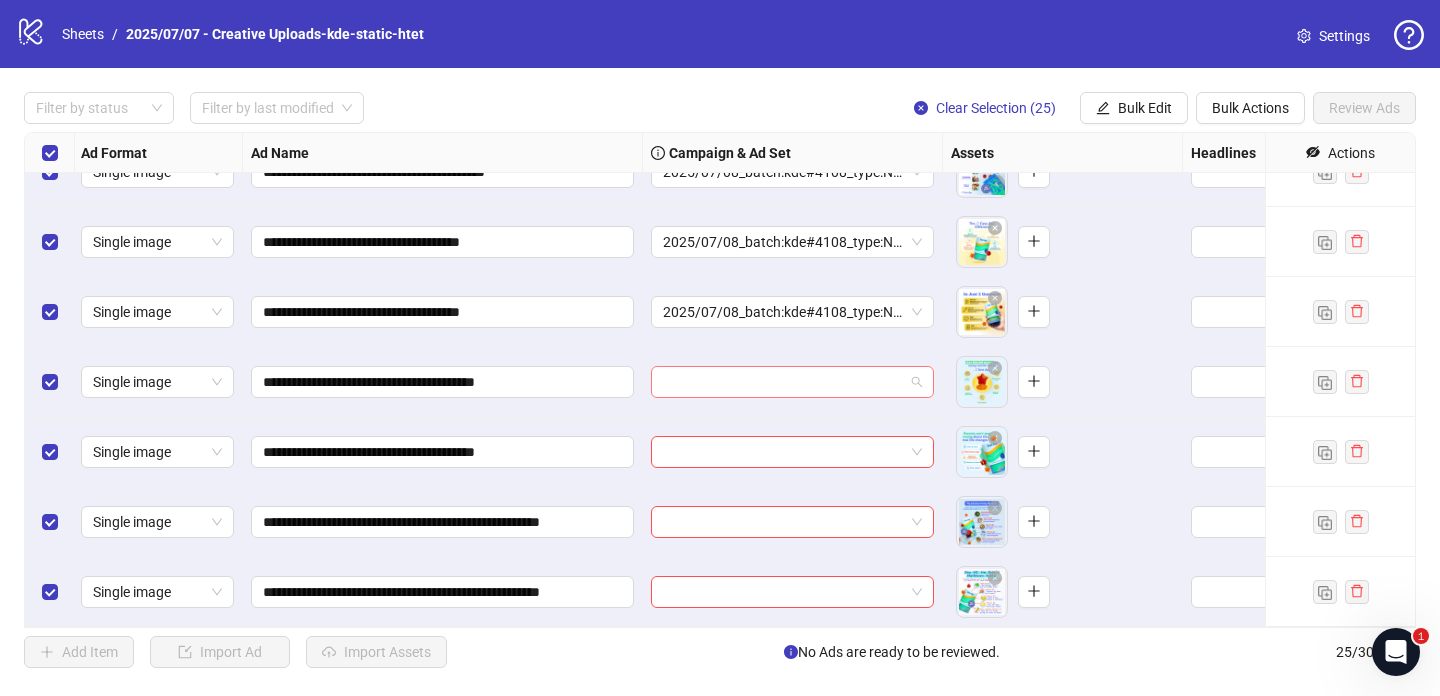 click at bounding box center (783, 382) 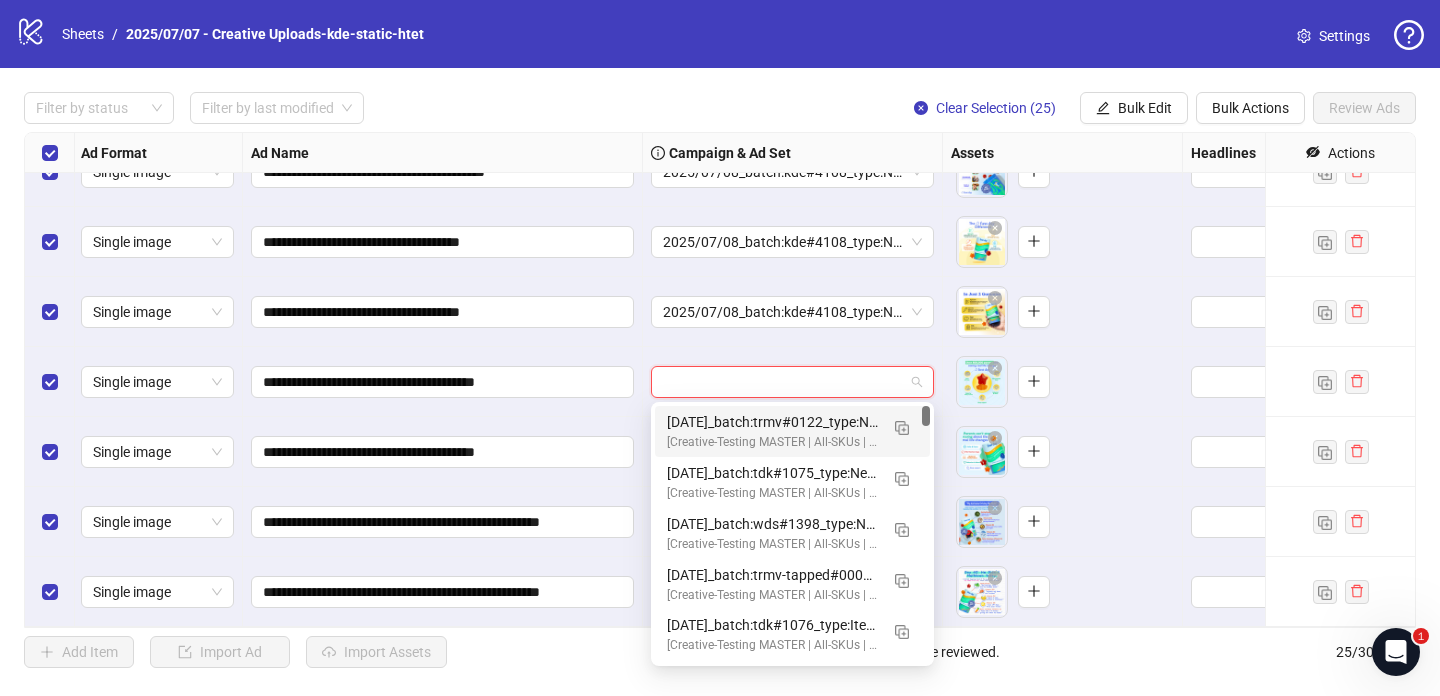 paste on "**********" 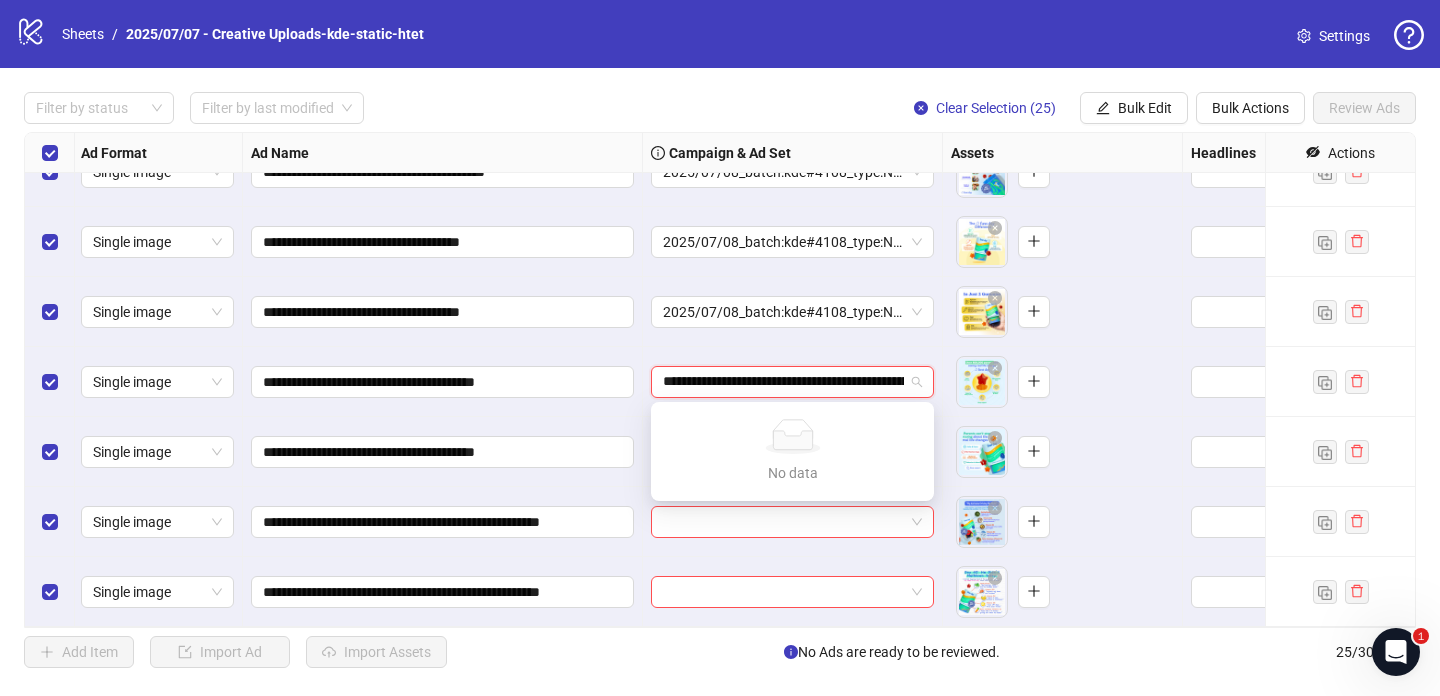 scroll, scrollTop: 0, scrollLeft: 161, axis: horizontal 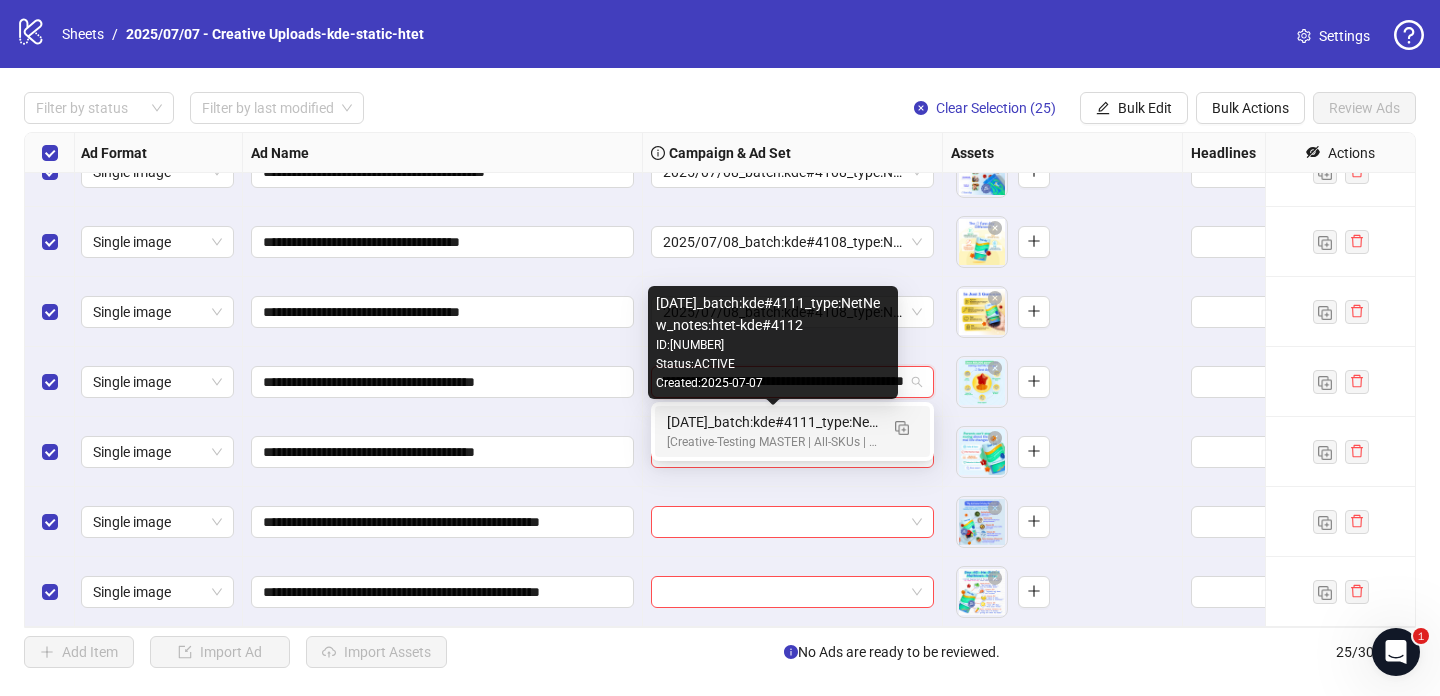click on "[DATE]_batch:kde#4111_type:NetNew_notes:htet-kde#4112" at bounding box center (772, 422) 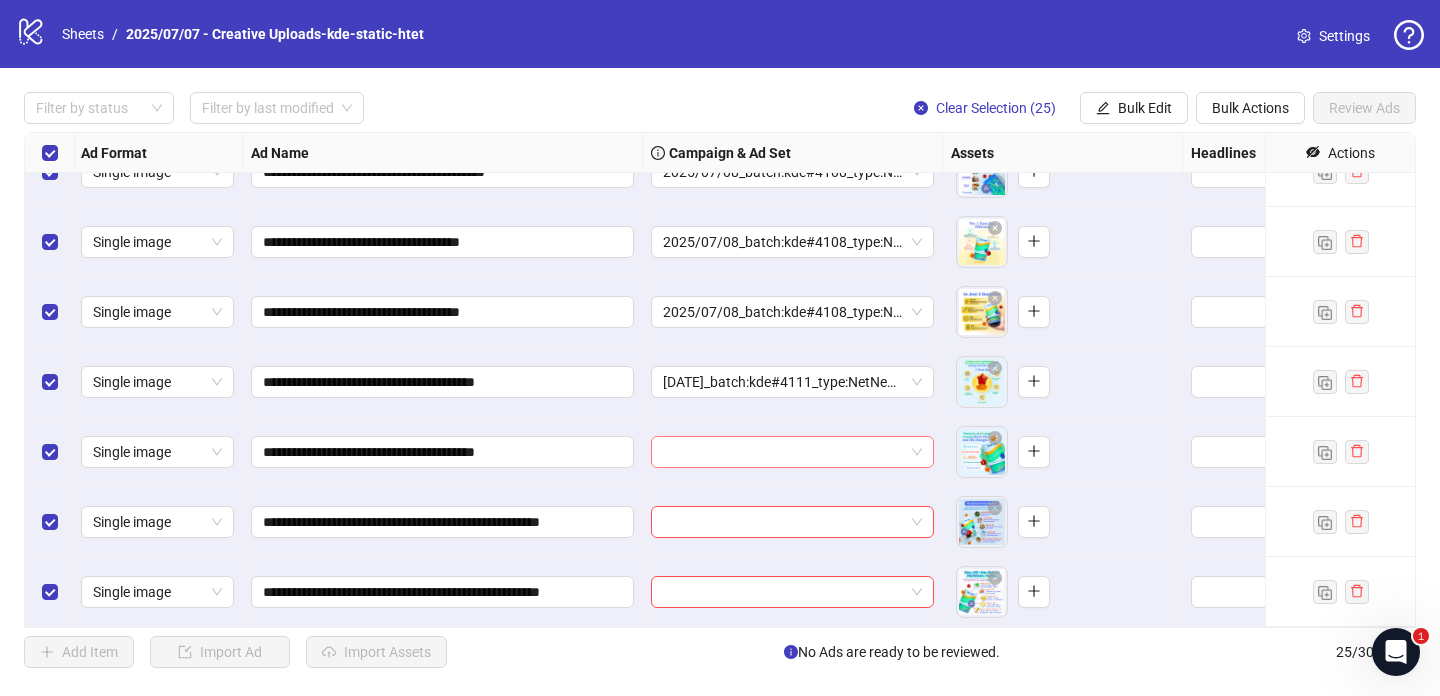 click at bounding box center [783, 452] 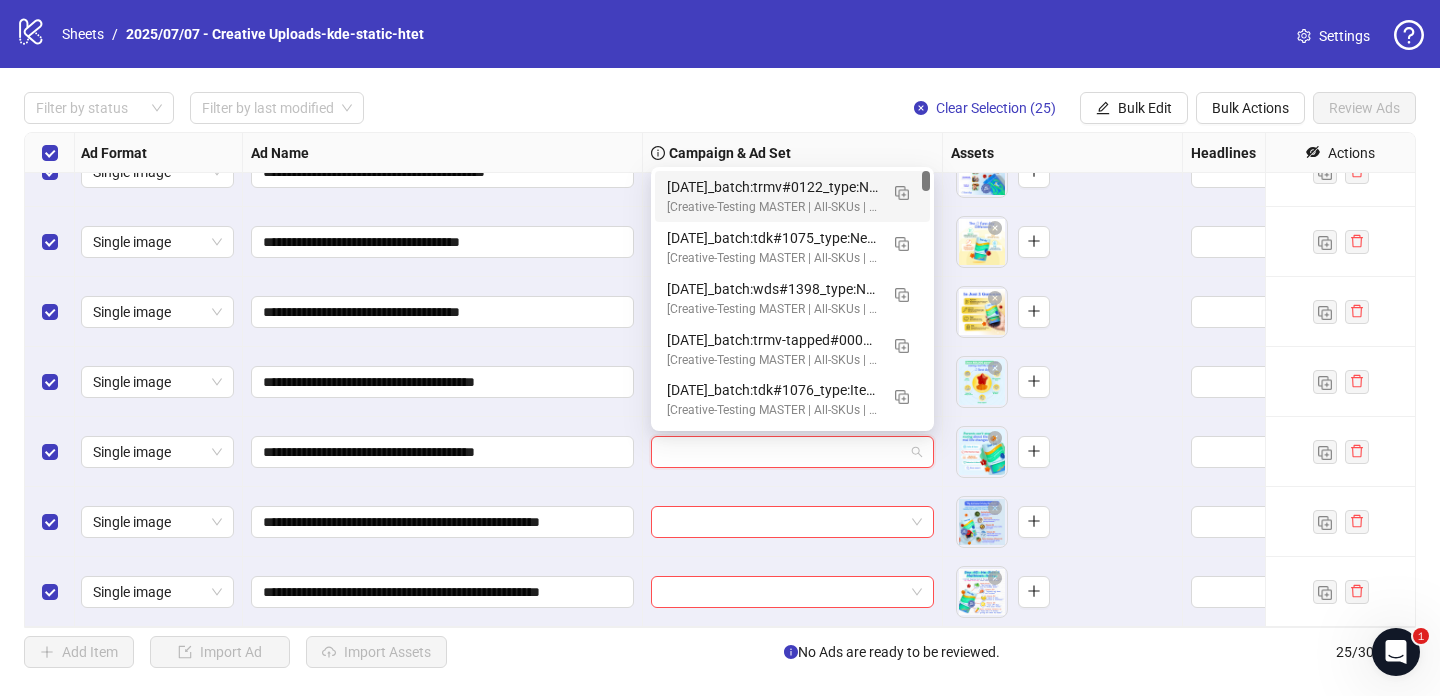 paste on "**********" 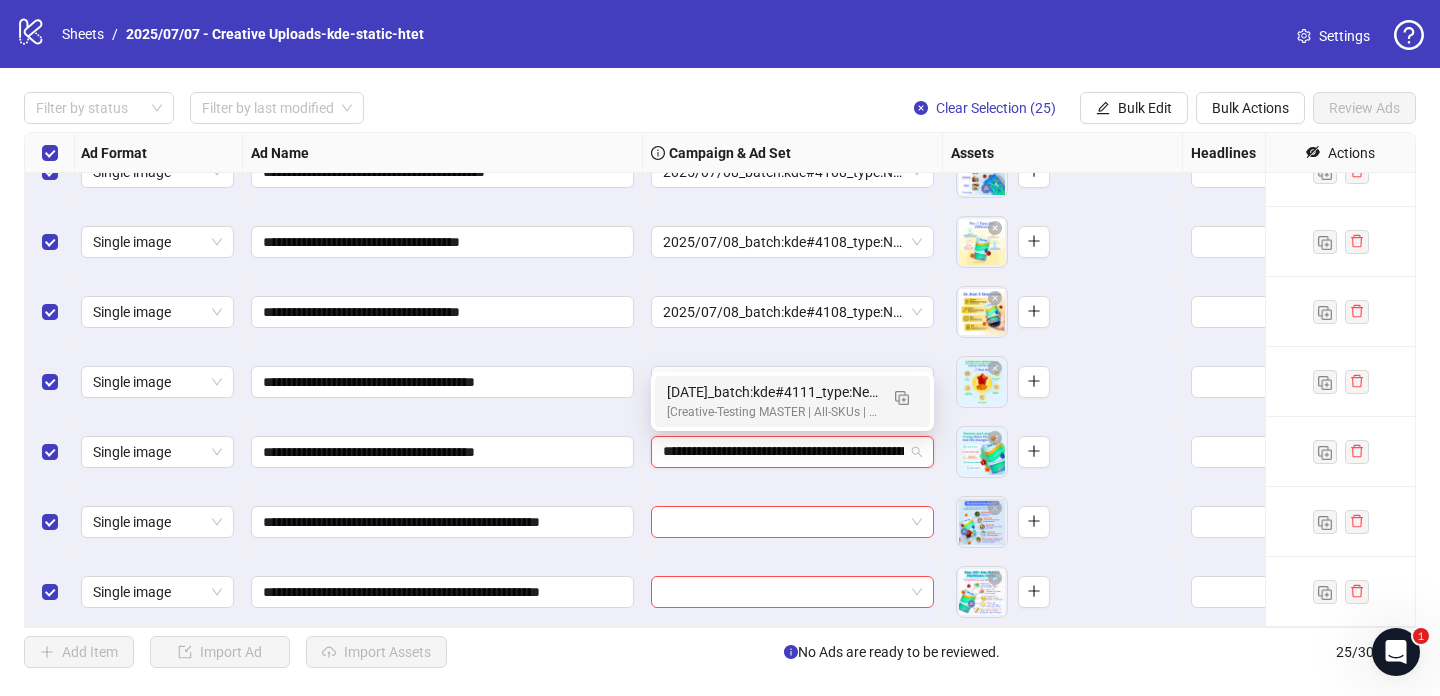 scroll, scrollTop: 0, scrollLeft: 161, axis: horizontal 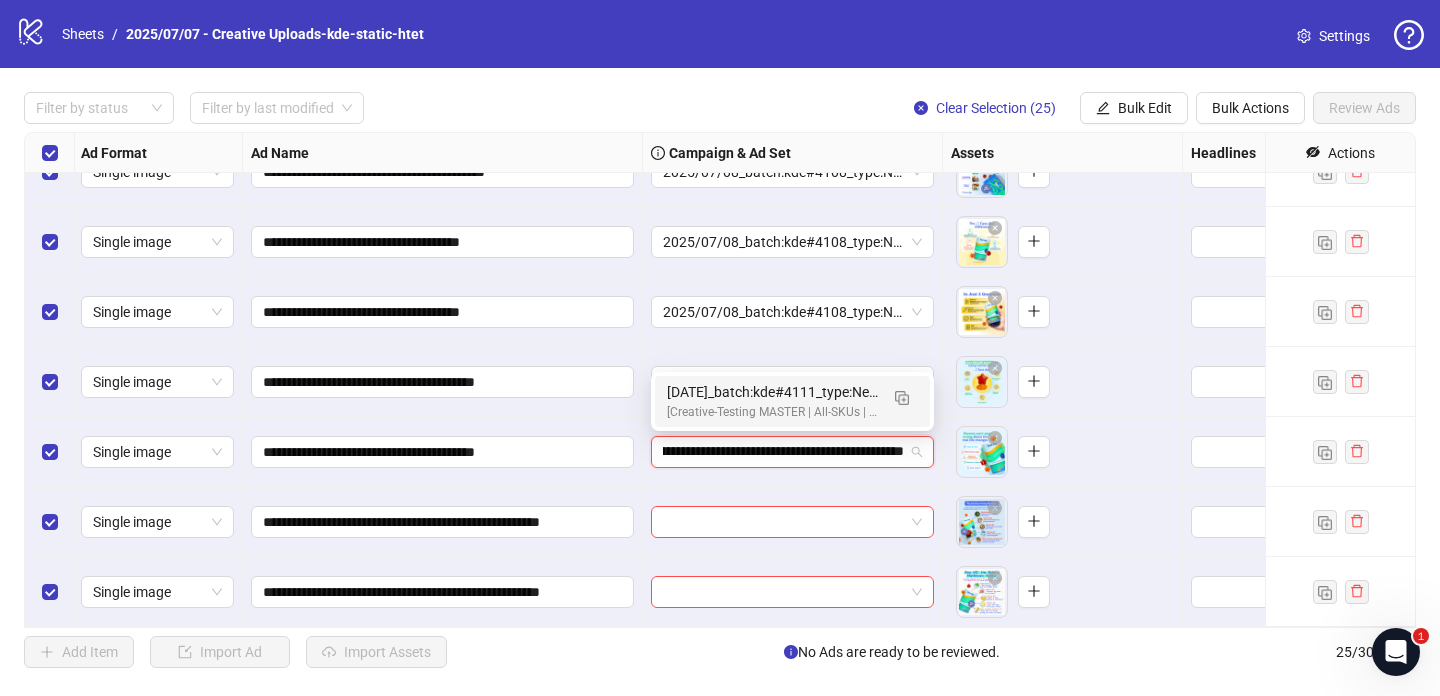 click on "[Creative-Testing MASTER | All-SKUs | ABO 7dc | USA | v2025/07/07]" at bounding box center (772, 412) 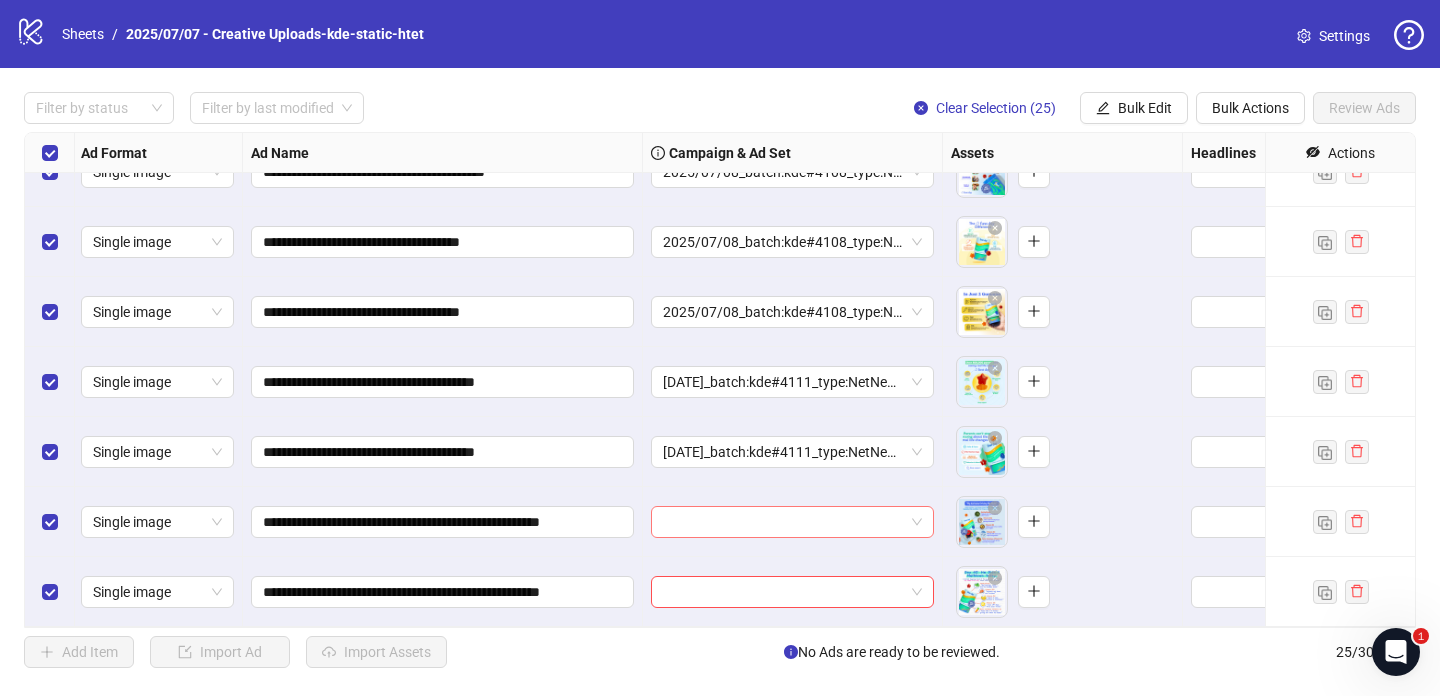 click at bounding box center [783, 522] 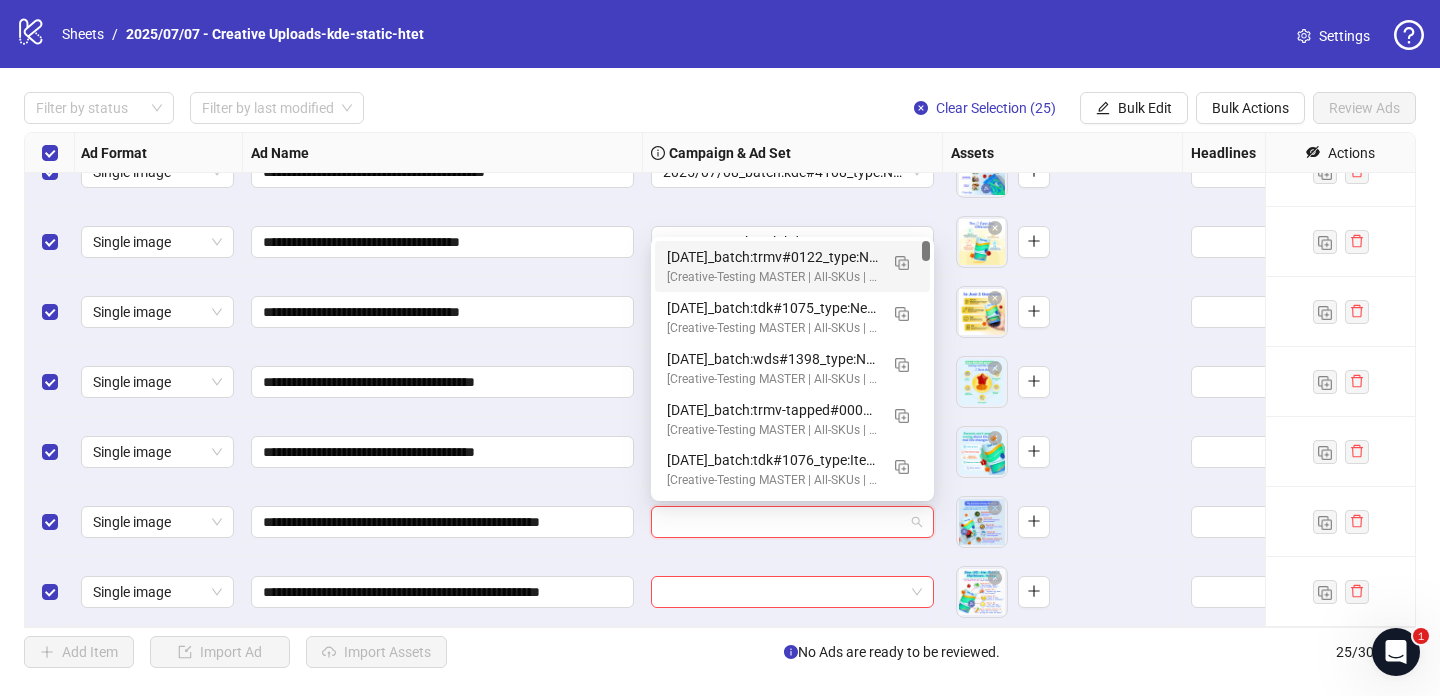 paste on "**********" 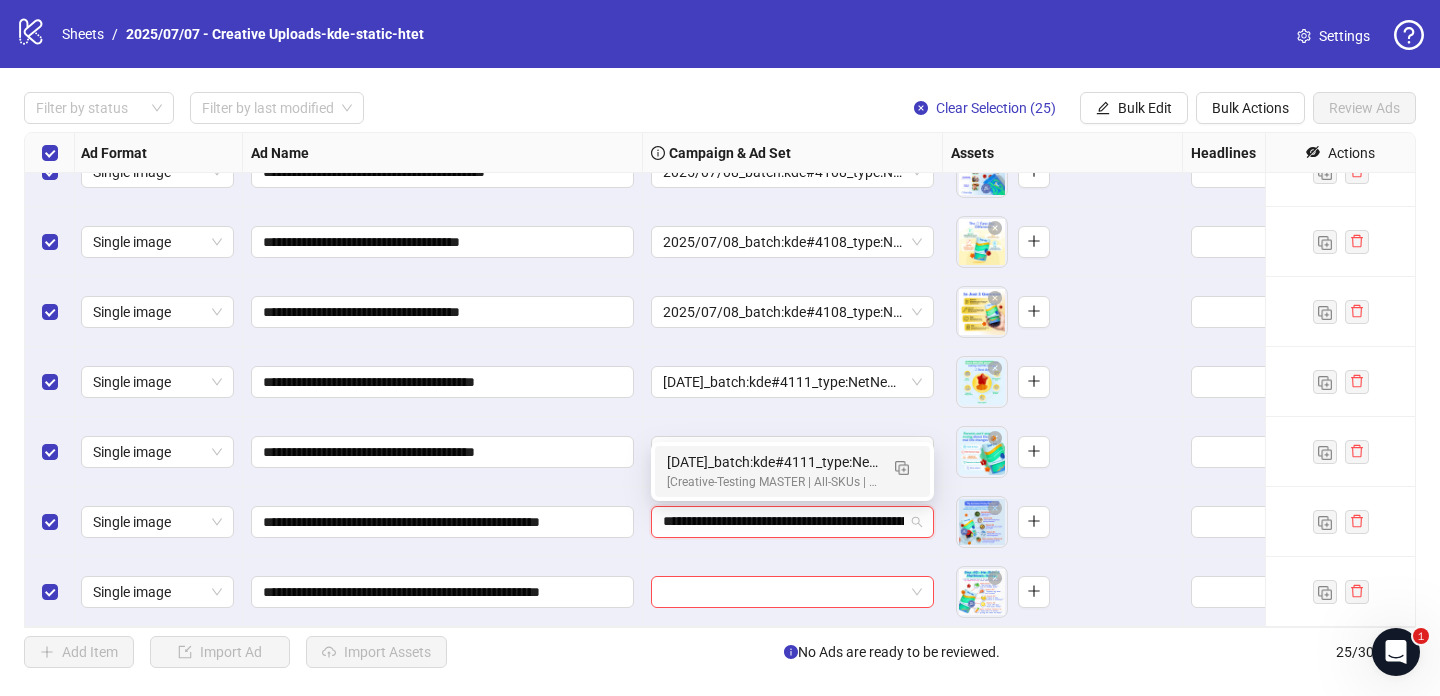 scroll, scrollTop: 0, scrollLeft: 161, axis: horizontal 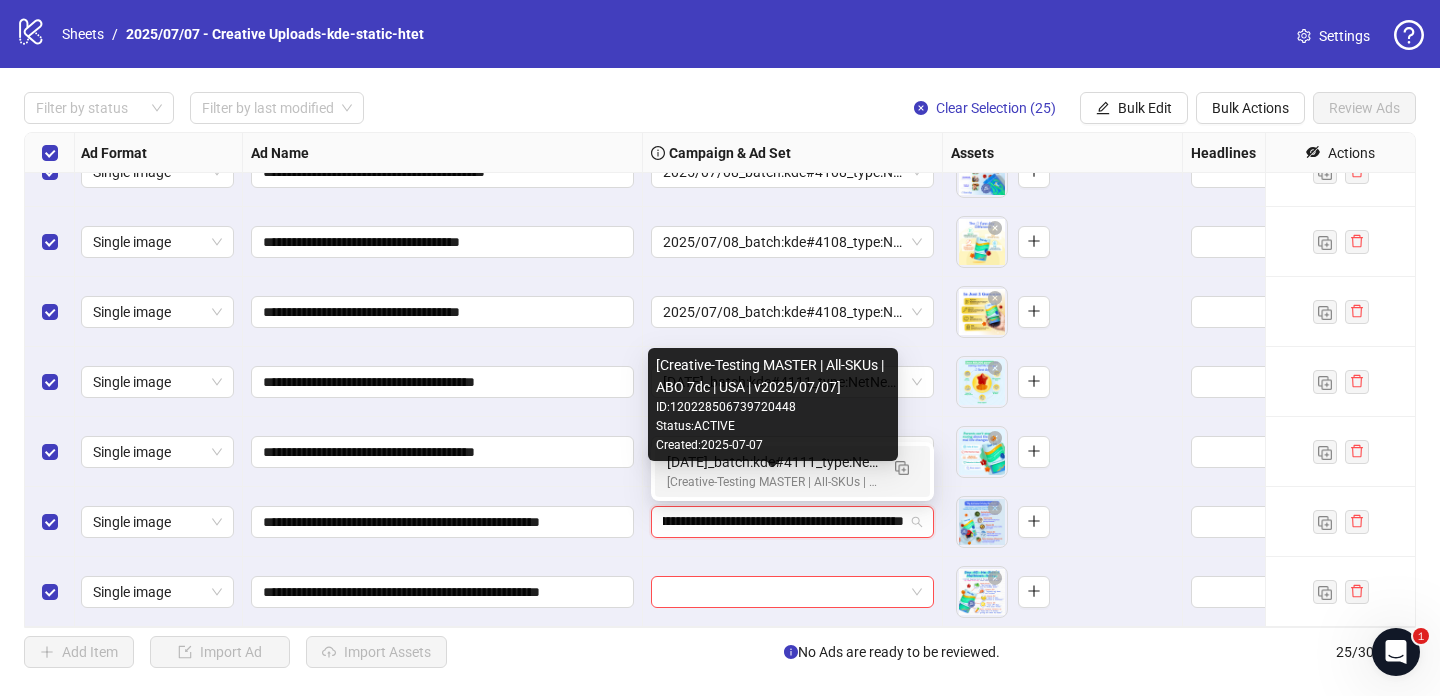 click on "[DATE]_batch:kde#4111_type:NetNew_notes:htet-kde#4112" at bounding box center [772, 462] 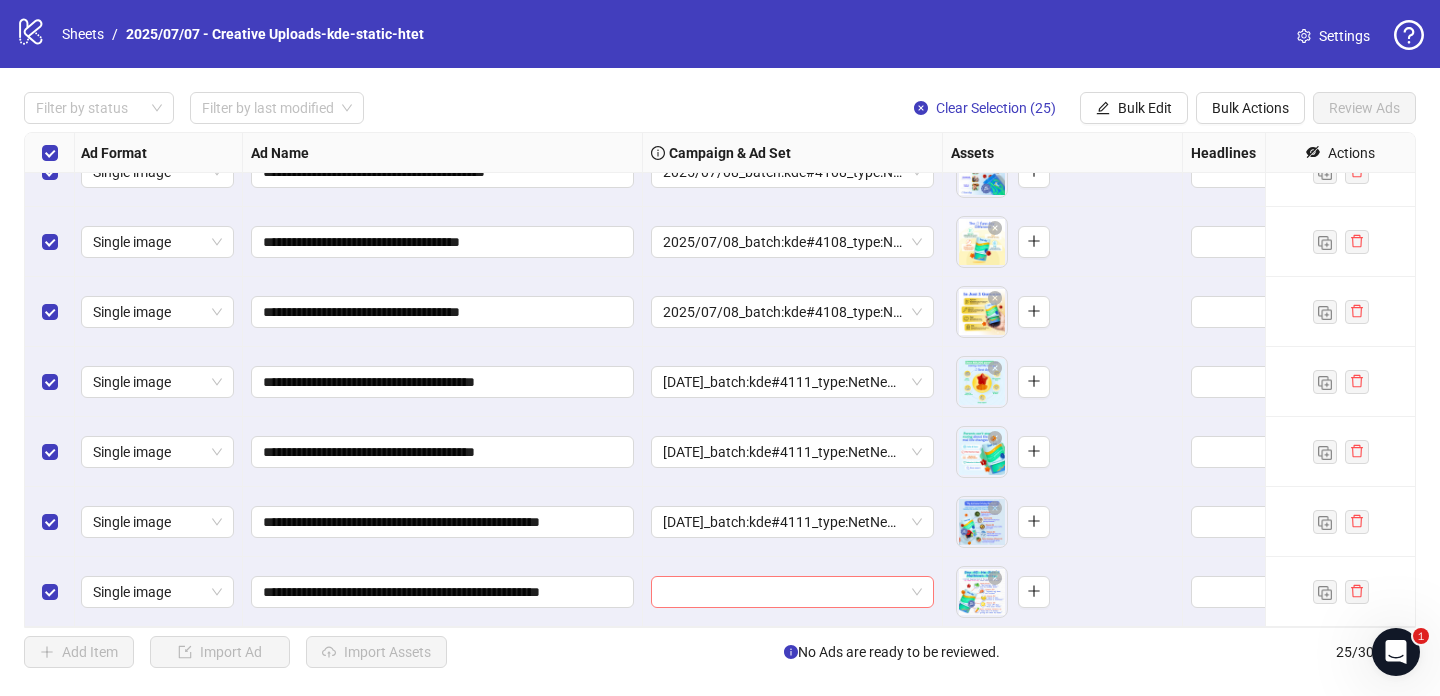 click at bounding box center (783, 592) 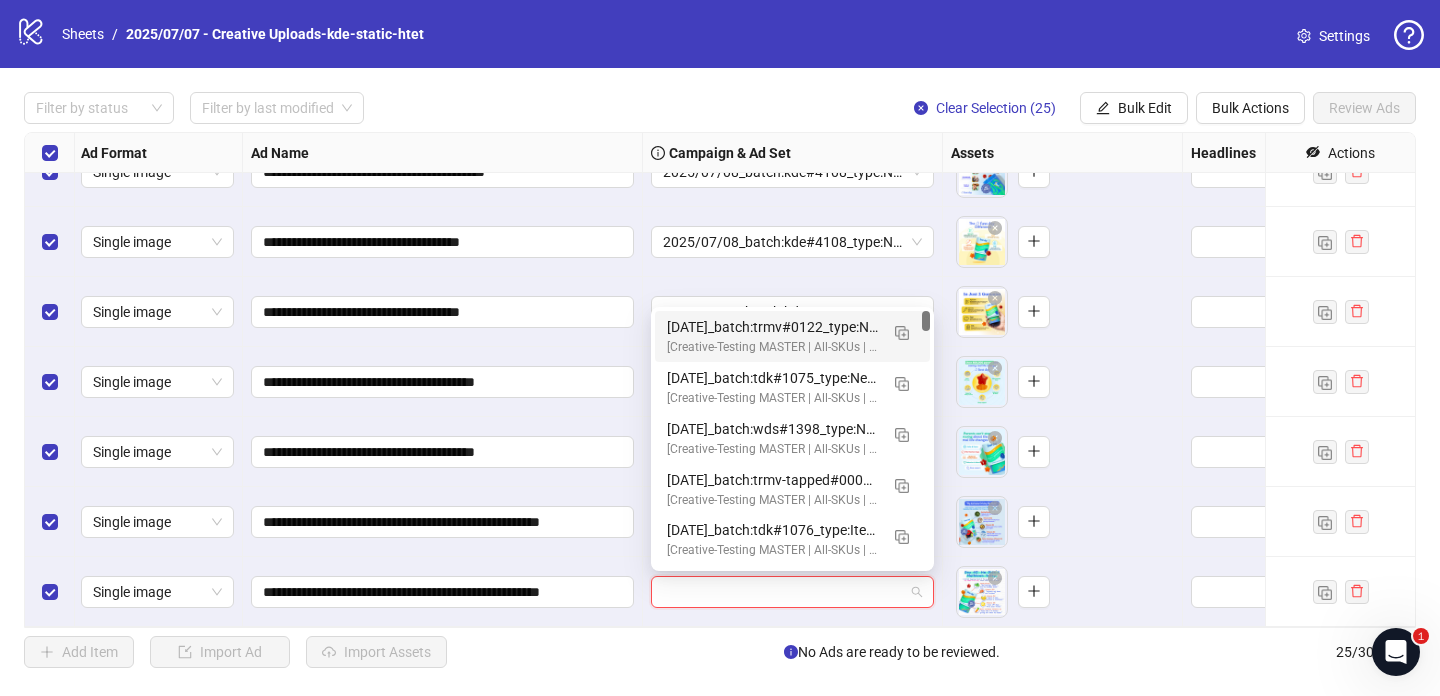 paste on "**********" 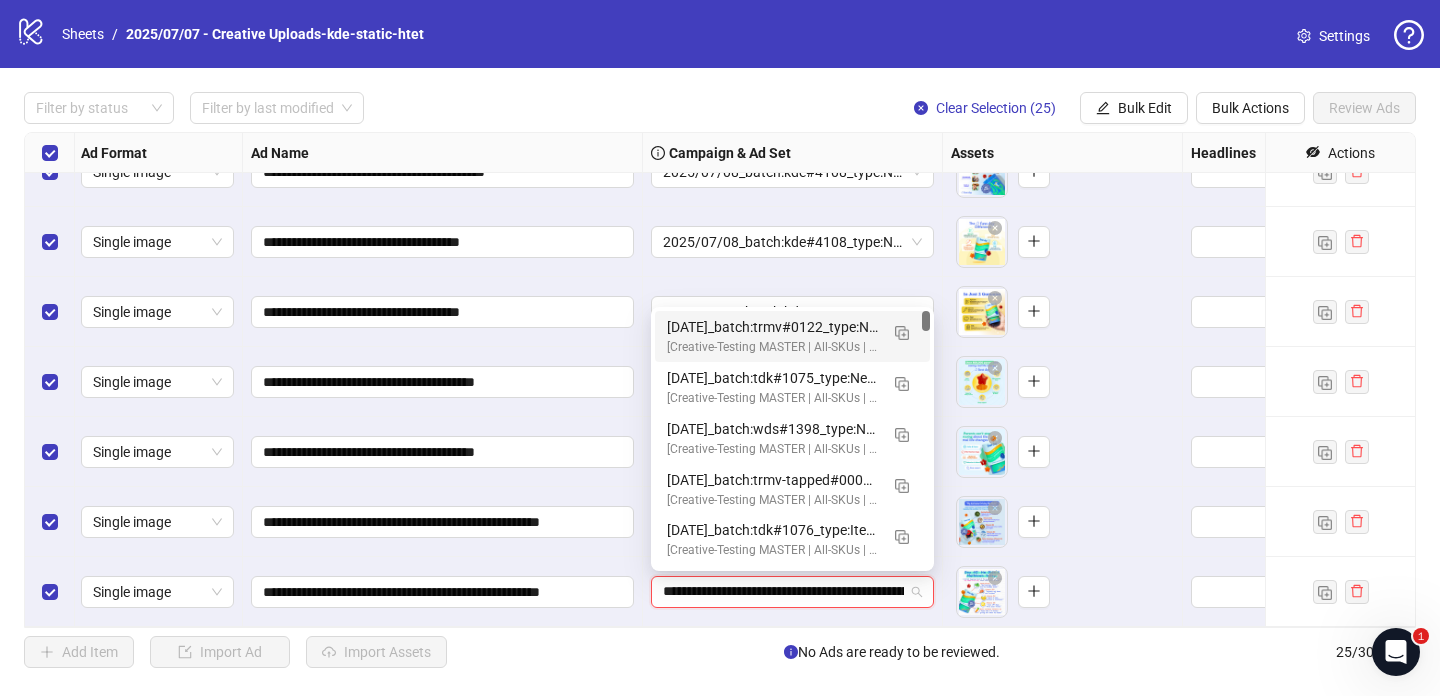 scroll, scrollTop: 0, scrollLeft: 161, axis: horizontal 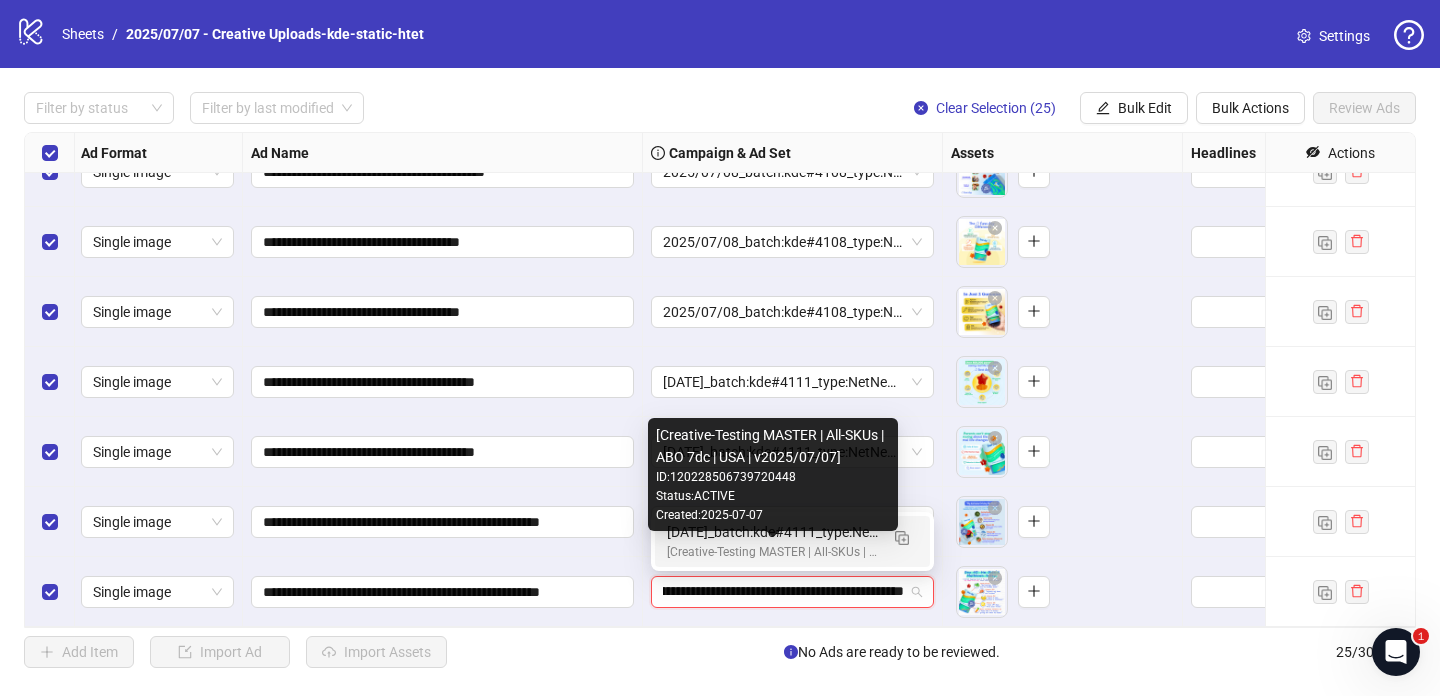 click on "[Creative-Testing MASTER | All-SKUs | ABO 7dc | USA | v2025/07/07]" at bounding box center [772, 552] 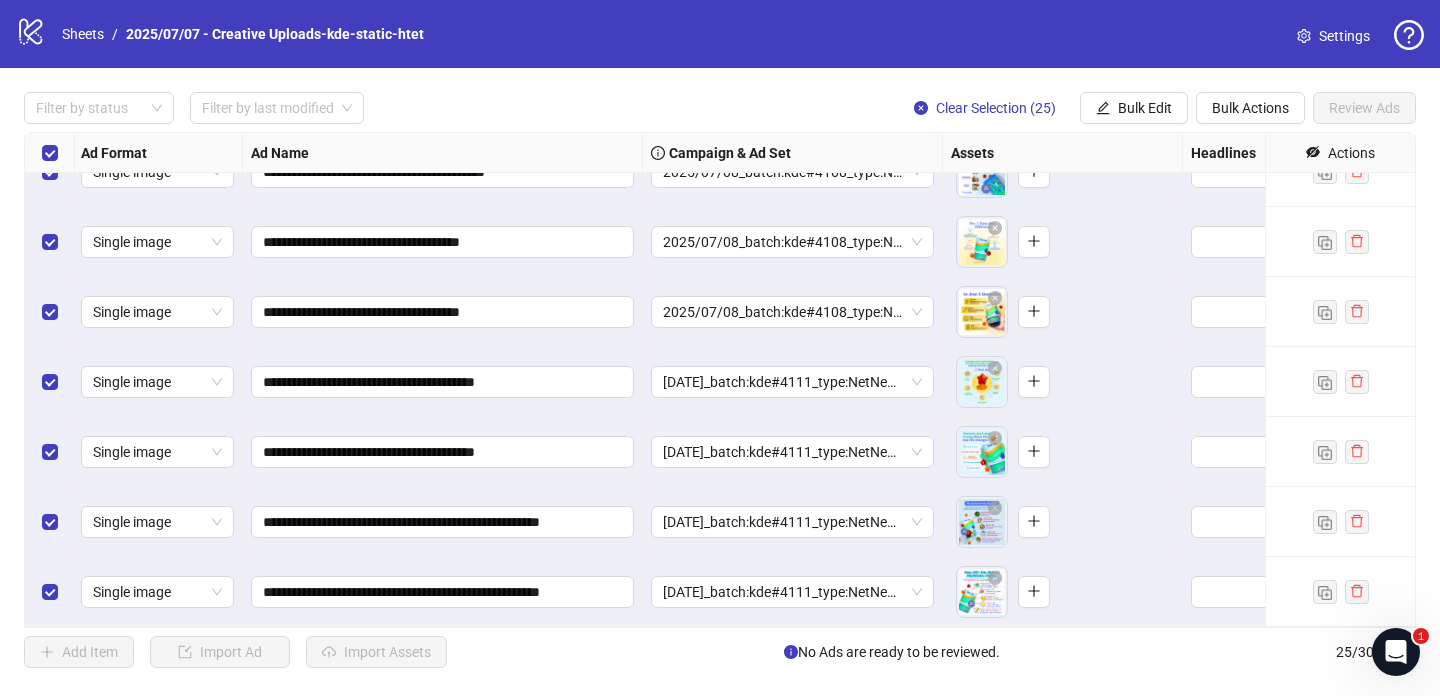 click on "**********" at bounding box center [720, 380] 